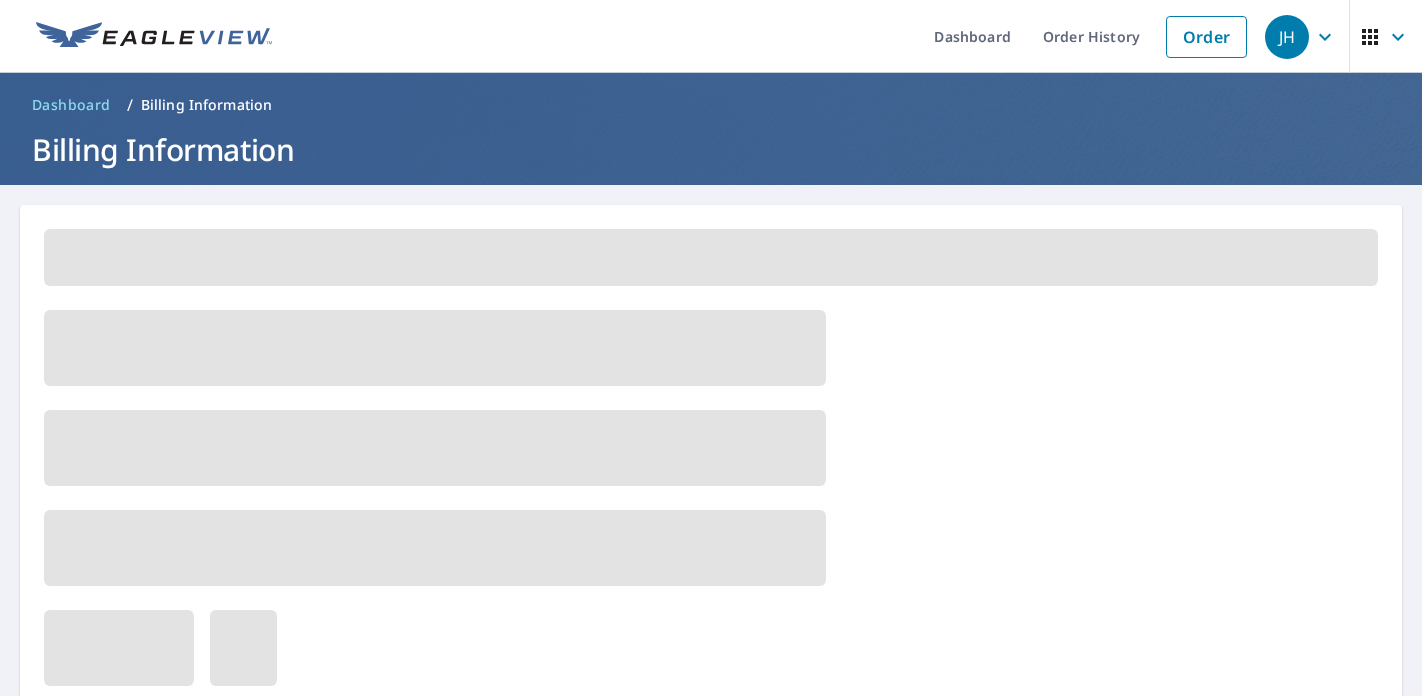 scroll, scrollTop: 0, scrollLeft: 0, axis: both 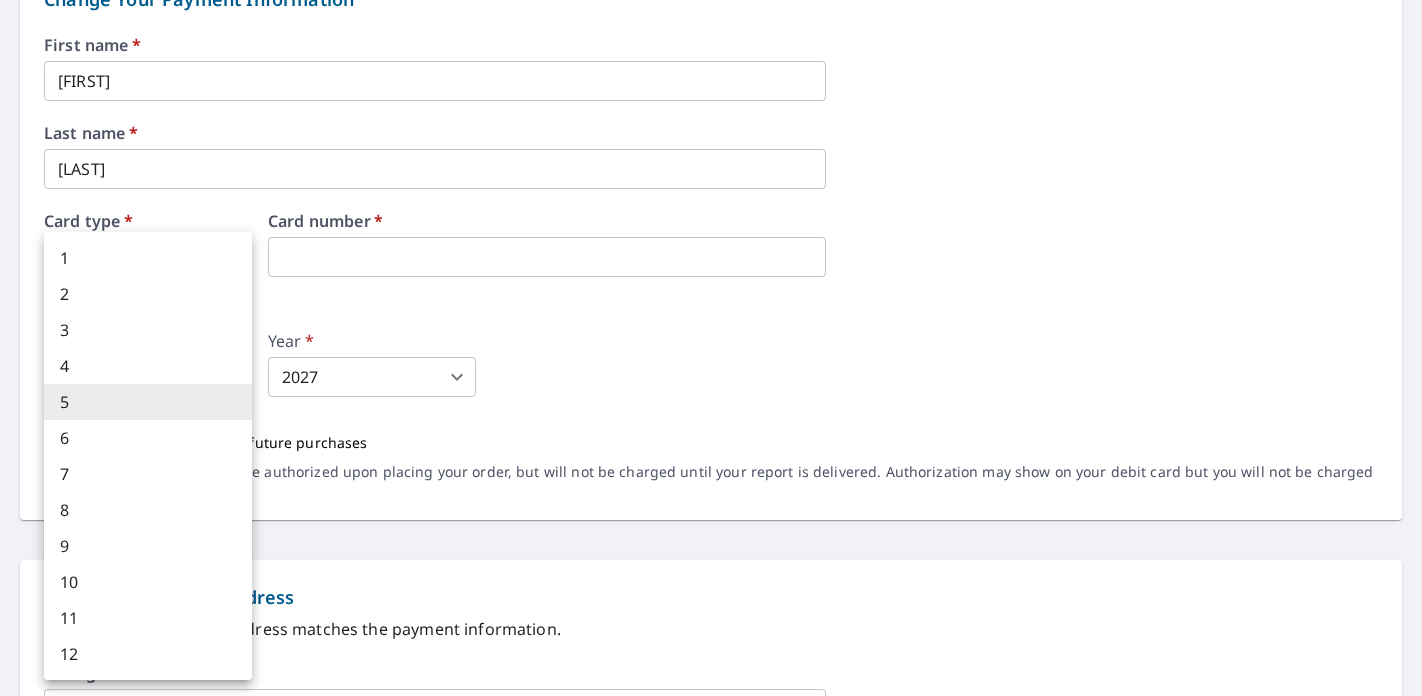 click on "JH JH
Dashboard Order History Order JH Dashboard / Billing Information Billing Information View and edit your information below. Change Your Payment Information First name   * Jon ​ Last name   * Harris ​ Card type   * MasterCard 3 ​ Card number   * Expiration date   * Month   * 5 5 ​ Year   * 2027 2027 ​ Save your credit card for future purchases Your credit or debit card will be authorized upon placing your order, but will not be charged until your report is delivered. Authorization may show on your debit card but you will not be charged until the report is sent. Change Your Billing Address Please verify the billing address matches the payment information. Billing email   * Jharris@jollyroofing.com ​ Company   * Jolly Roofing & Contracting ​ Country   * United States US ​ Phone 901-297-2423 ​ Ext. ​ Secondary phone ​ Ext. ​ Address 711 Chaney Cv ​ City Collierville ​ State TN TN ​ Zip code 38017 ​ Save Cancel Terms of Use  |  Privacy Policy" at bounding box center (711, 348) 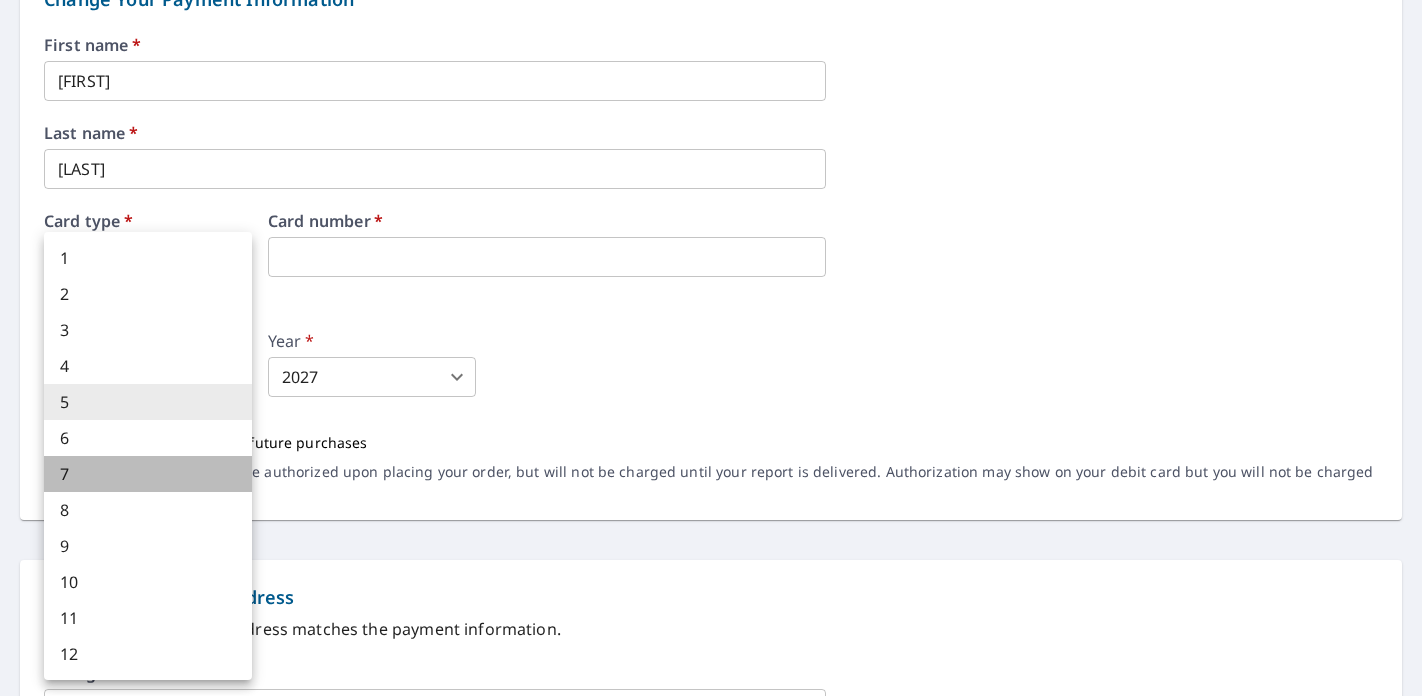 click on "7" at bounding box center (148, 474) 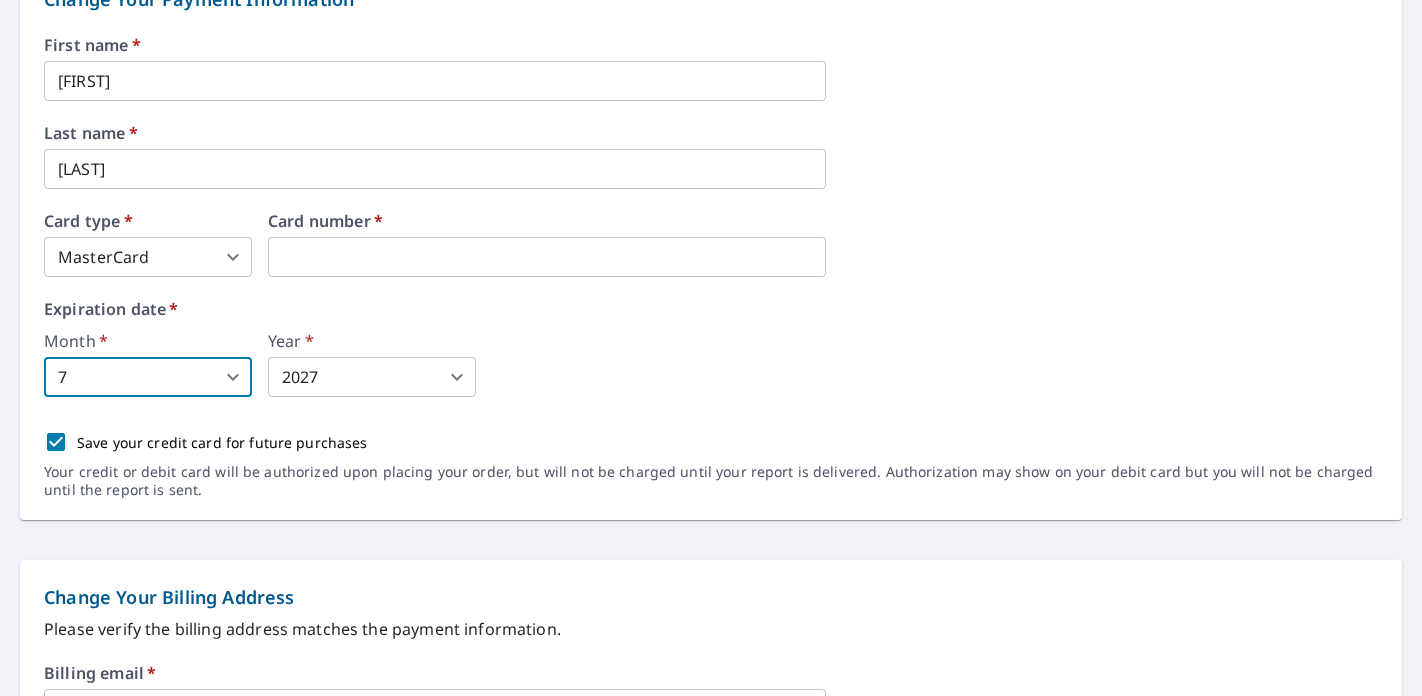 click on "JH JH
Dashboard Order History Order JH Dashboard / Billing Information Billing Information View and edit your information below. Change Your Payment Information First name   * Jon ​ Last name   * Harris ​ Card type   * MasterCard 3 ​ Card number   * Expiration date   * Month   * 7 7 ​ Year   * 2027 2027 ​ Save your credit card for future purchases Your credit or debit card will be authorized upon placing your order, but will not be charged until your report is delivered. Authorization may show on your debit card but you will not be charged until the report is sent. Change Your Billing Address Please verify the billing address matches the payment information. Billing email   * Jharris@jollyroofing.com ​ Company   * Jolly Roofing & Contracting ​ Country   * United States US ​ Phone 901-297-2423 ​ Ext. ​ Secondary phone ​ Ext. ​ Address 711 Chaney Cv ​ City Collierville ​ State TN TN ​ Zip code 38017 ​ Save Cancel Terms of Use  |  Privacy Policy" at bounding box center [711, 348] 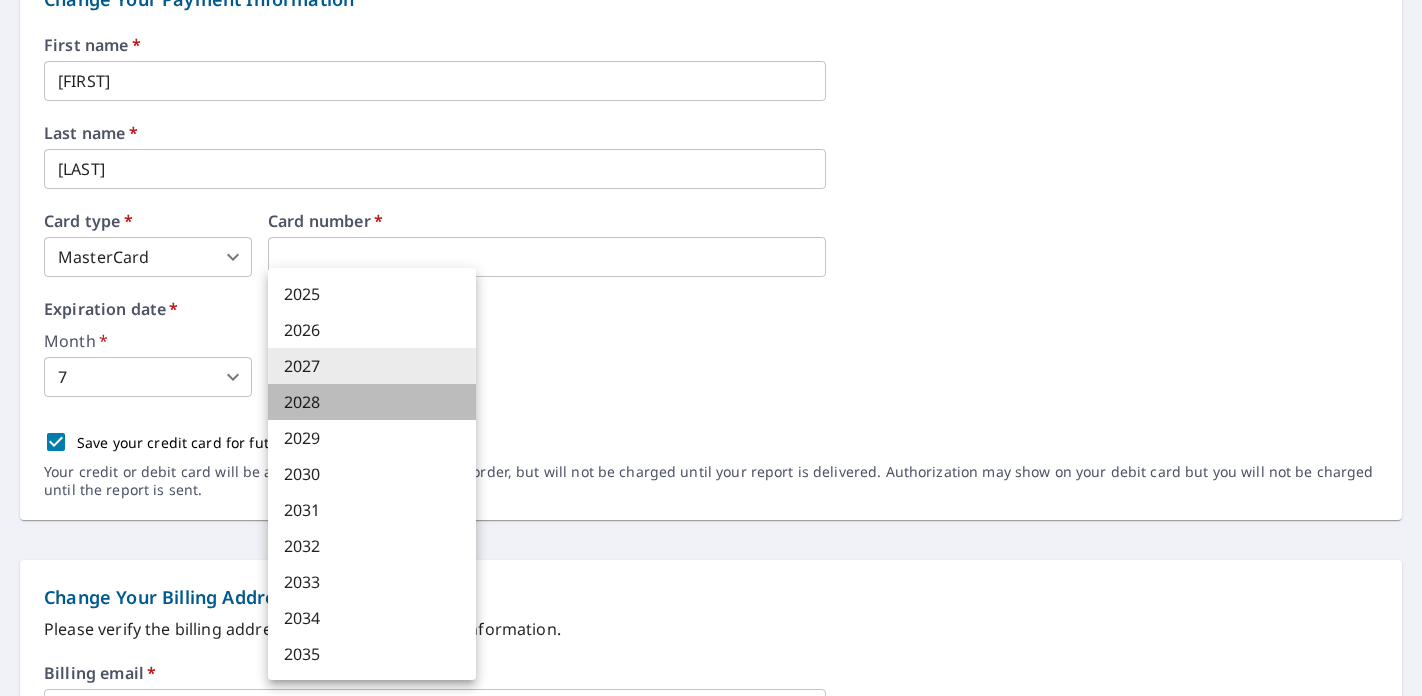 click on "2028" at bounding box center [372, 402] 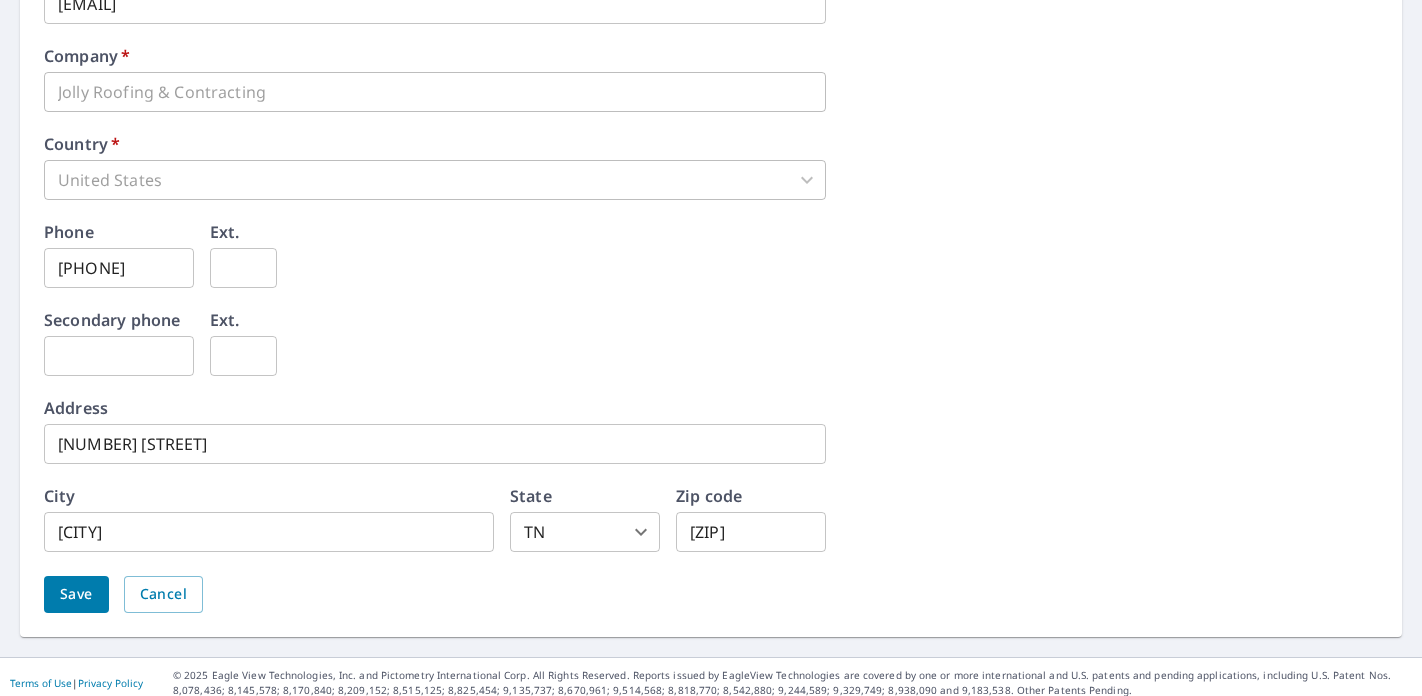 scroll, scrollTop: 999, scrollLeft: 0, axis: vertical 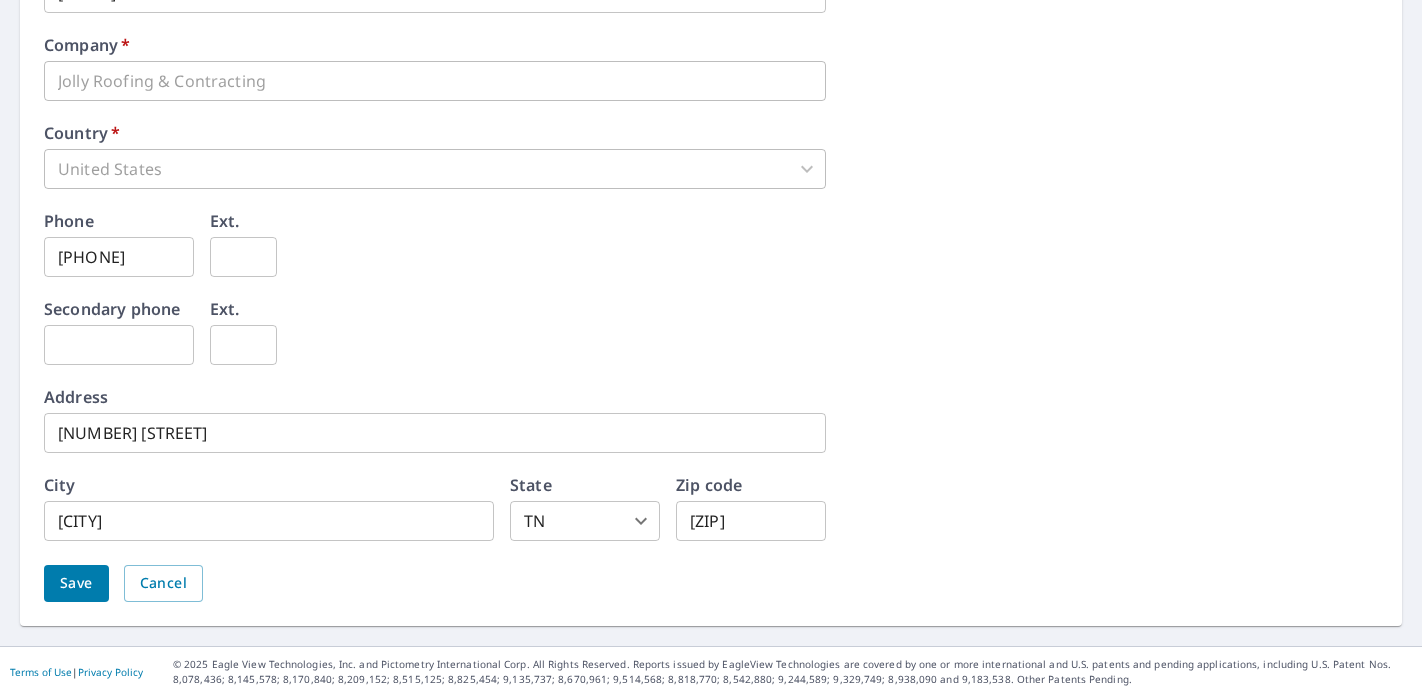 click on "Save" at bounding box center (76, 583) 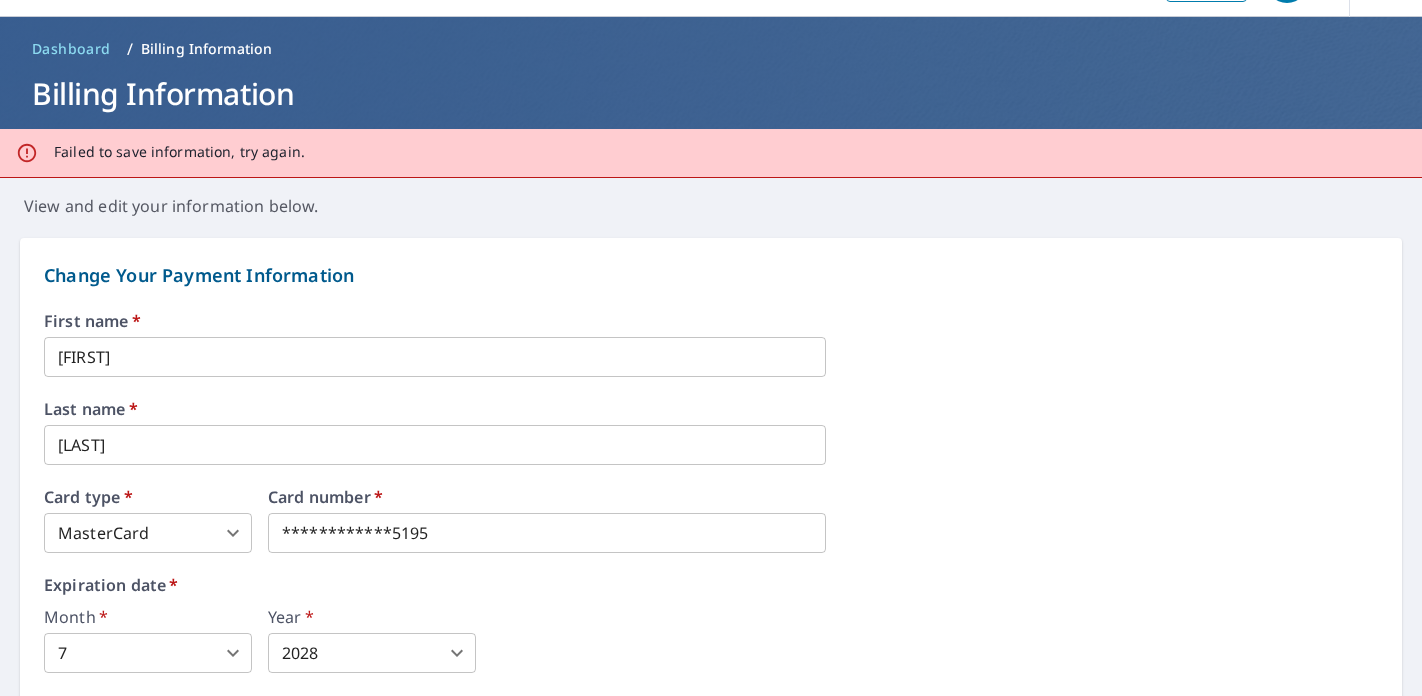 scroll, scrollTop: 0, scrollLeft: 0, axis: both 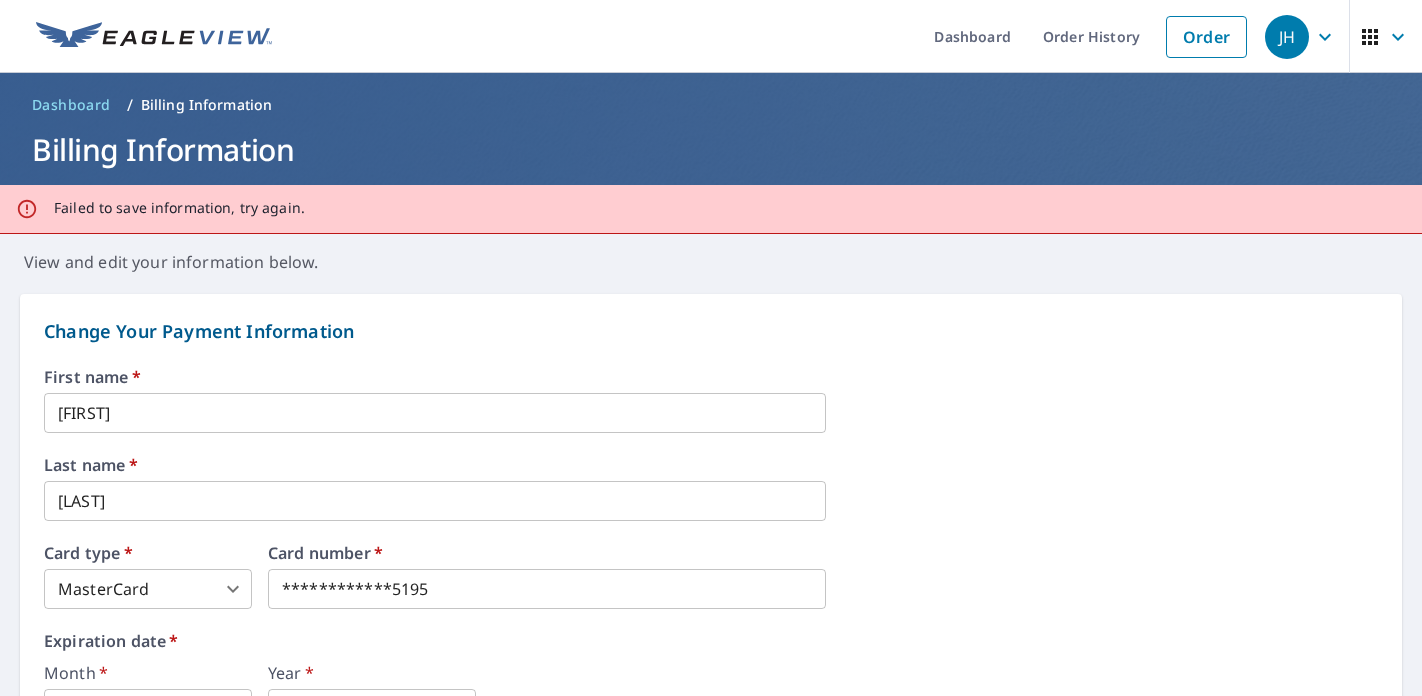click 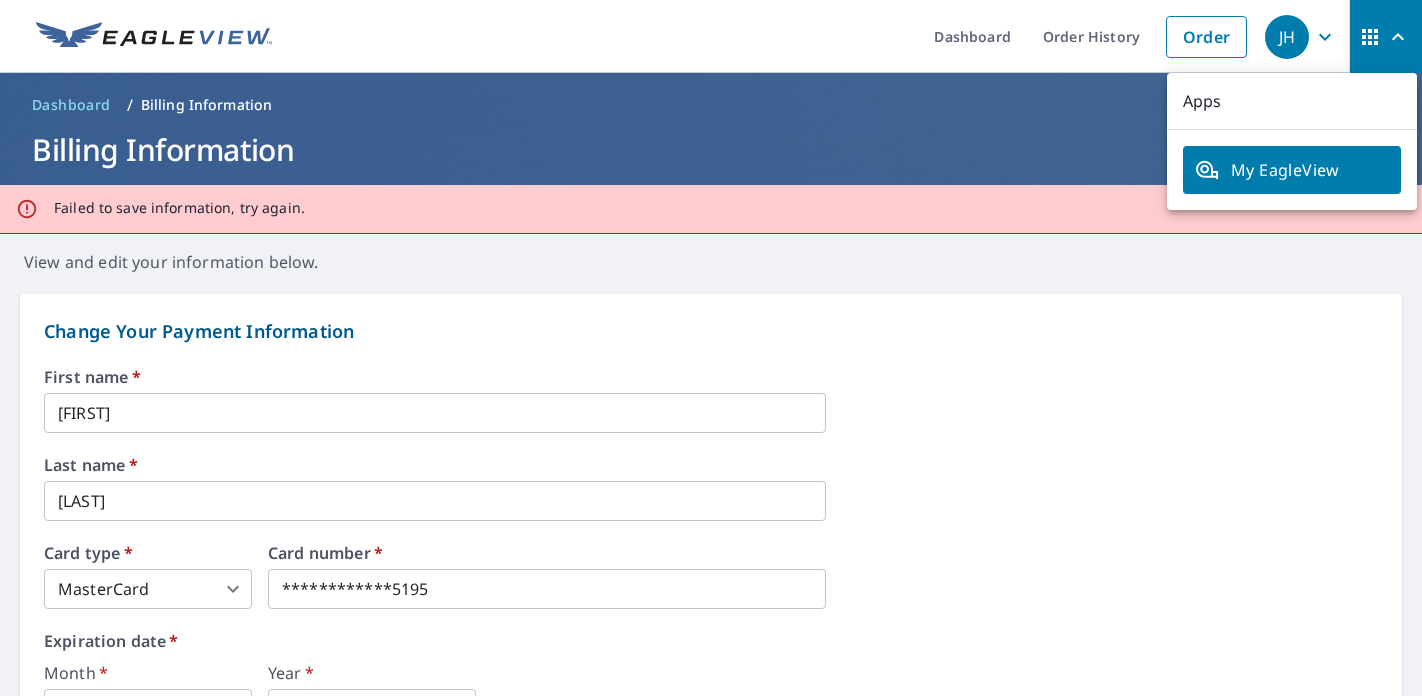 click on "My EagleView" at bounding box center (1292, 170) 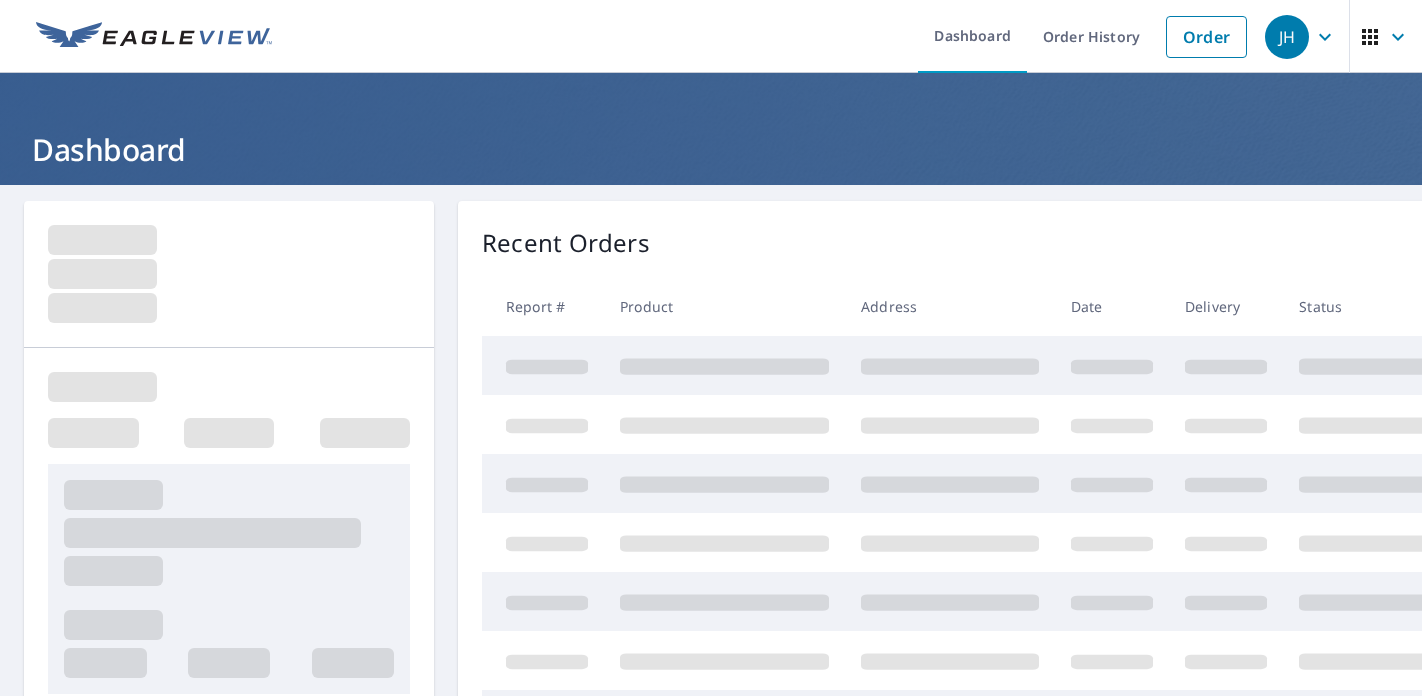 scroll, scrollTop: 0, scrollLeft: 0, axis: both 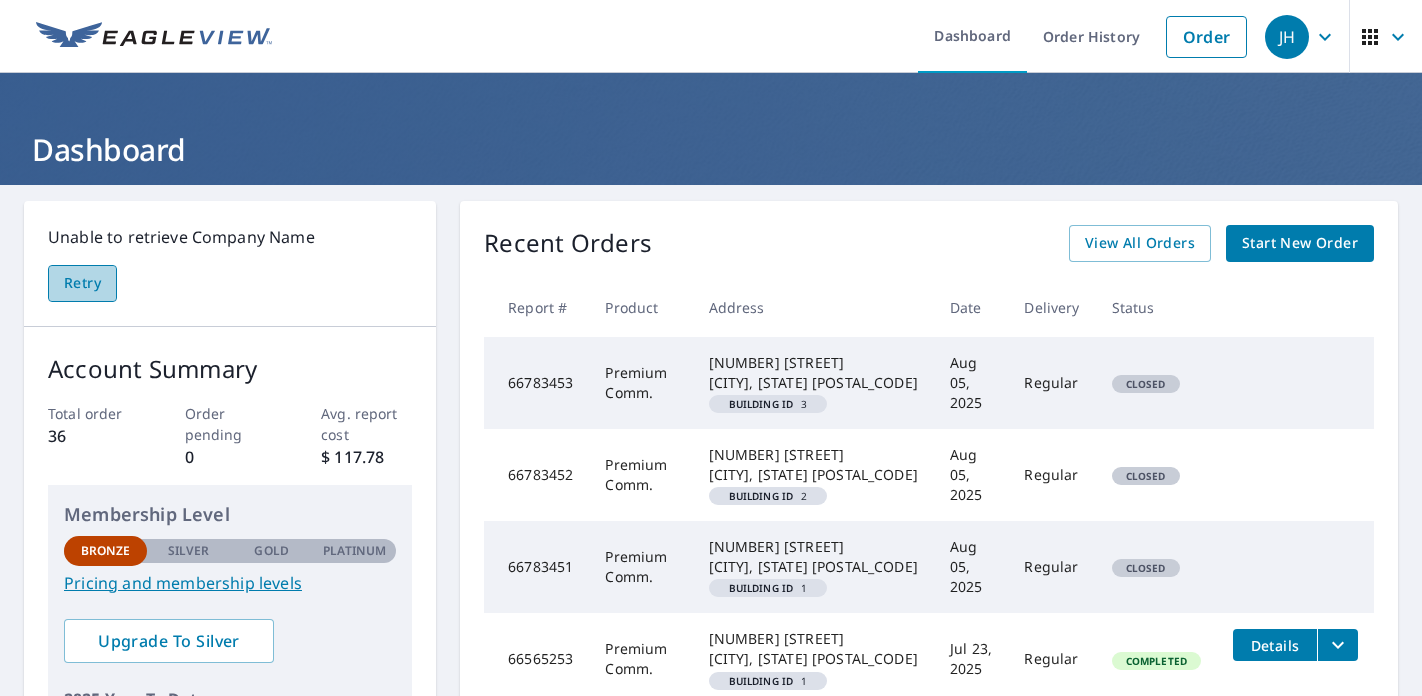 click on "Retry" at bounding box center (82, 283) 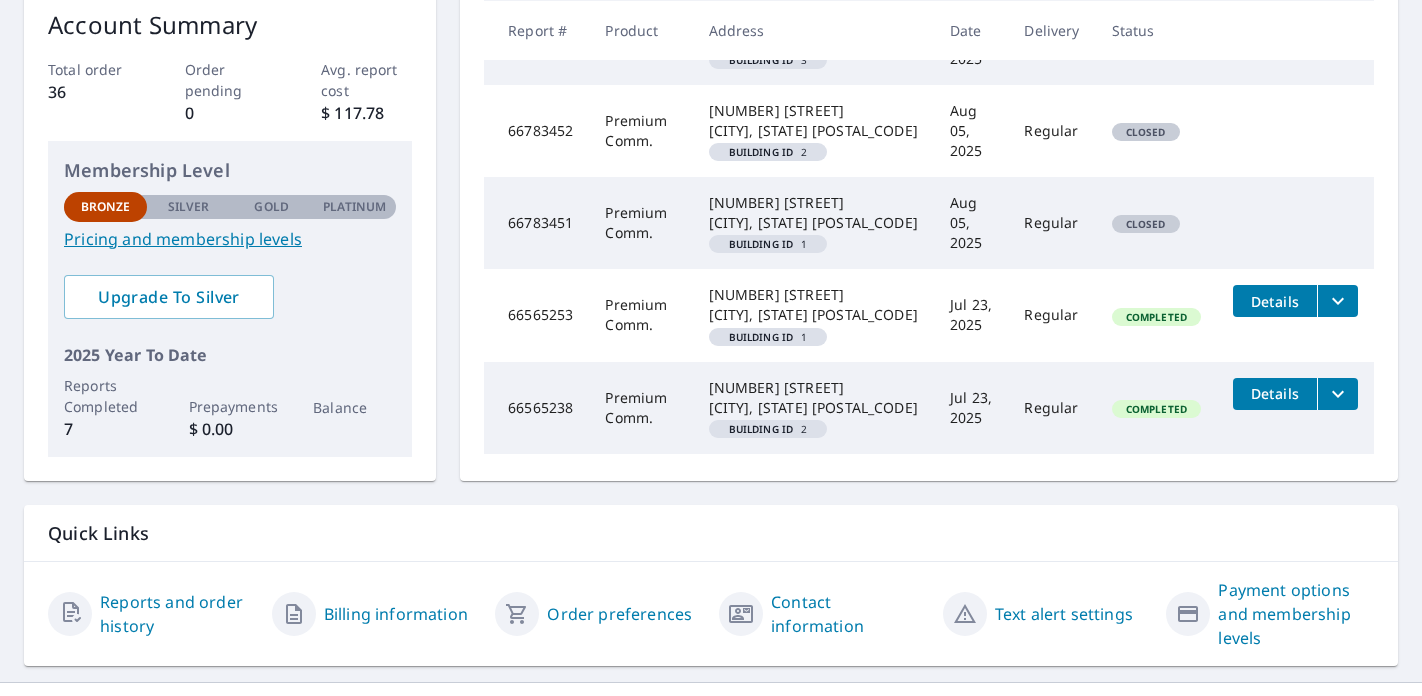 scroll, scrollTop: 357, scrollLeft: 0, axis: vertical 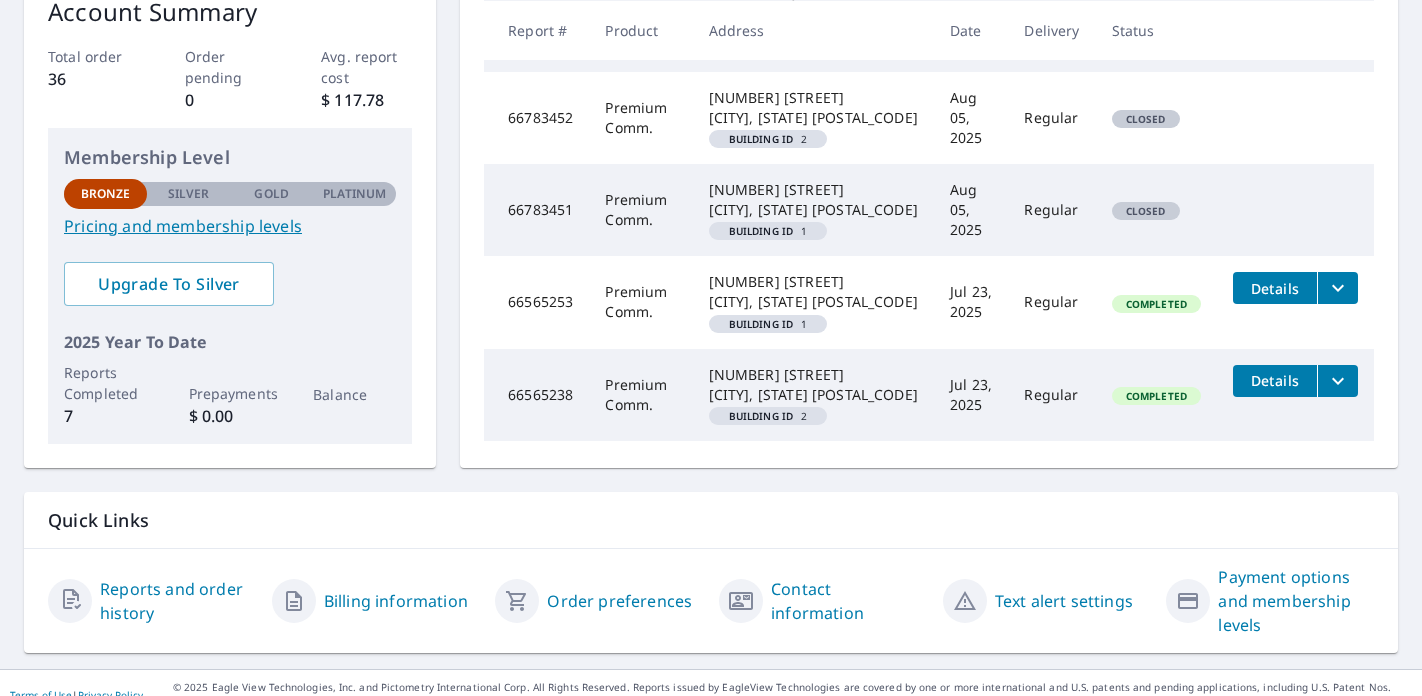 click on "Pricing and membership levels" at bounding box center (230, 226) 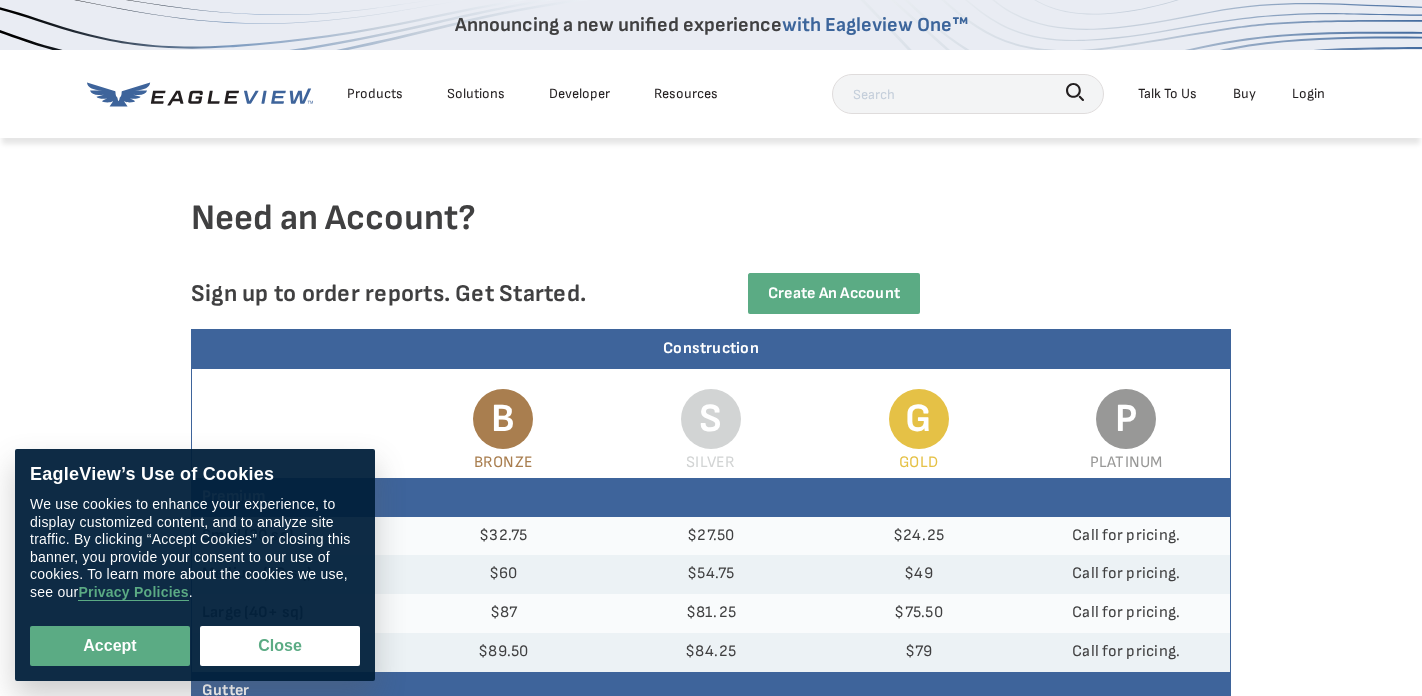 scroll, scrollTop: 0, scrollLeft: 0, axis: both 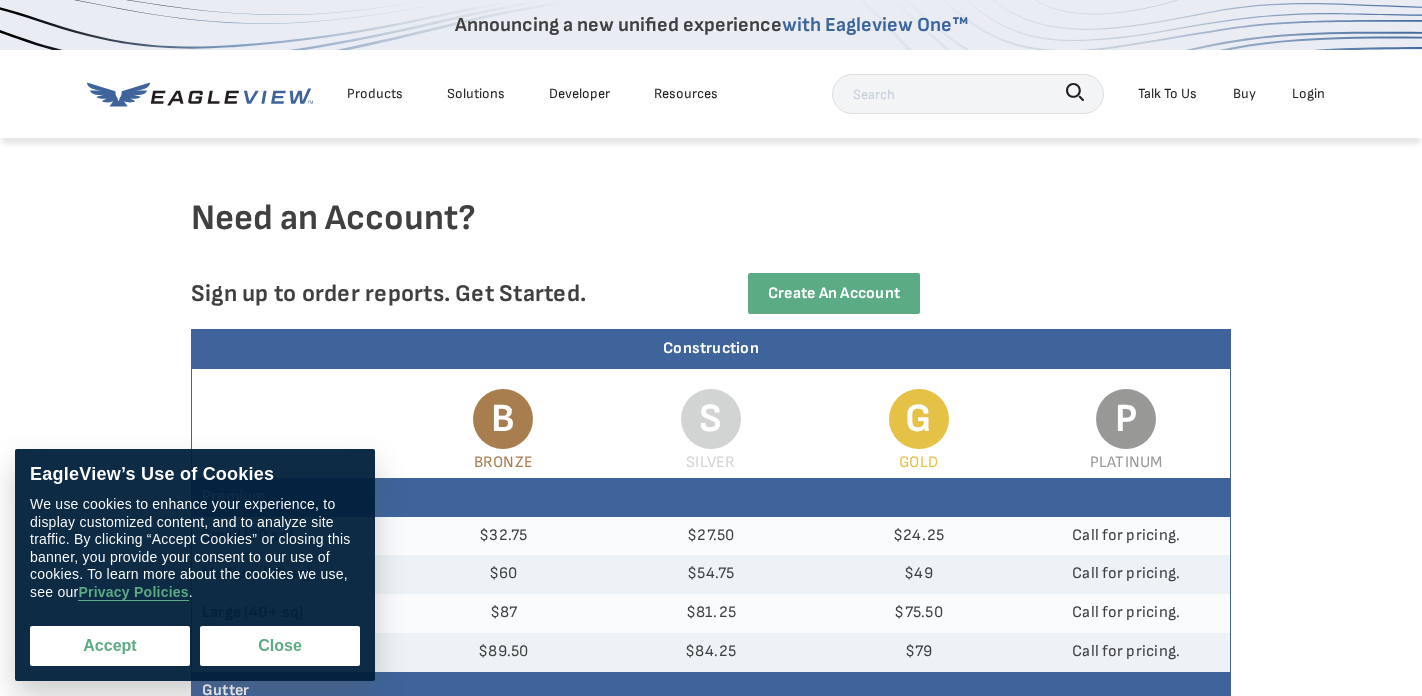 click on "Accept" at bounding box center (110, 646) 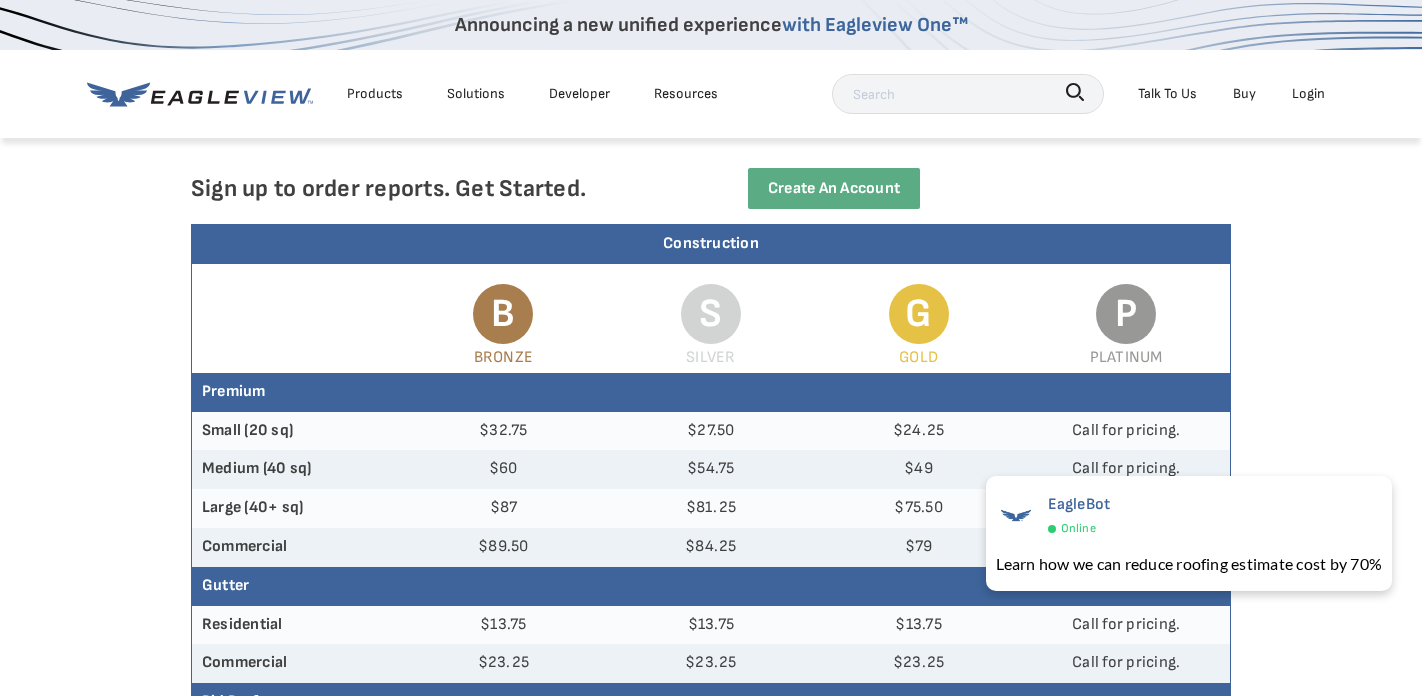 scroll, scrollTop: 0, scrollLeft: 0, axis: both 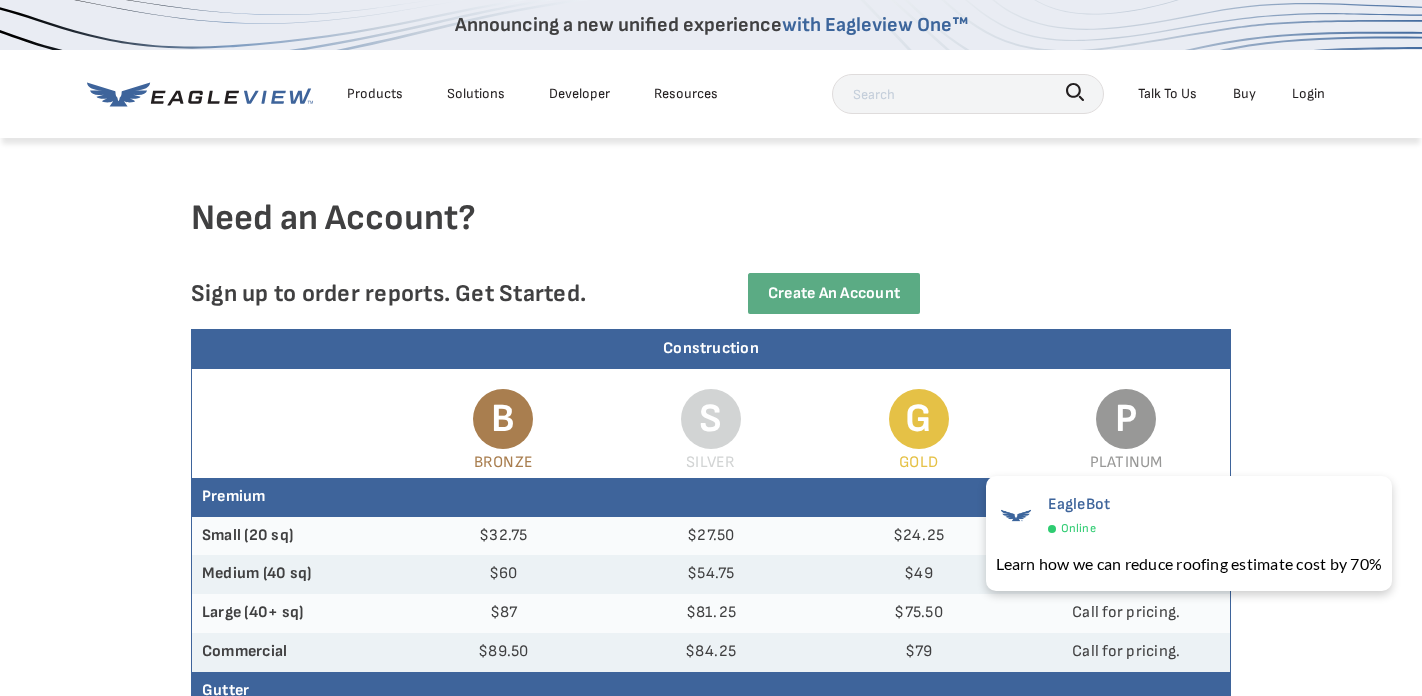 click on "Login" at bounding box center (1308, 93) 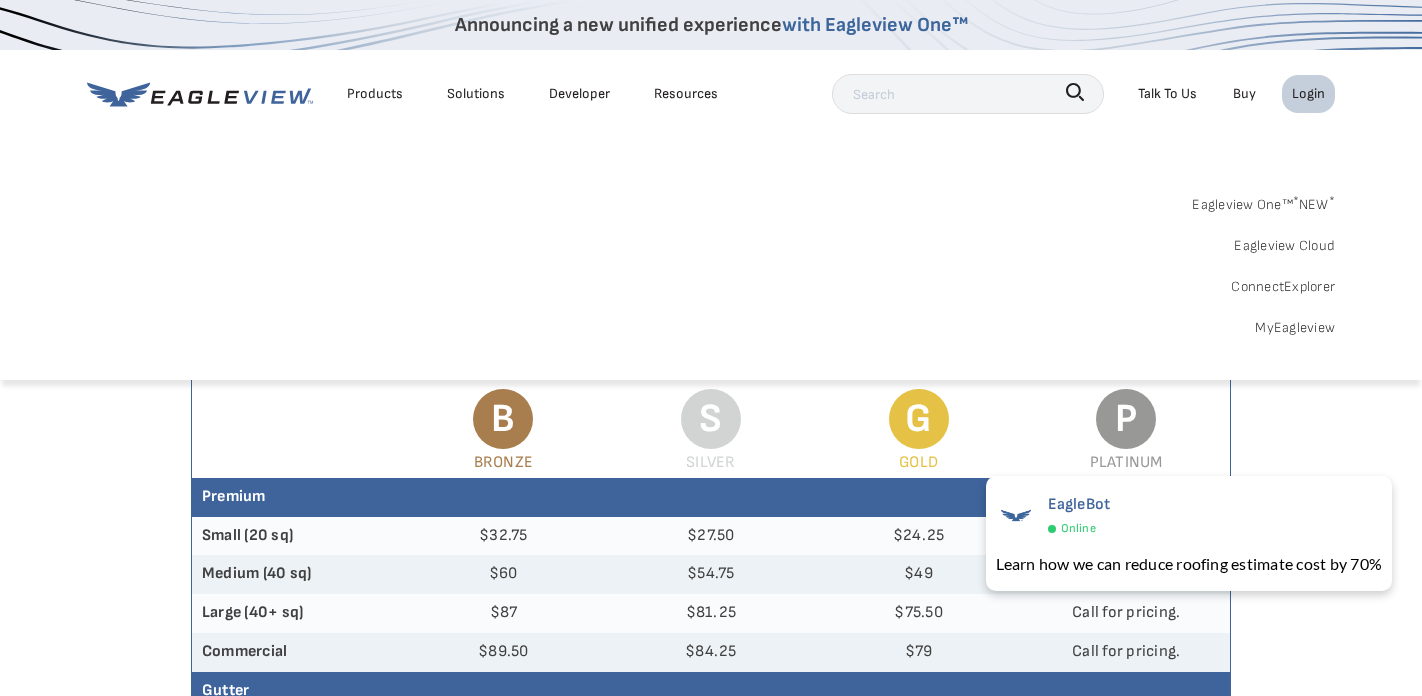click on "MyEagleview" at bounding box center [1295, 327] 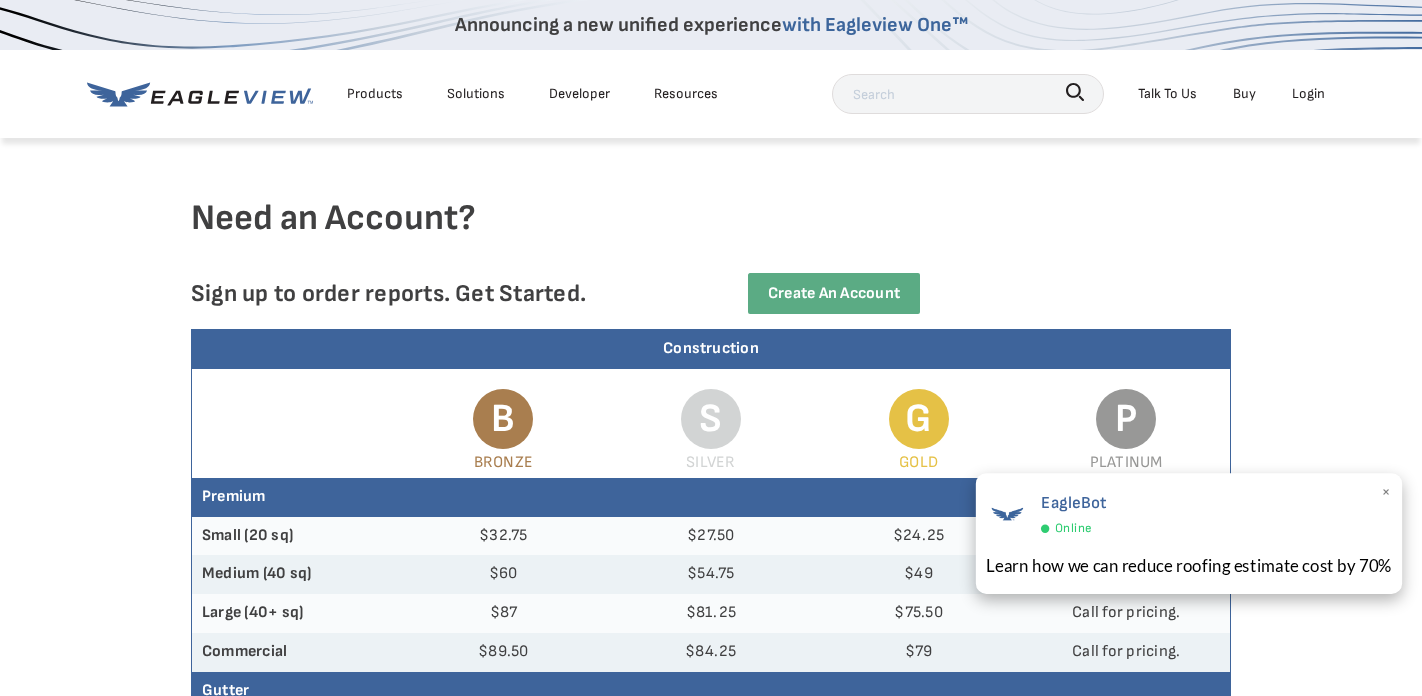 click on "EagleBot Online" at bounding box center [1189, 514] 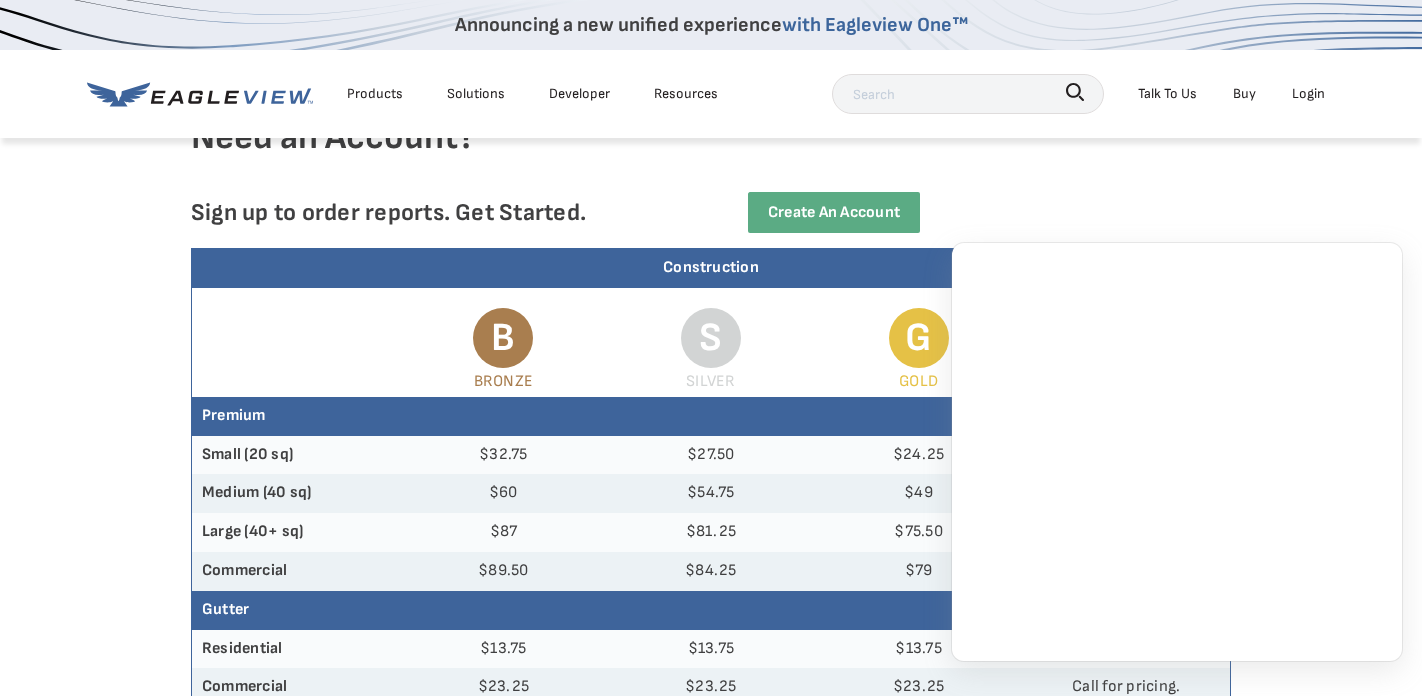 scroll, scrollTop: 86, scrollLeft: 0, axis: vertical 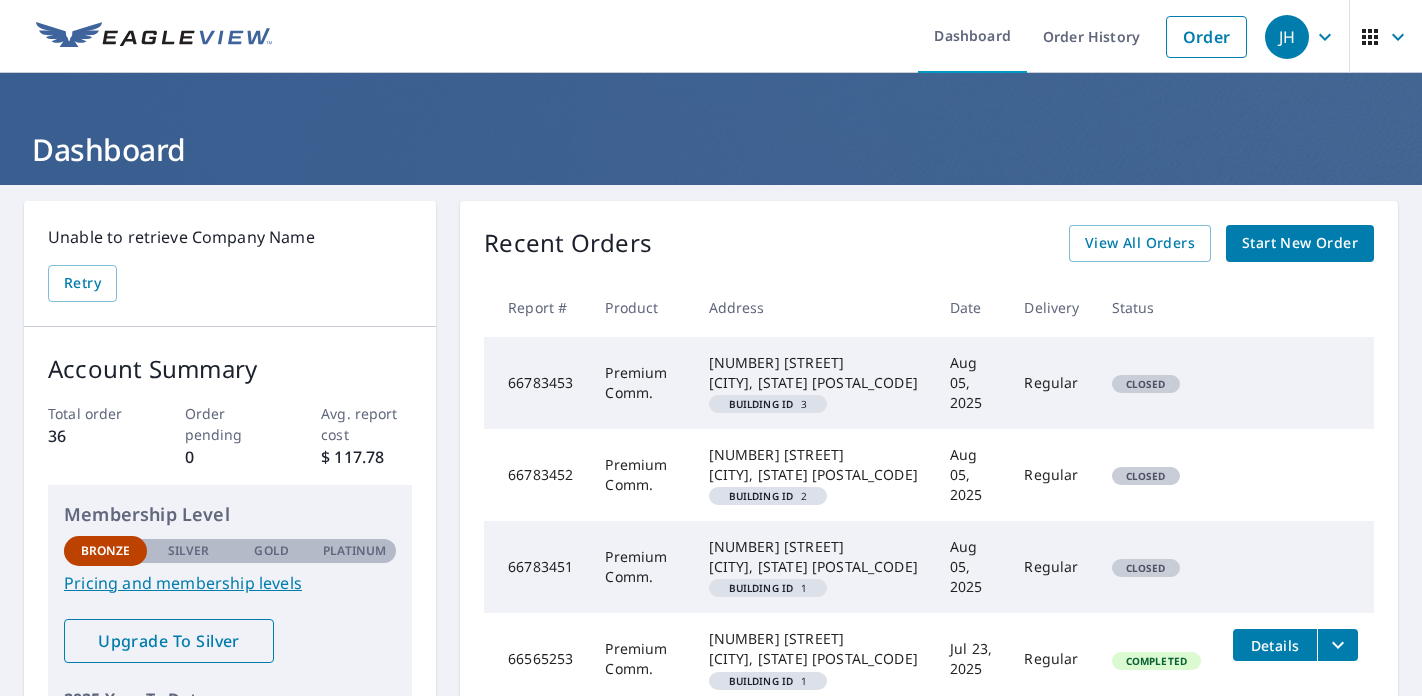 click on "Upgrade To Silver" at bounding box center (169, 641) 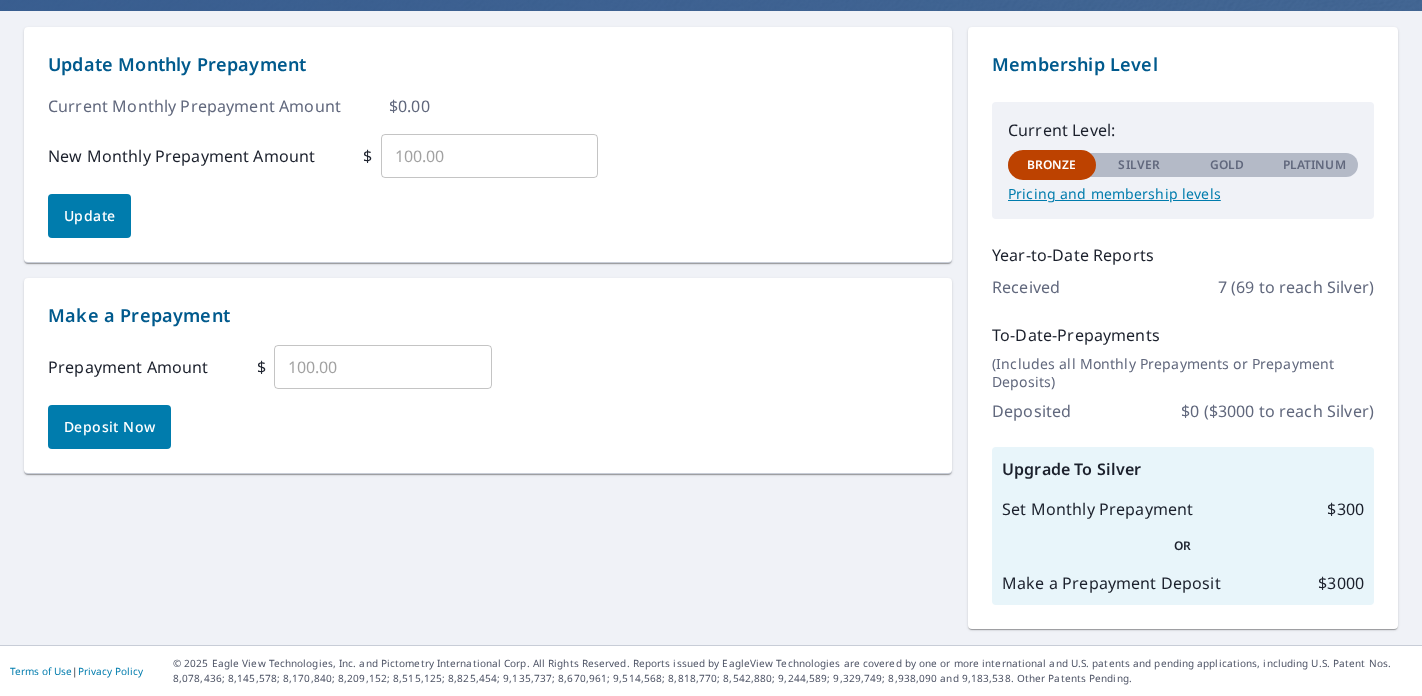 scroll, scrollTop: 0, scrollLeft: 0, axis: both 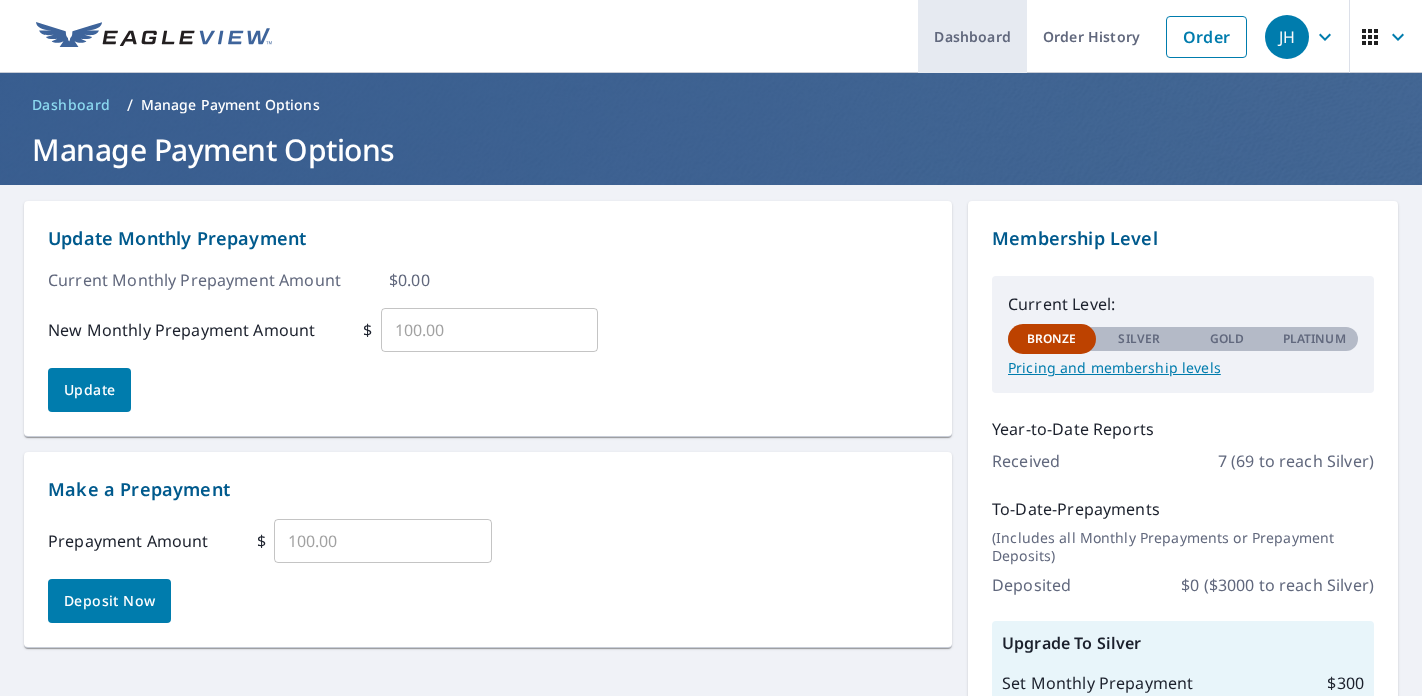 click on "Dashboard" at bounding box center [972, 36] 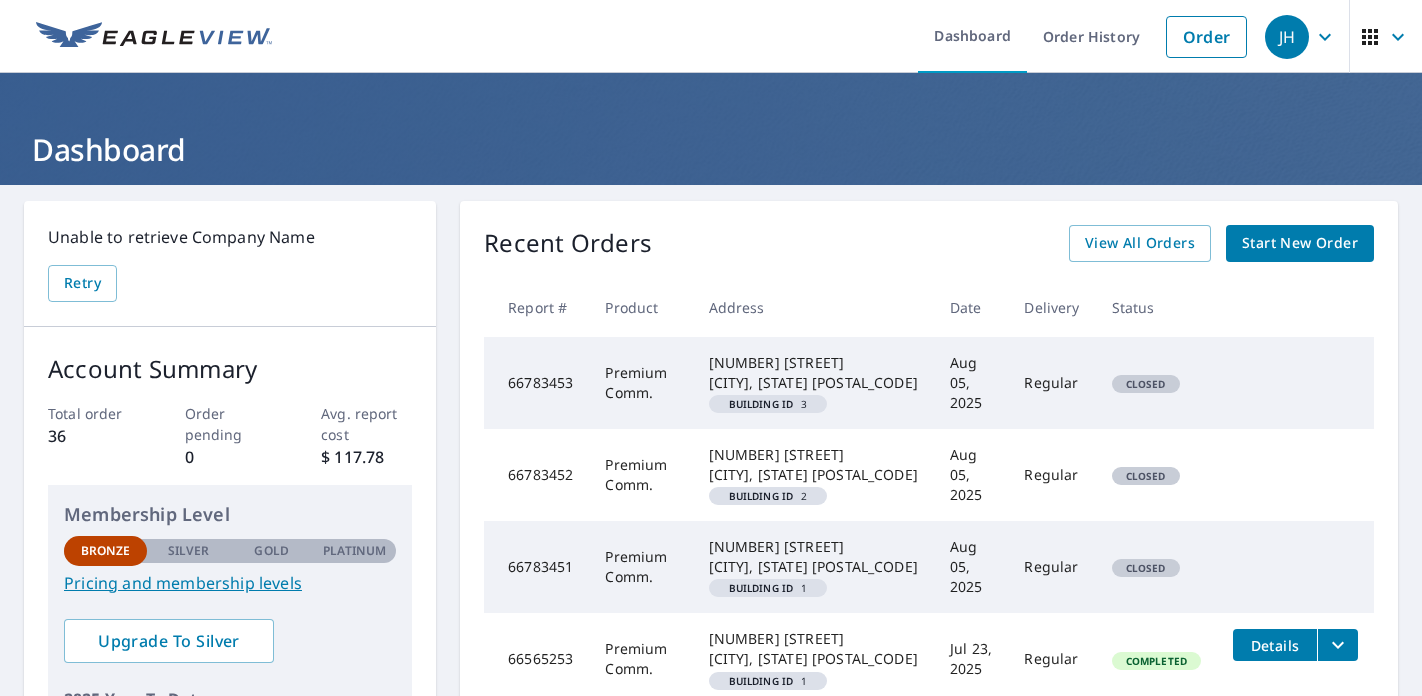 click 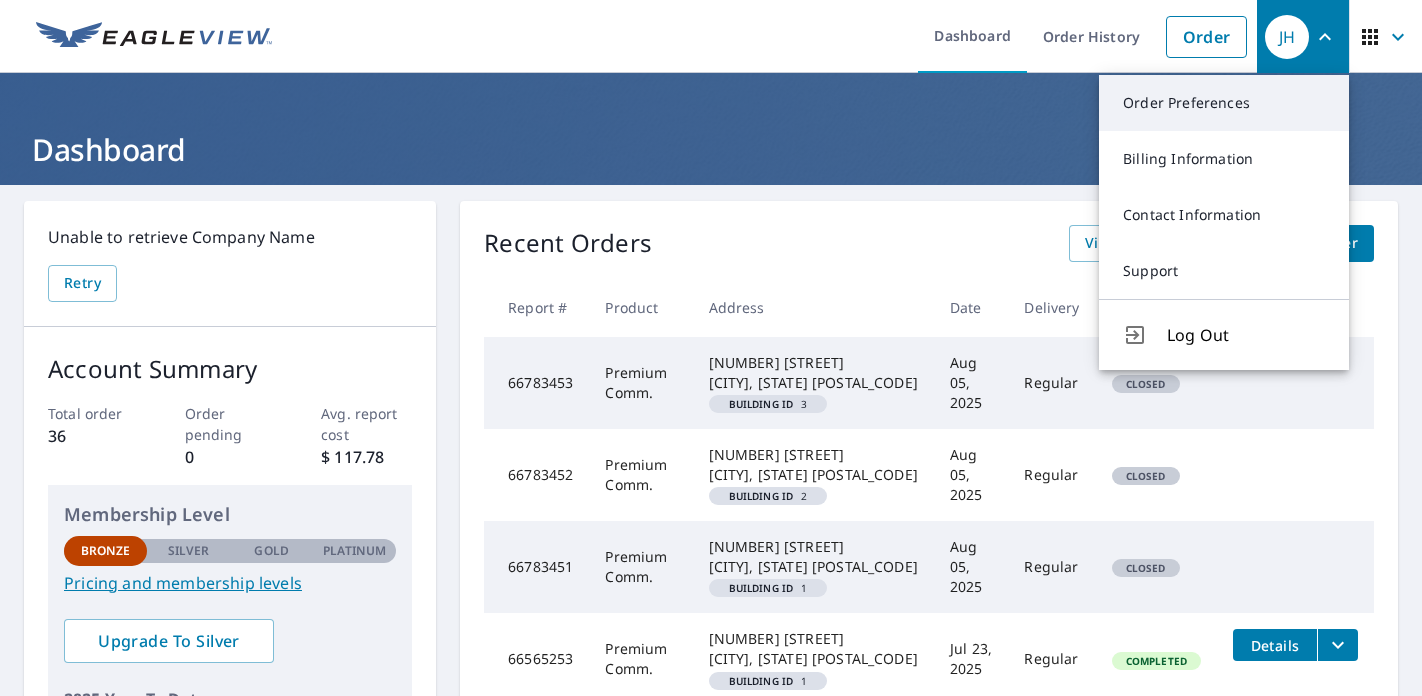 click on "Order Preferences" at bounding box center (1224, 103) 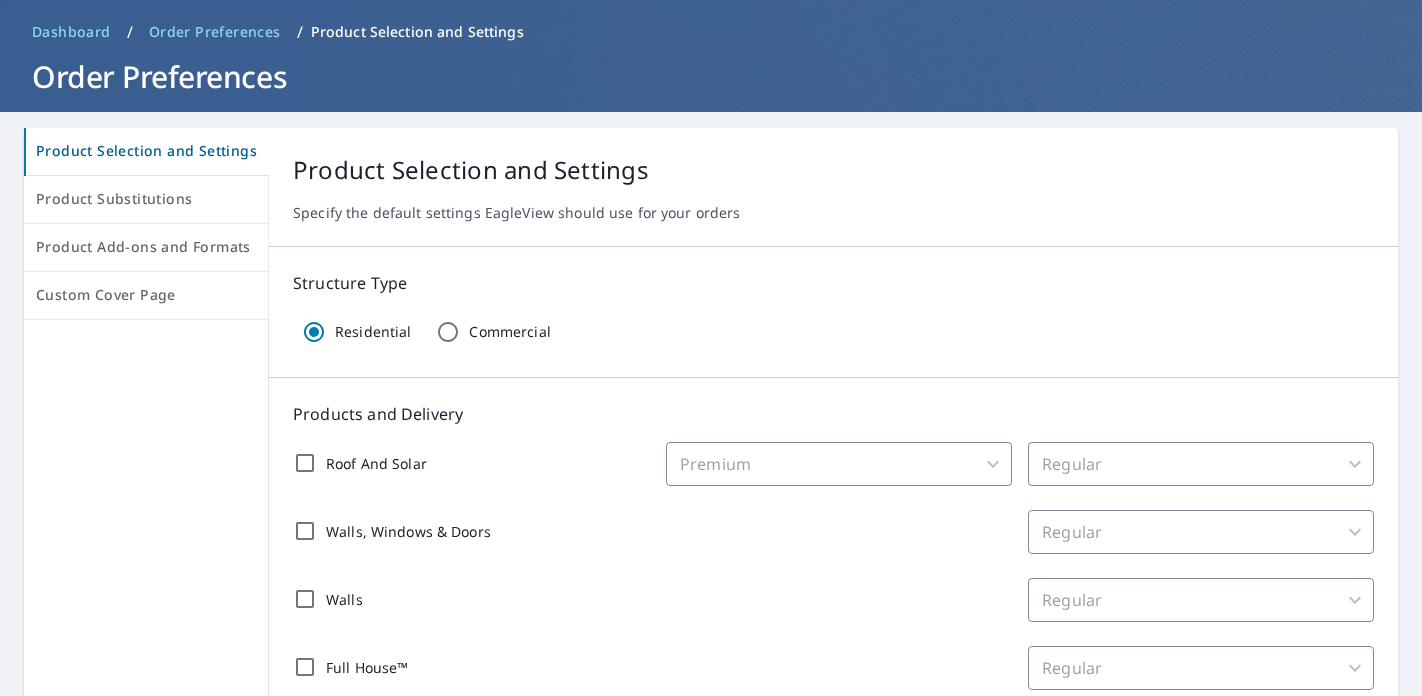 scroll, scrollTop: 78, scrollLeft: 0, axis: vertical 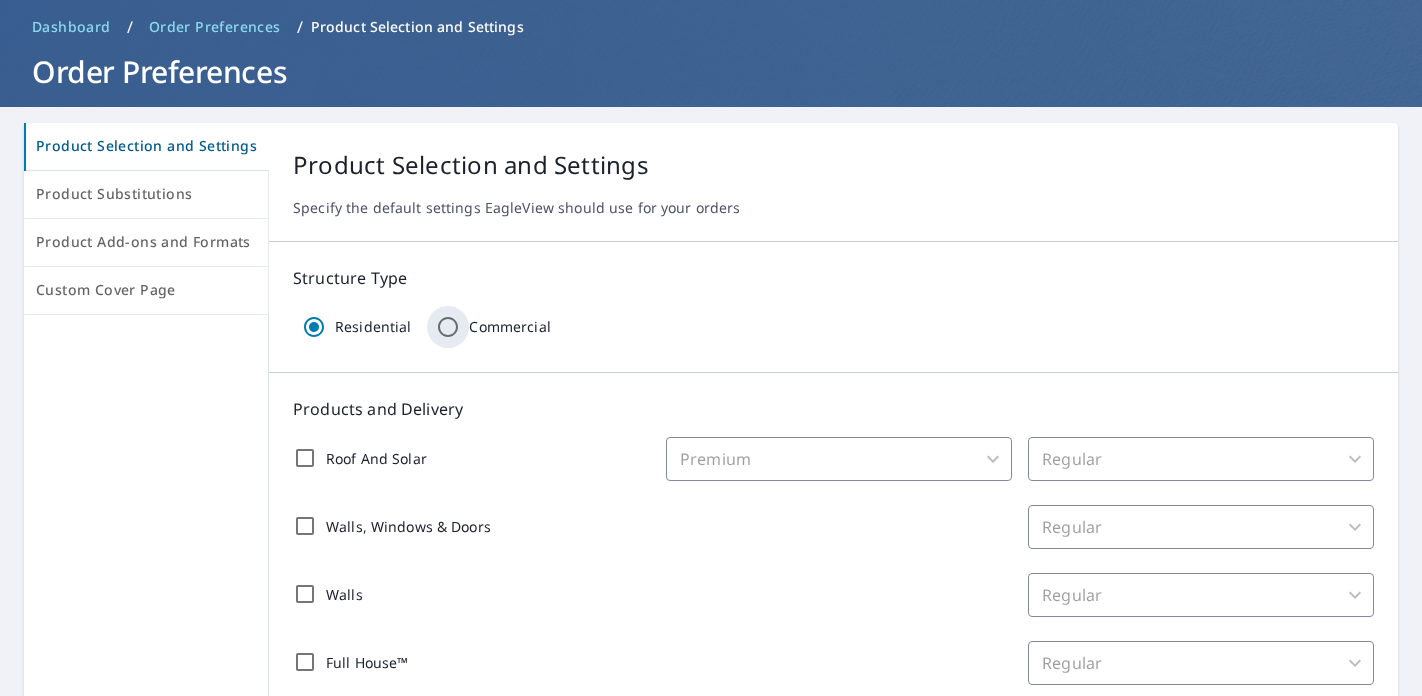 click on "Commercial" at bounding box center [448, 327] 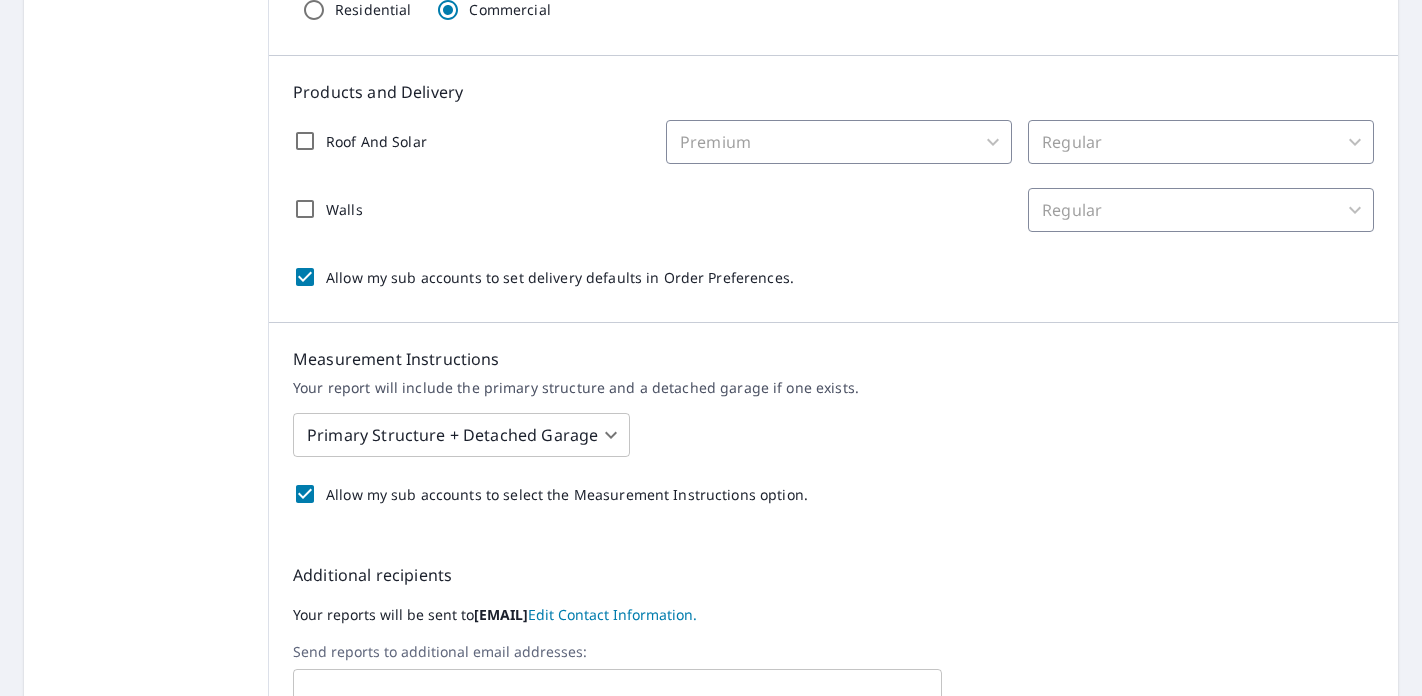 scroll, scrollTop: 397, scrollLeft: 0, axis: vertical 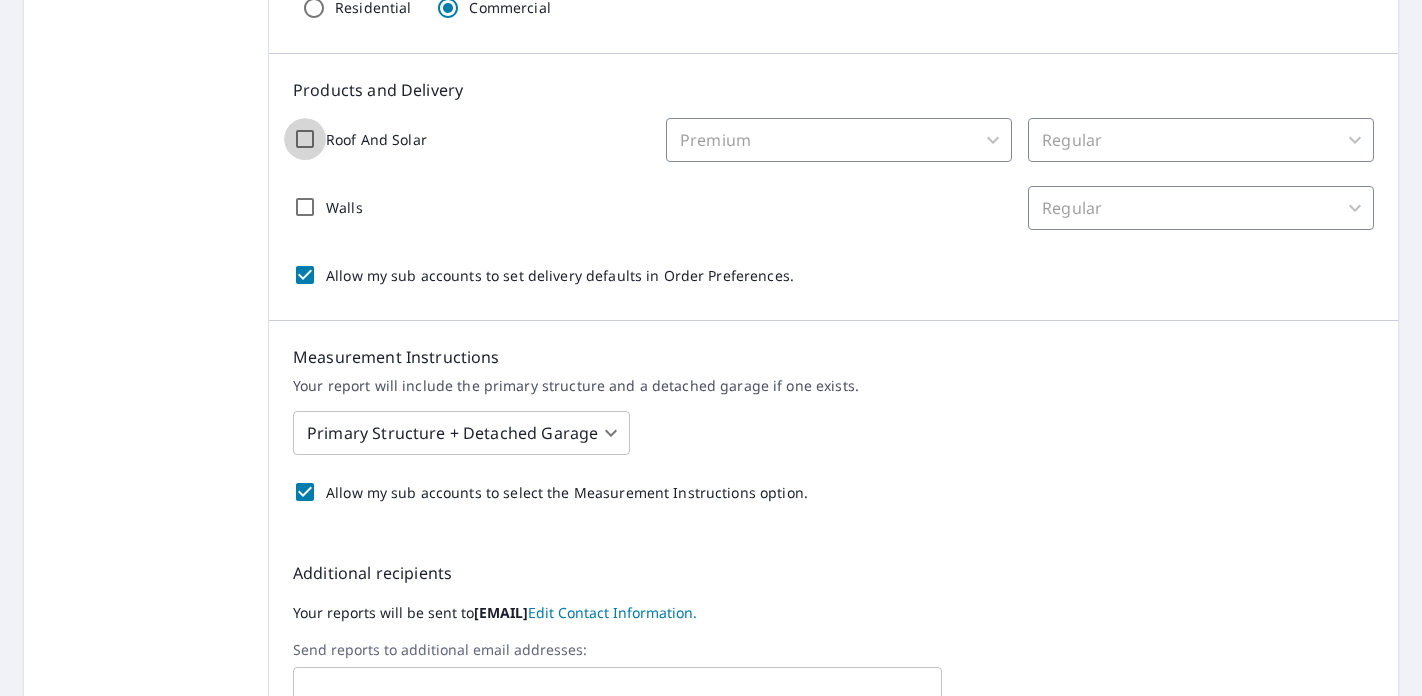 click on "Roof And Solar" at bounding box center (305, 139) 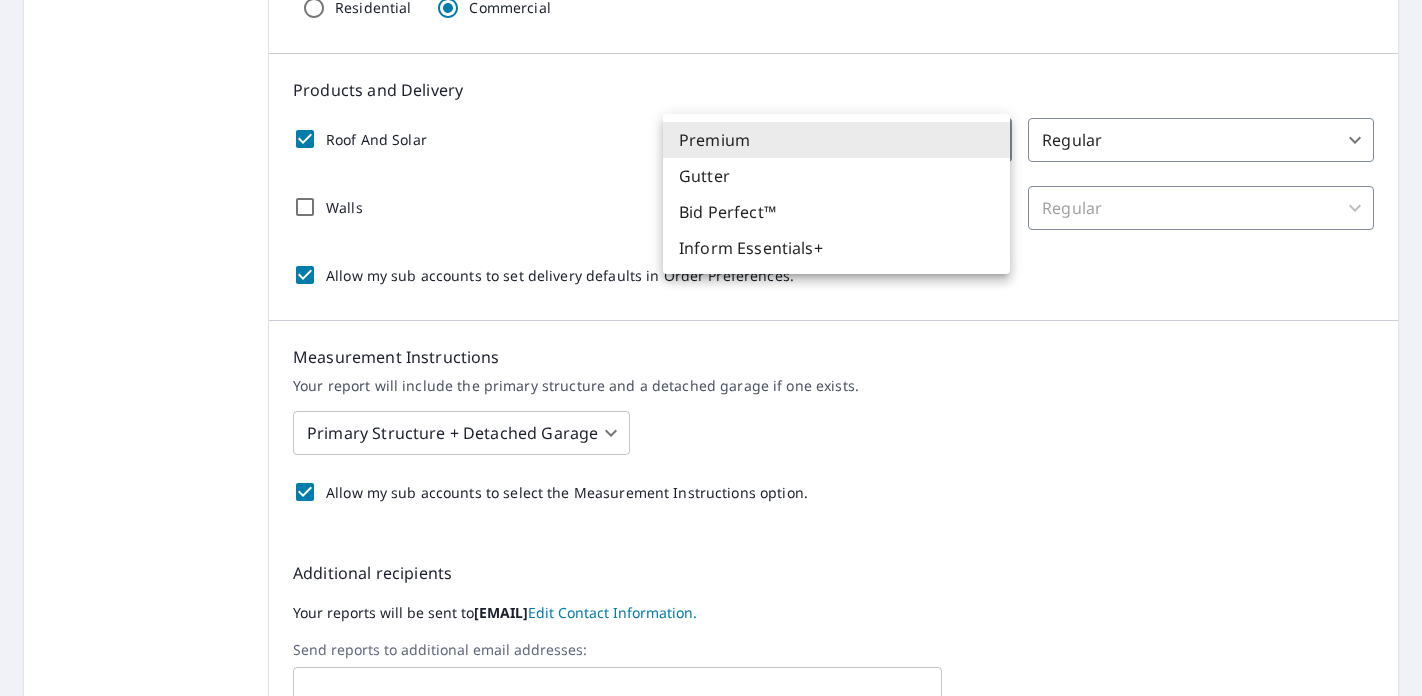 click on "JH JH
Dashboard Order History Order JH Dashboard / Order Preferences / Product Selection and Settings Order Preferences Product Selection and Settings Product Substitutions Product Add-ons and Formats Custom Cover Page Product Selection and Settings Specify the default settings EagleView should use for your orders Structure Type Residential Commercial Products and Delivery Roof And Solar Premium 32 ​ Regular 8 ​ Walls Regular 8 ​ Allow my sub accounts to set delivery defaults in Order Preferences. Measurement Instructions Your report will include the primary structure and a detached garage if one exists. Primary Structure + Detached Garage 1 ​ Allow my sub accounts to select the Measurement Instructions option. Additional recipients Your reports will be sent to  jharris@jollyroofing.com.  Edit Contact Information. Send reports to additional email addresses: ​ Include these additional recipients on all sub account orders. Save Cancel Terms of Use  |  Privacy Policy" at bounding box center [711, 348] 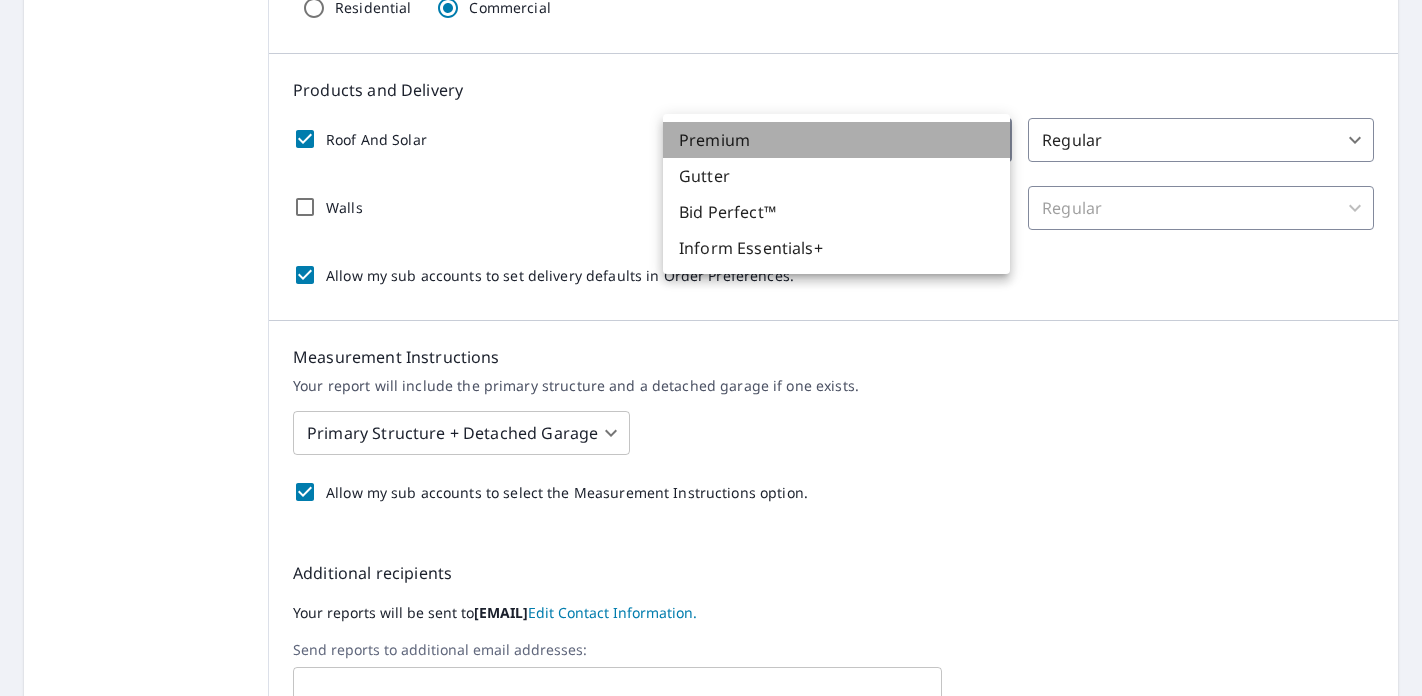 click on "Premium" at bounding box center (836, 140) 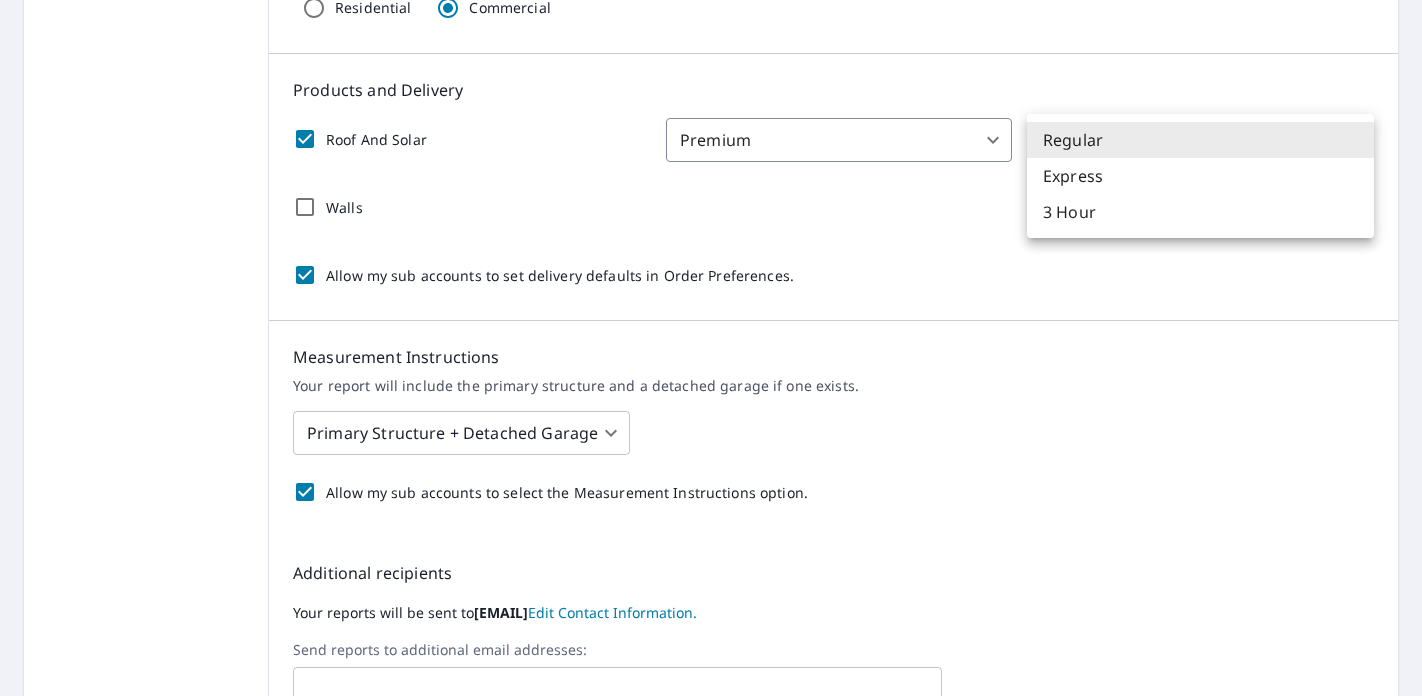 click on "JH JH
Dashboard Order History Order JH Dashboard / Order Preferences / Product Selection and Settings Order Preferences Product Selection and Settings Product Substitutions Product Add-ons and Formats Custom Cover Page Product Selection and Settings Specify the default settings EagleView should use for your orders Structure Type Residential Commercial Products and Delivery Roof And Solar Premium 32 ​ Regular 8 ​ Walls Regular 8 ​ Allow my sub accounts to set delivery defaults in Order Preferences. Measurement Instructions Your report will include the primary structure and a detached garage if one exists. Primary Structure + Detached Garage 1 ​ Allow my sub accounts to select the Measurement Instructions option. Additional recipients Your reports will be sent to  jharris@jollyroofing.com.  Edit Contact Information. Send reports to additional email addresses: ​ Include these additional recipients on all sub account orders. Save Cancel Terms of Use  |  Privacy Policy" at bounding box center [711, 348] 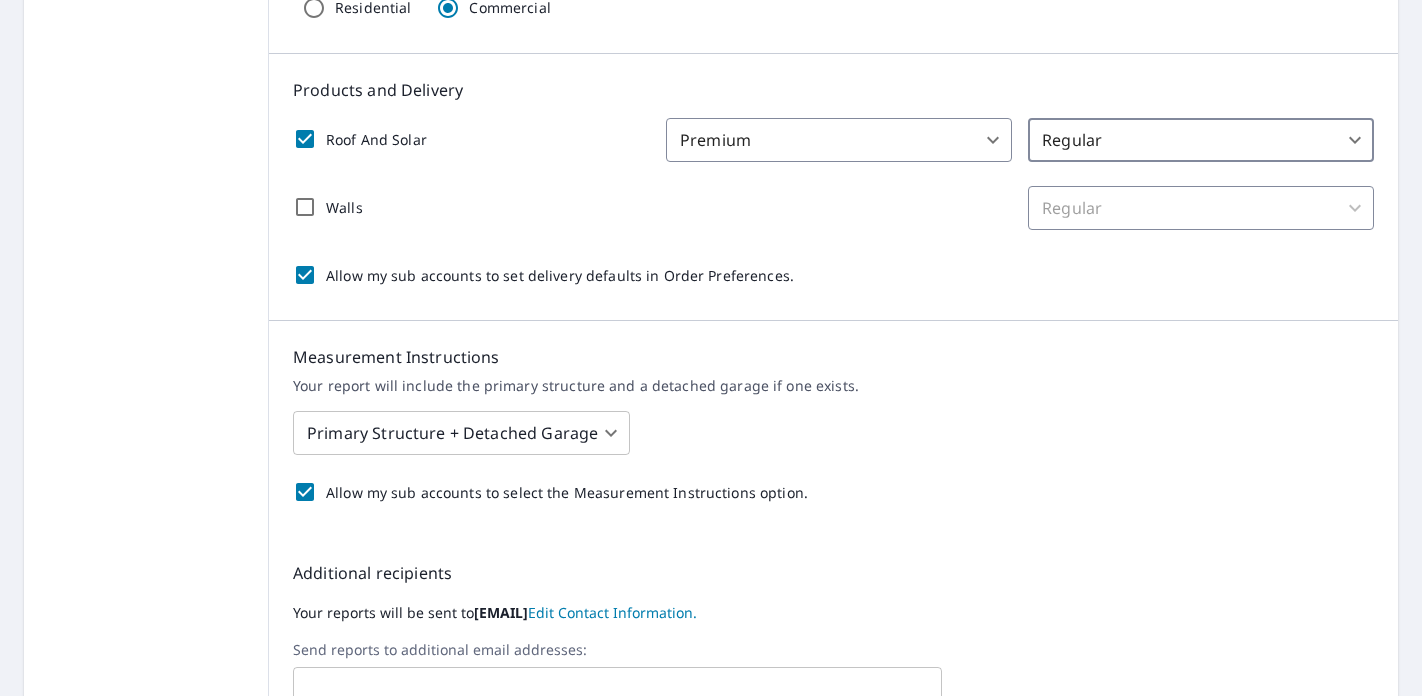 click on "Products and Delivery Roof And Solar Premium 32 ​ Regular 8 ​ Walls Regular 8 ​ Allow my sub accounts to set delivery defaults in Order Preferences." at bounding box center [833, 187] 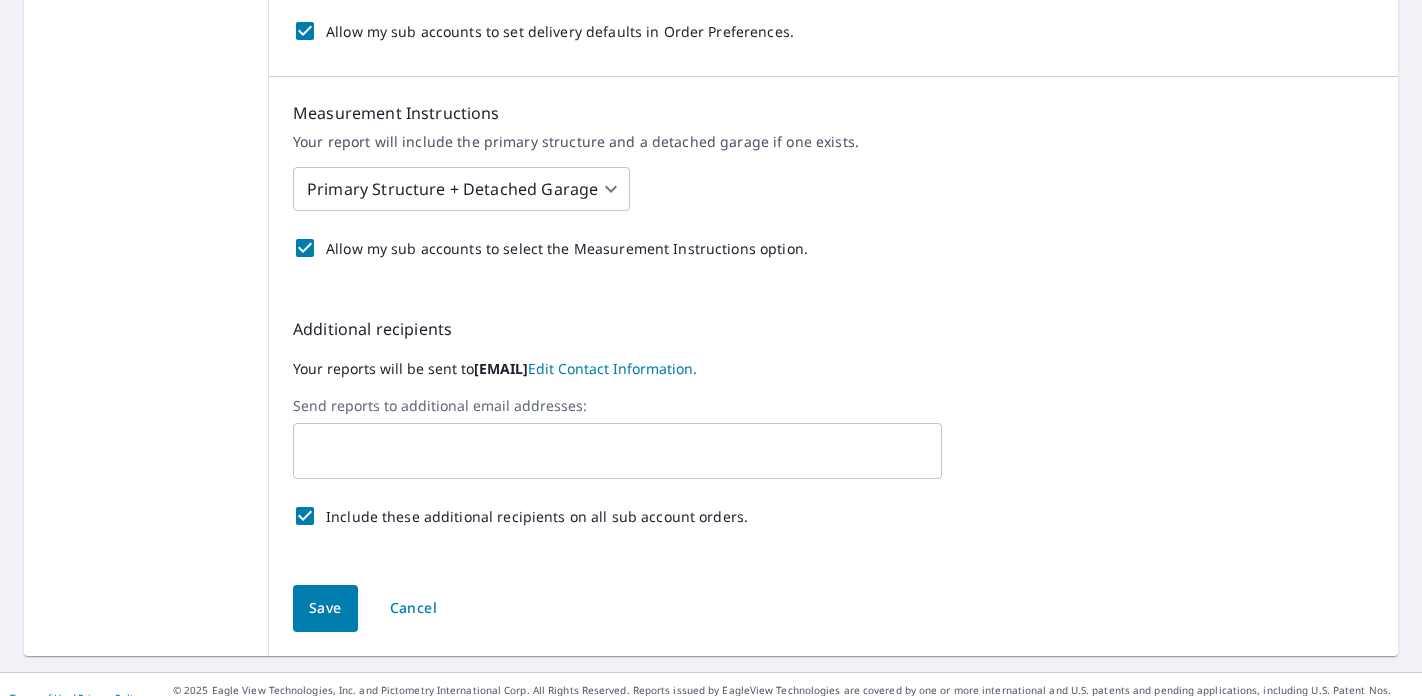 scroll, scrollTop: 642, scrollLeft: 0, axis: vertical 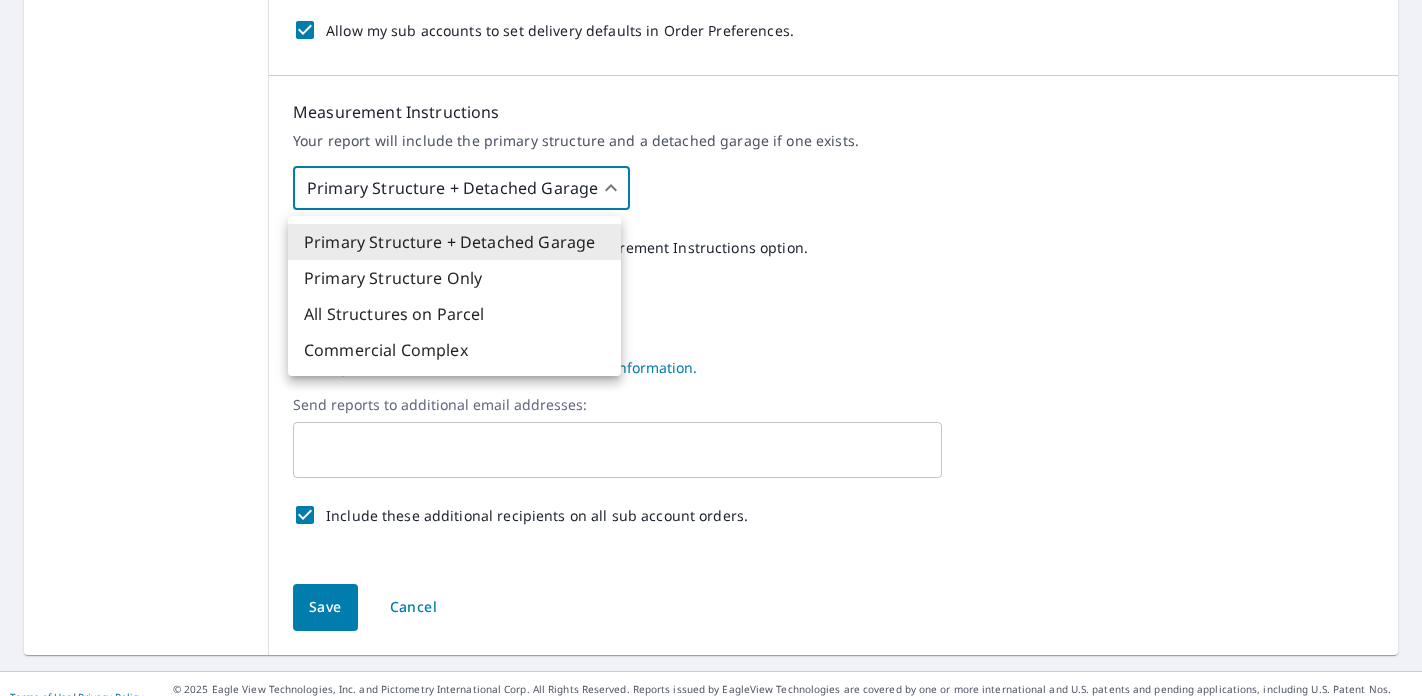 click on "JH JH
Dashboard Order History Order JH Dashboard / Order Preferences / Product Selection and Settings Order Preferences Product Selection and Settings Product Substitutions Product Add-ons and Formats Custom Cover Page Product Selection and Settings Specify the default settings EagleView should use for your orders Structure Type Residential Commercial Products and Delivery Roof And Solar Premium 32 ​ Regular 8 ​ Walls Regular 8 ​ Allow my sub accounts to set delivery defaults in Order Preferences. Measurement Instructions Your report will include the primary structure and a detached garage if one exists. Primary Structure + Detached Garage 1 ​ Allow my sub accounts to select the Measurement Instructions option. Additional recipients Your reports will be sent to  jharris@jollyroofing.com.  Edit Contact Information. Send reports to additional email addresses: ​ Include these additional recipients on all sub account orders. Save Cancel Terms of Use  |  Privacy Policy" at bounding box center (711, 348) 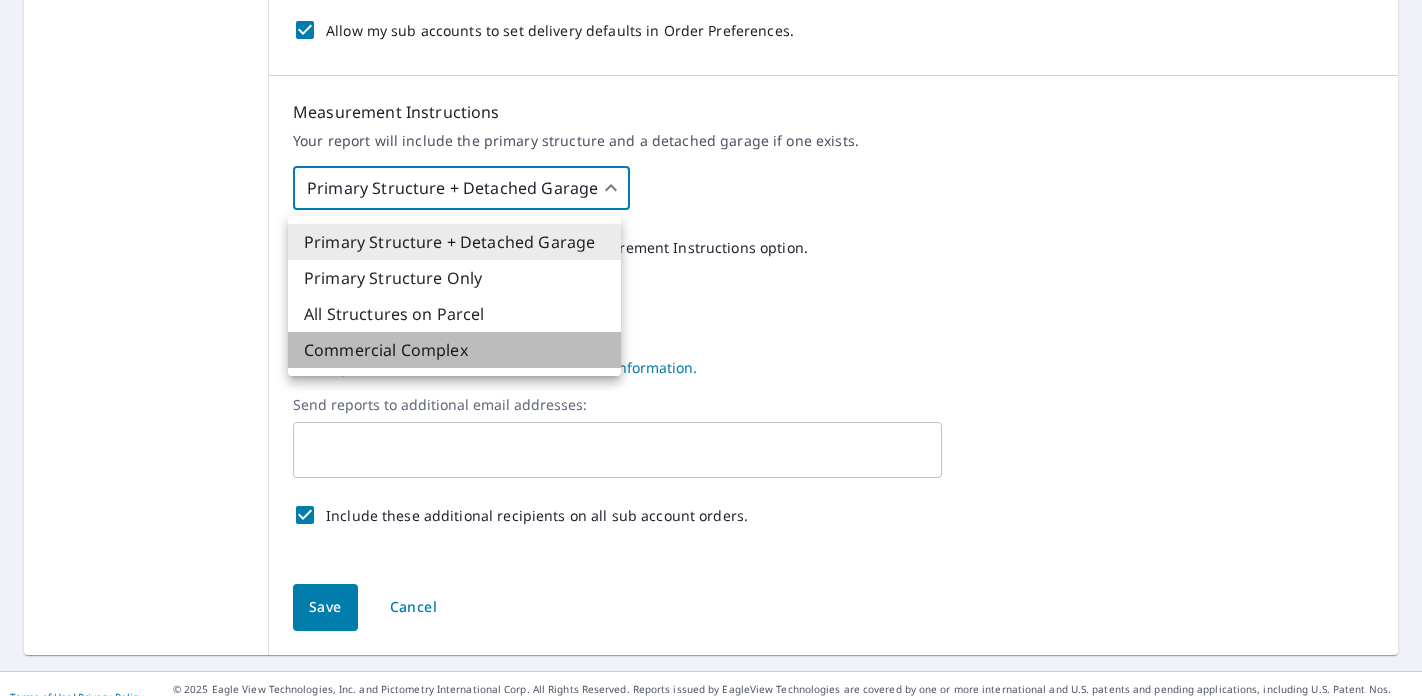 click on "Commercial Complex" at bounding box center (454, 350) 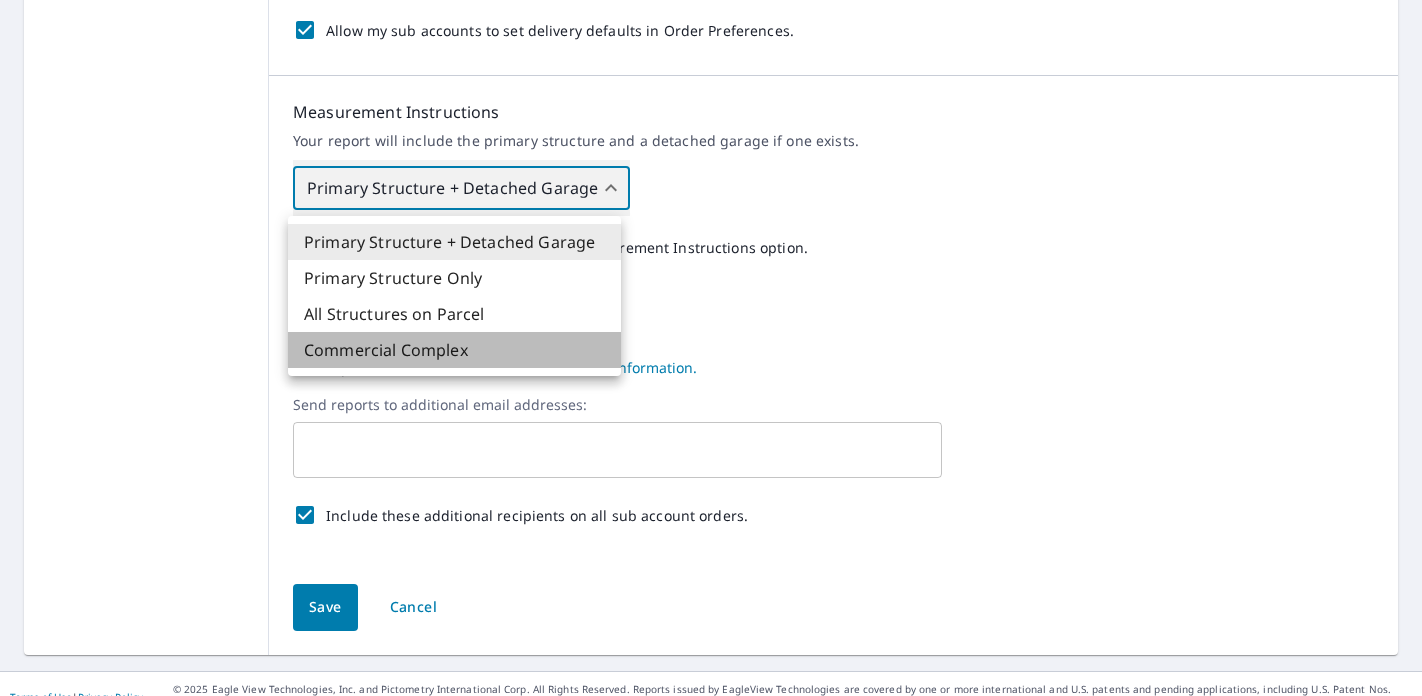 type on "4" 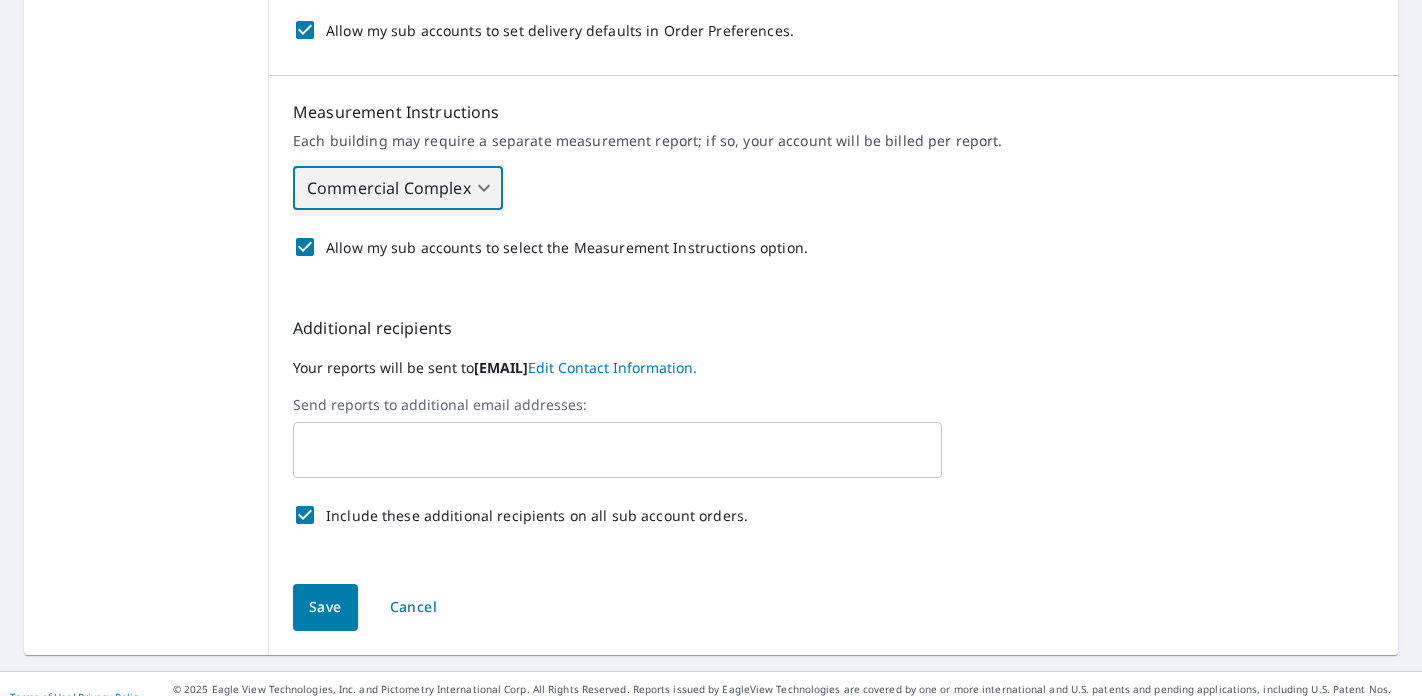 scroll, scrollTop: 667, scrollLeft: 0, axis: vertical 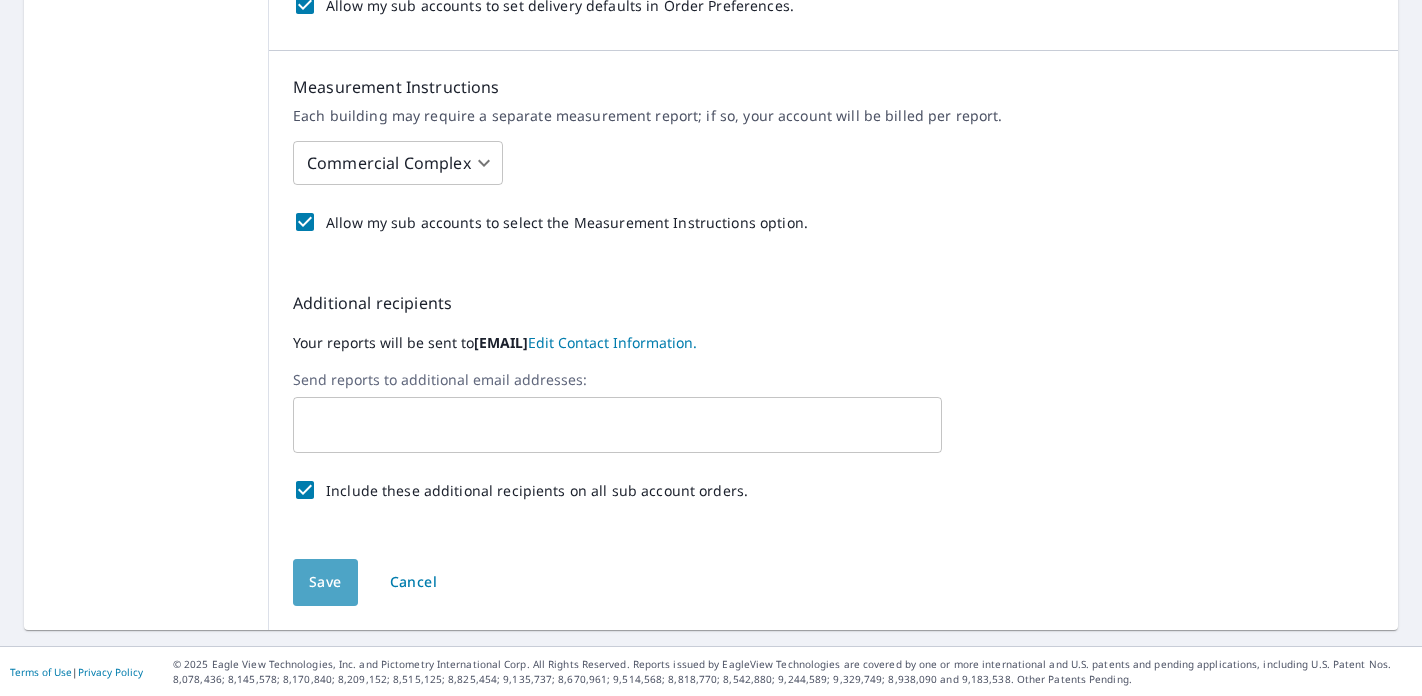 click on "Save" at bounding box center [325, 582] 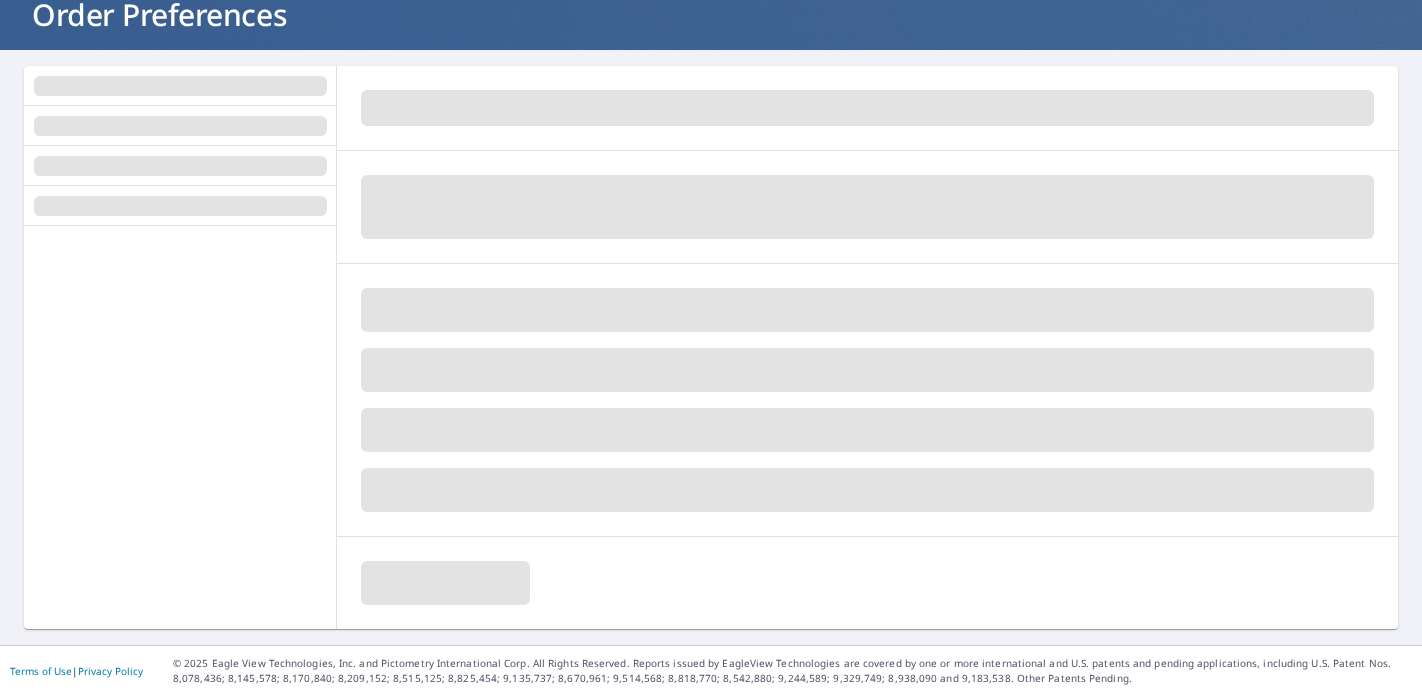 scroll, scrollTop: 135, scrollLeft: 0, axis: vertical 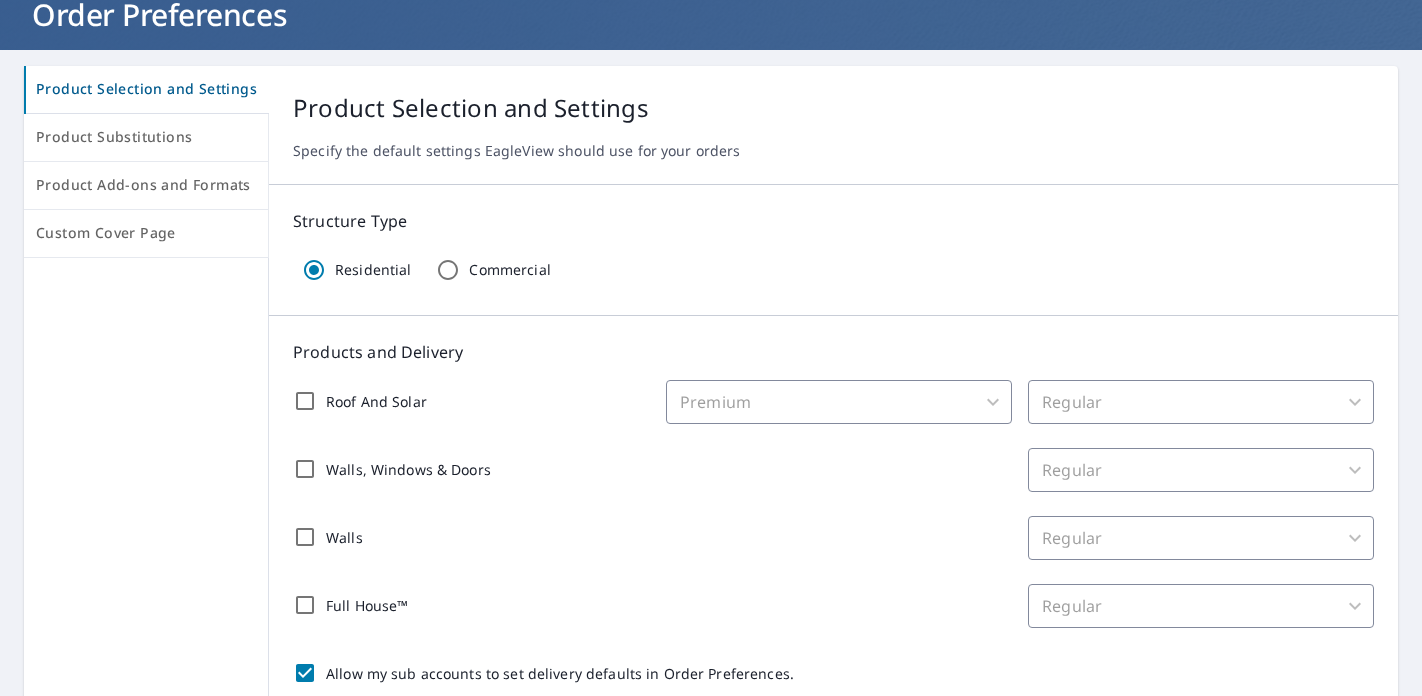 radio on "false" 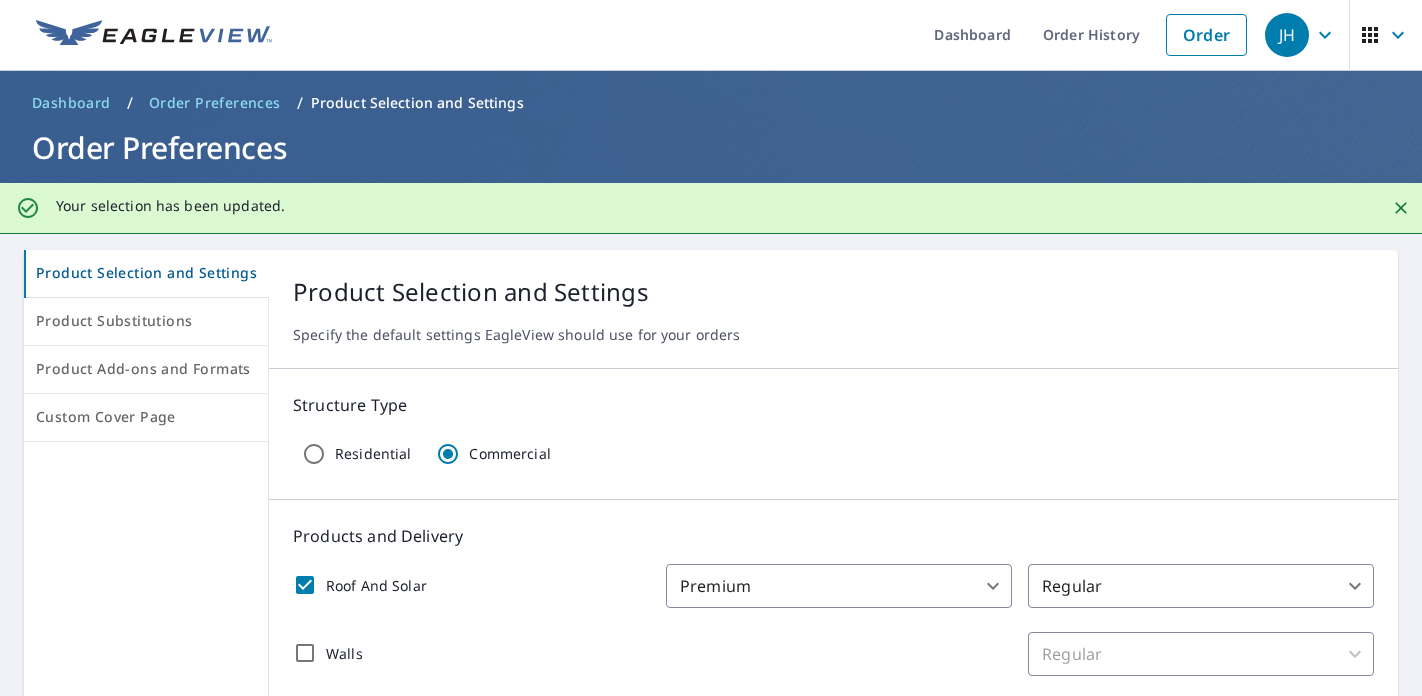 scroll, scrollTop: 0, scrollLeft: 0, axis: both 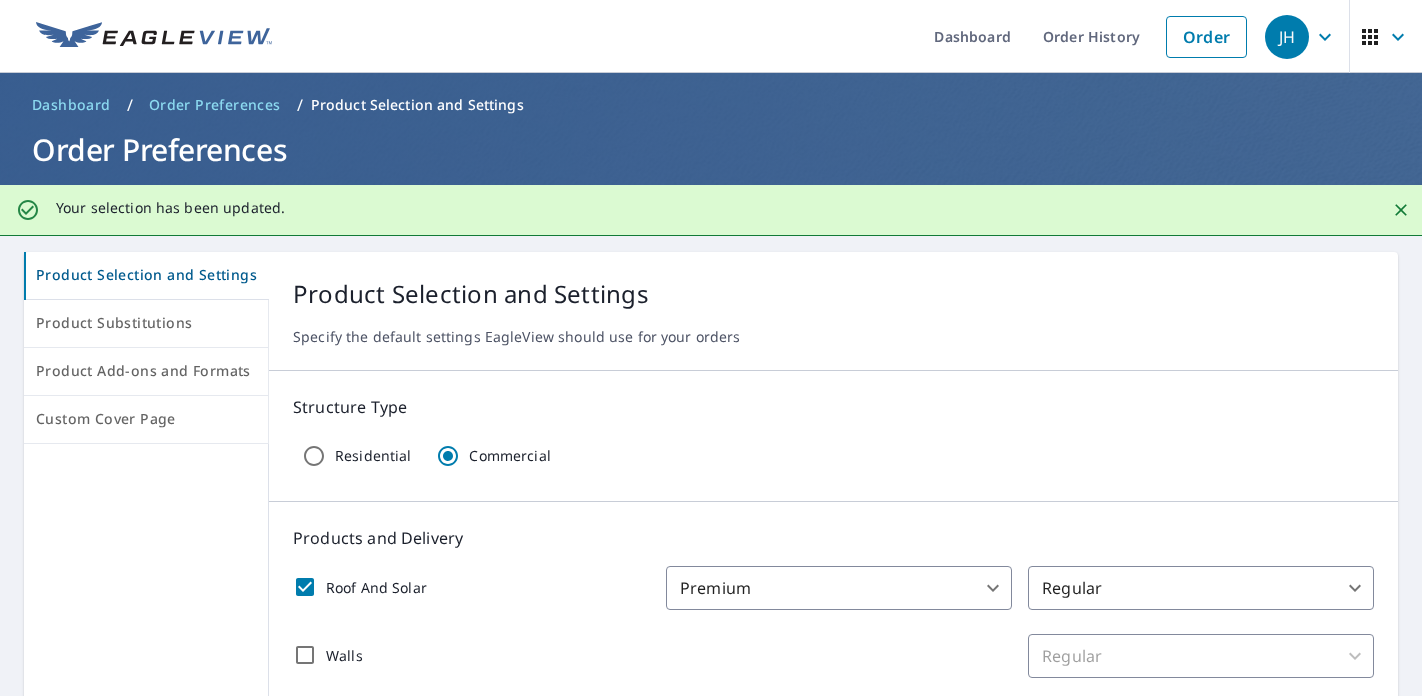 click 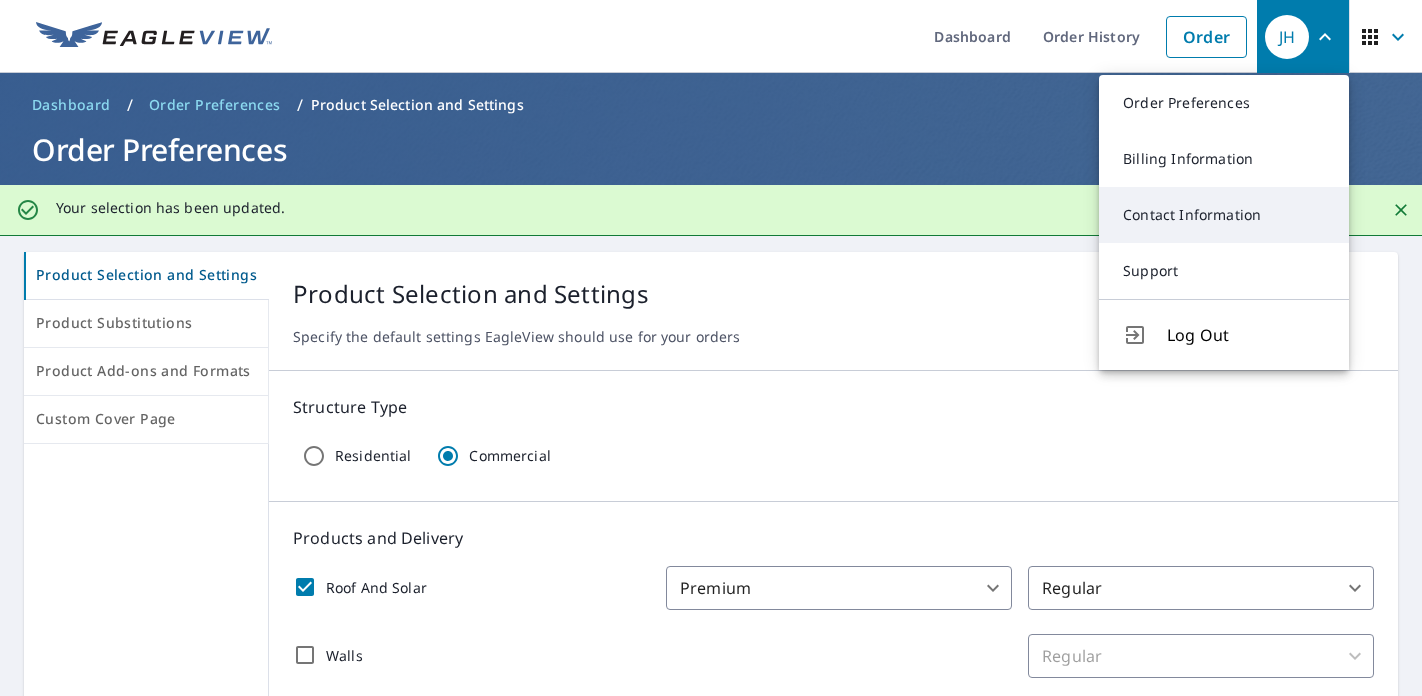 click on "Contact Information" at bounding box center (1224, 215) 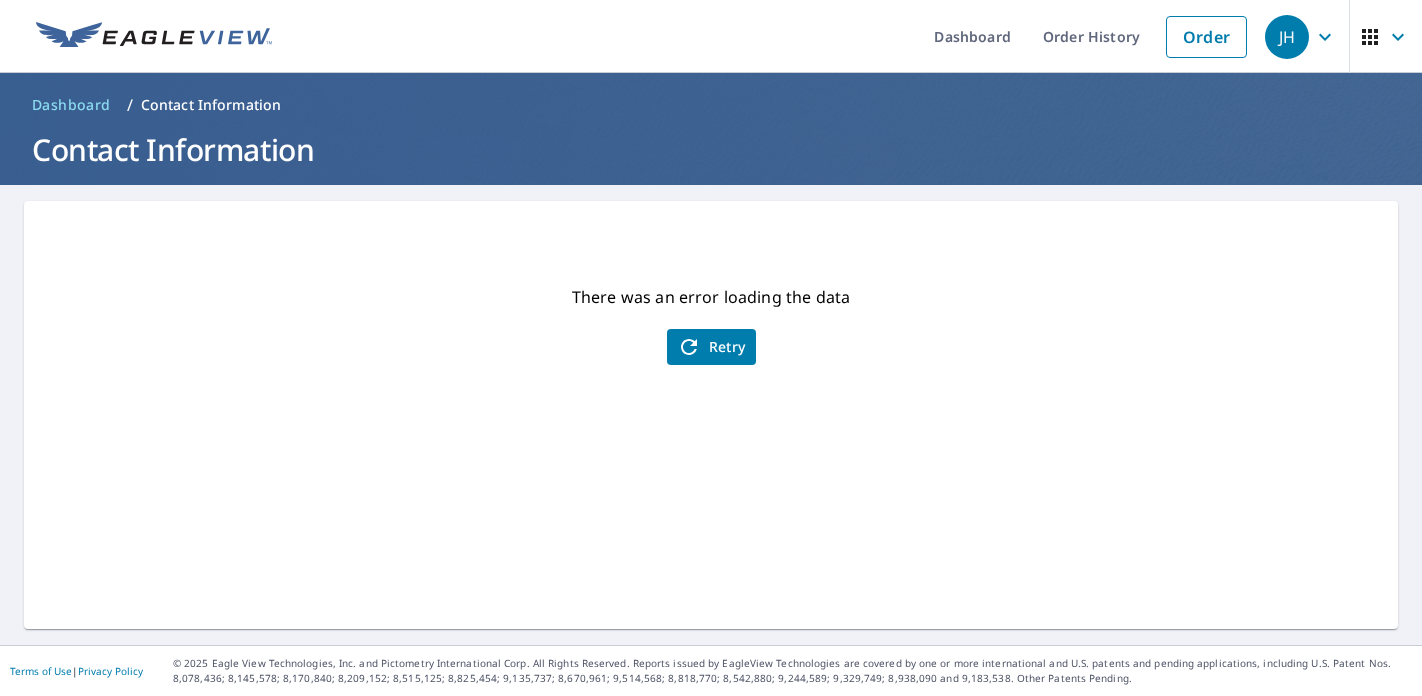 click 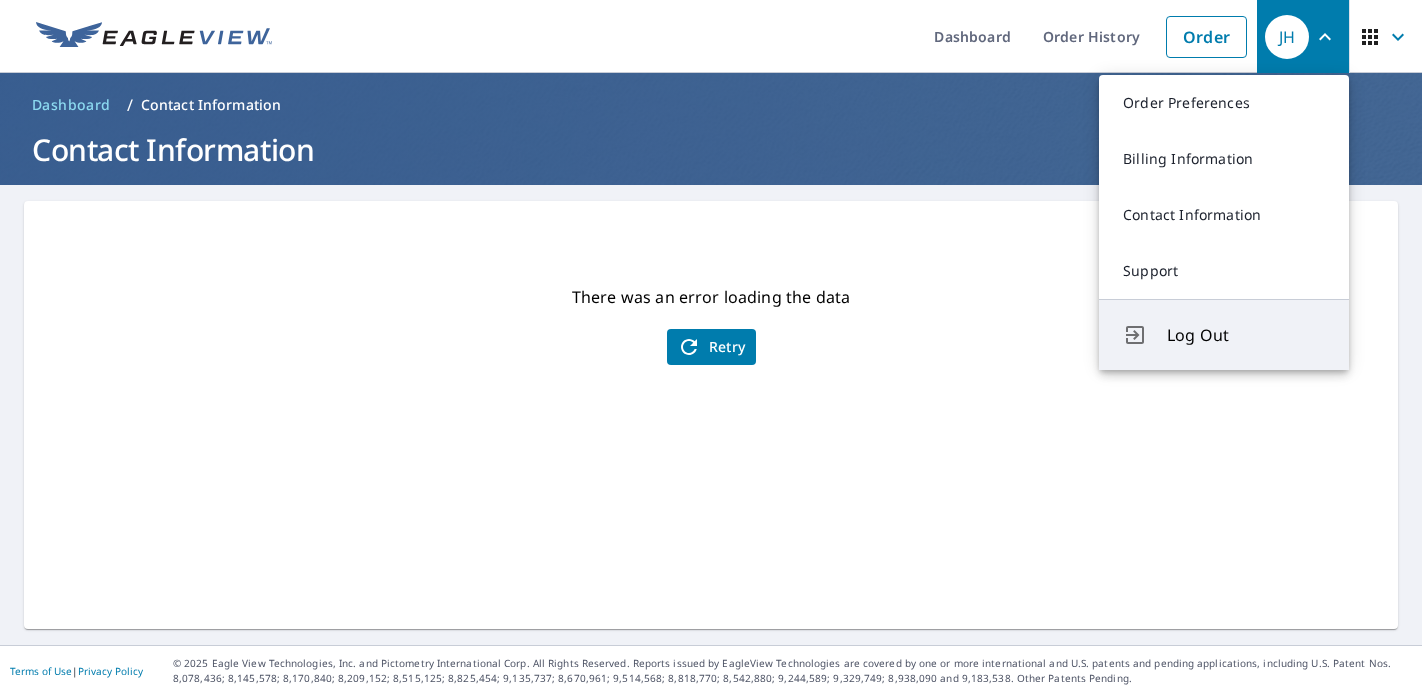 click on "Log Out" at bounding box center (1246, 335) 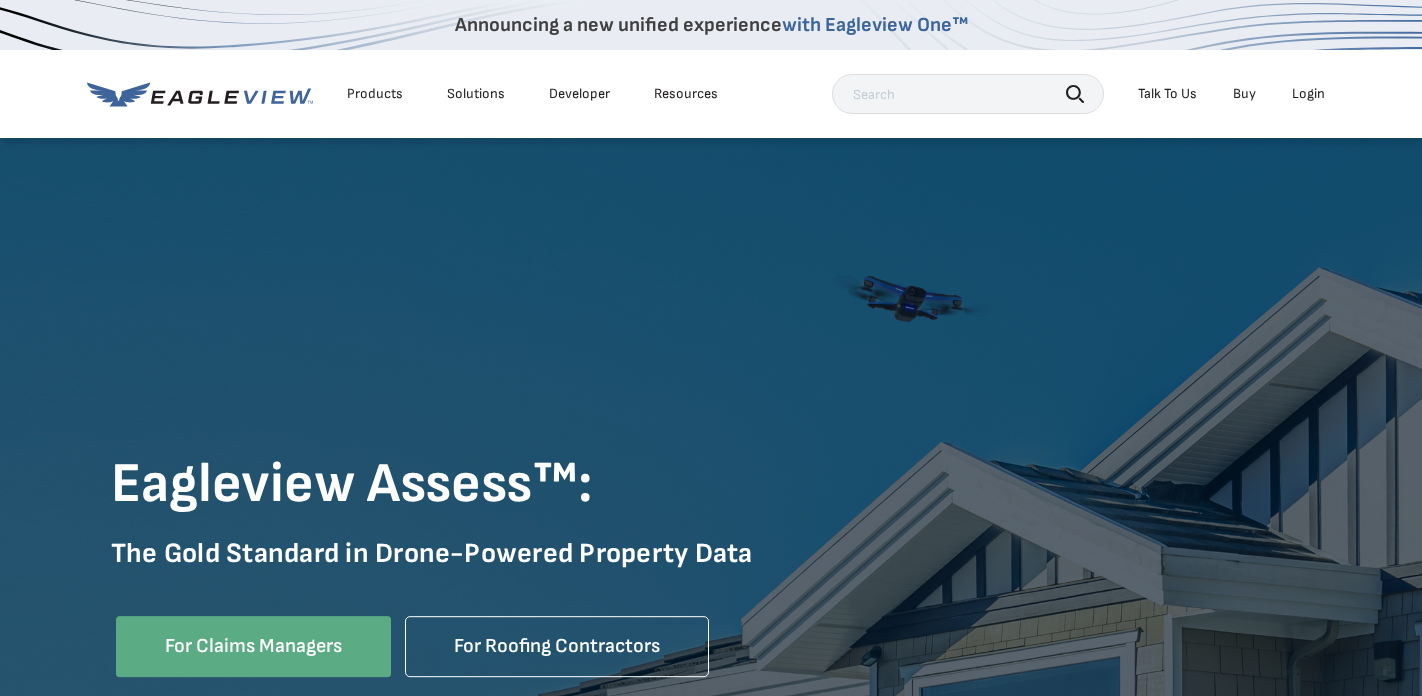 scroll, scrollTop: 0, scrollLeft: 0, axis: both 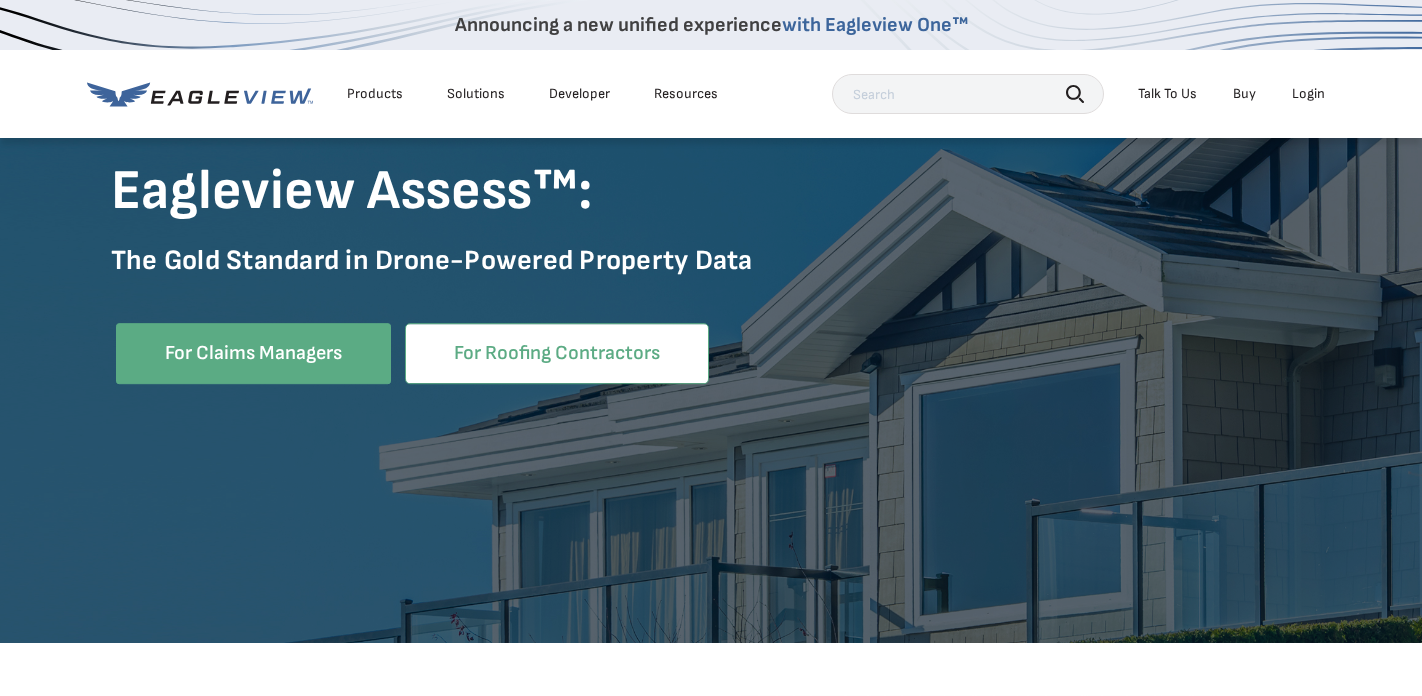 click on "For Roofing Contractors" at bounding box center [557, 353] 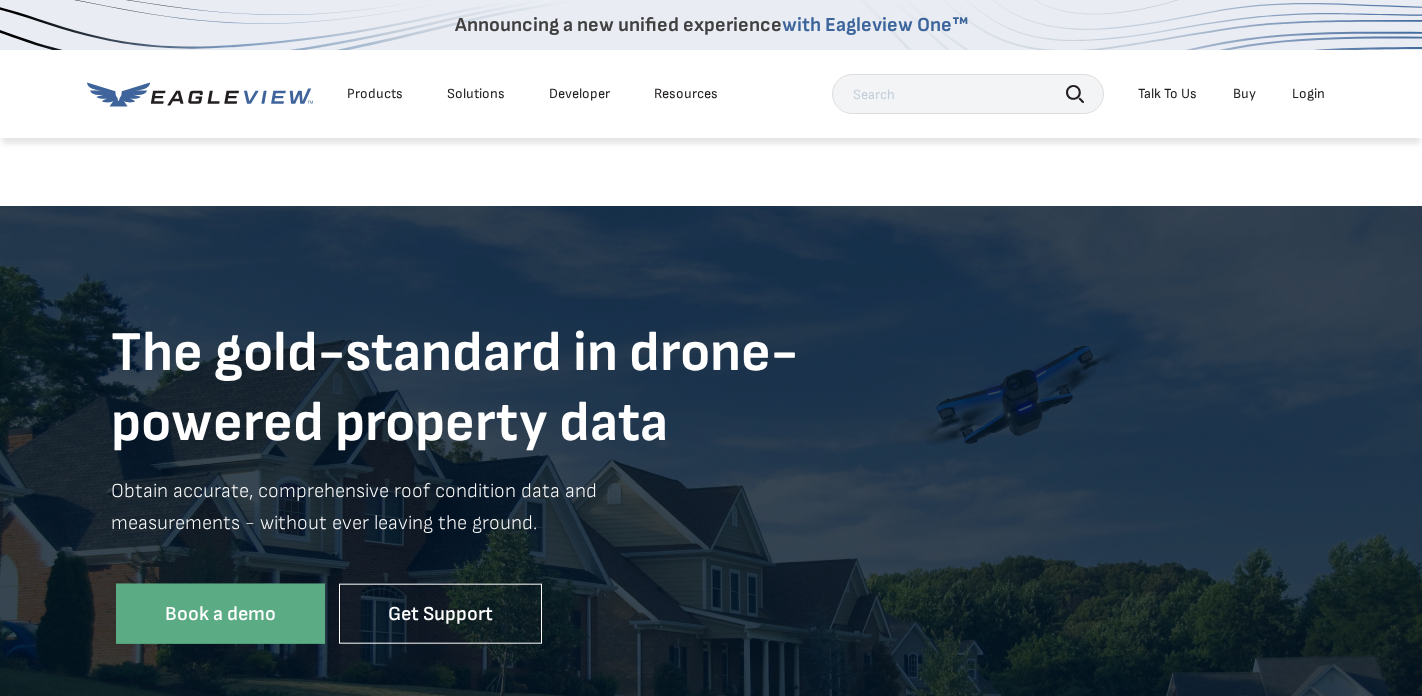 scroll, scrollTop: 0, scrollLeft: 0, axis: both 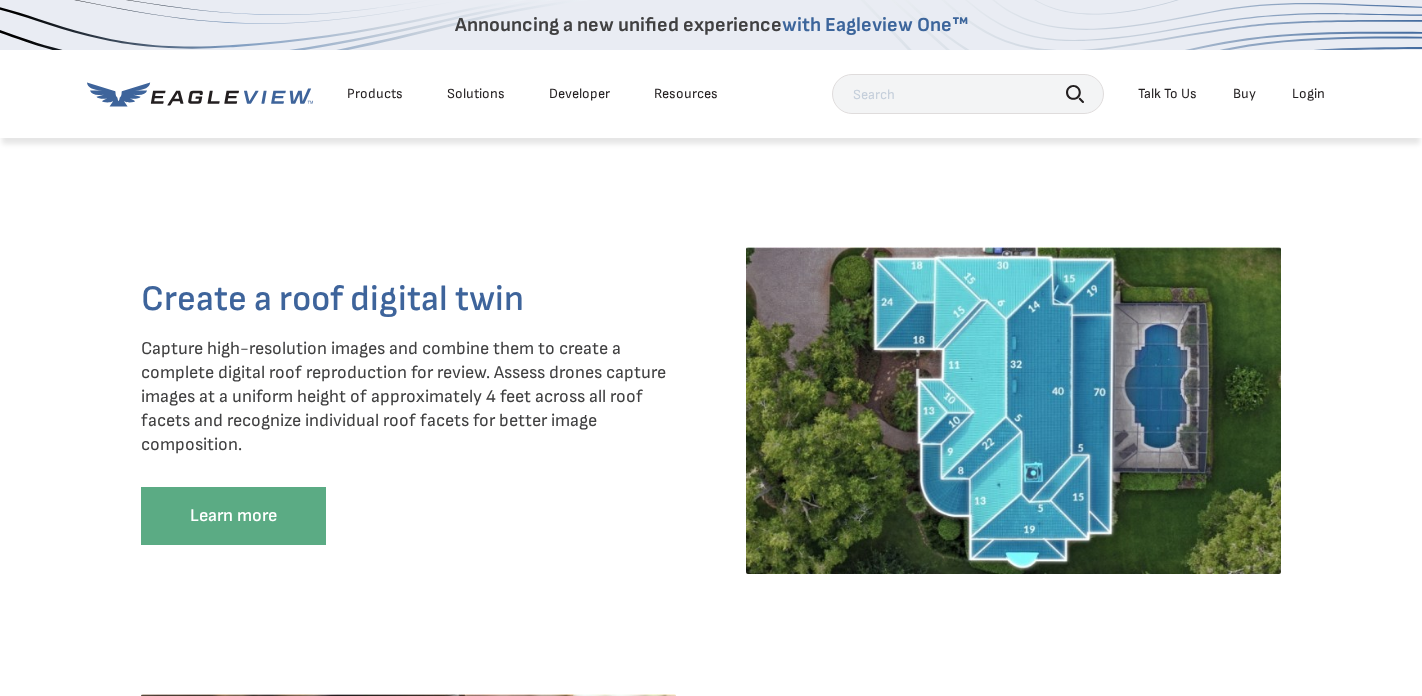 click on "Create a roof digital twin
Capture high-resolution images and combine them to create a complete digital roof reproduction for review. Assess drones capture images at a uniform height of approximately 4 feet across all roof facets and recognize individual roof facets for better image composition.
Learn more" at bounding box center (711, 420) 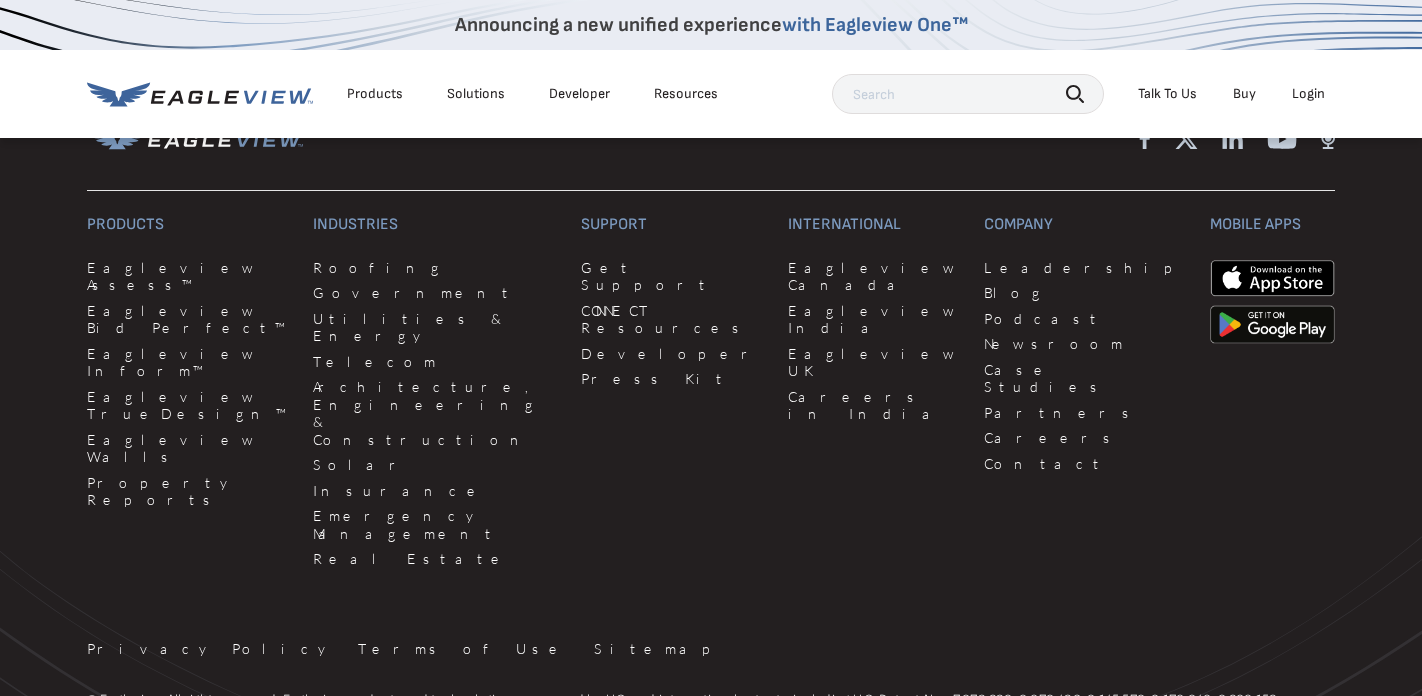 scroll, scrollTop: 6060, scrollLeft: 0, axis: vertical 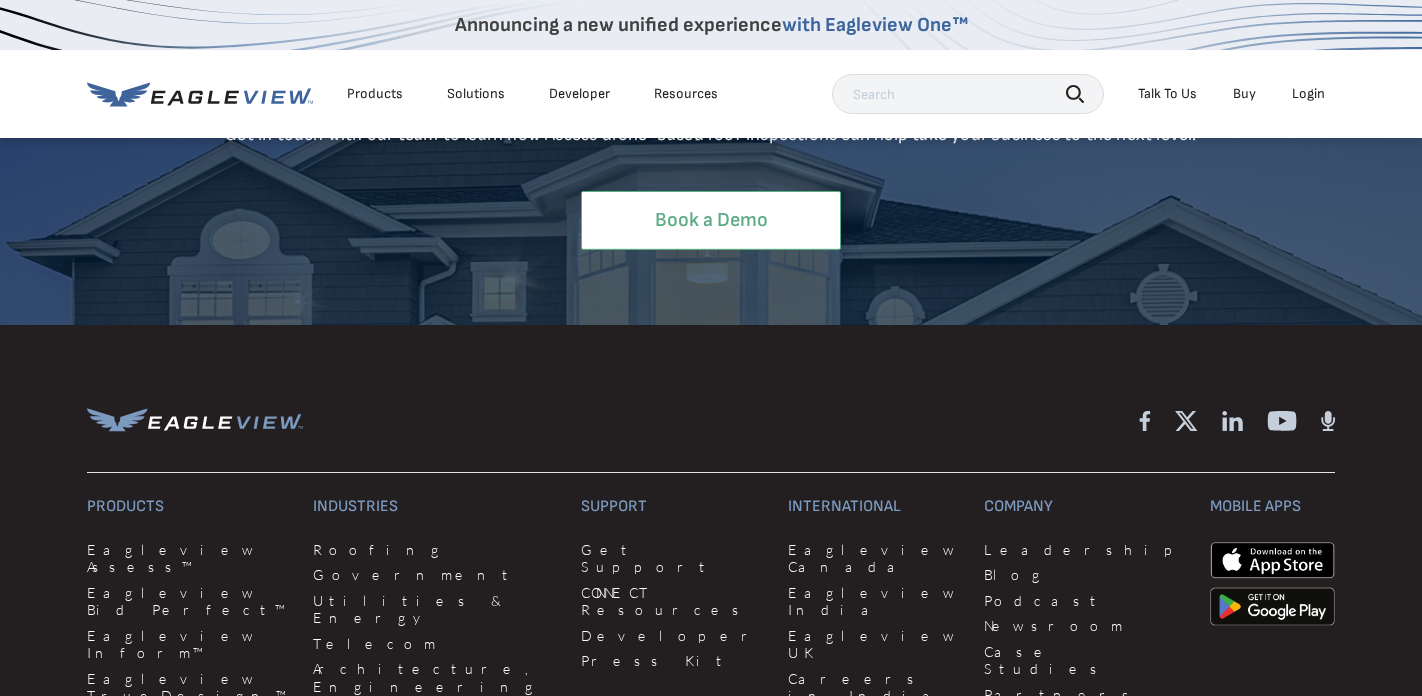 click on "Book a Demo" at bounding box center (711, 220) 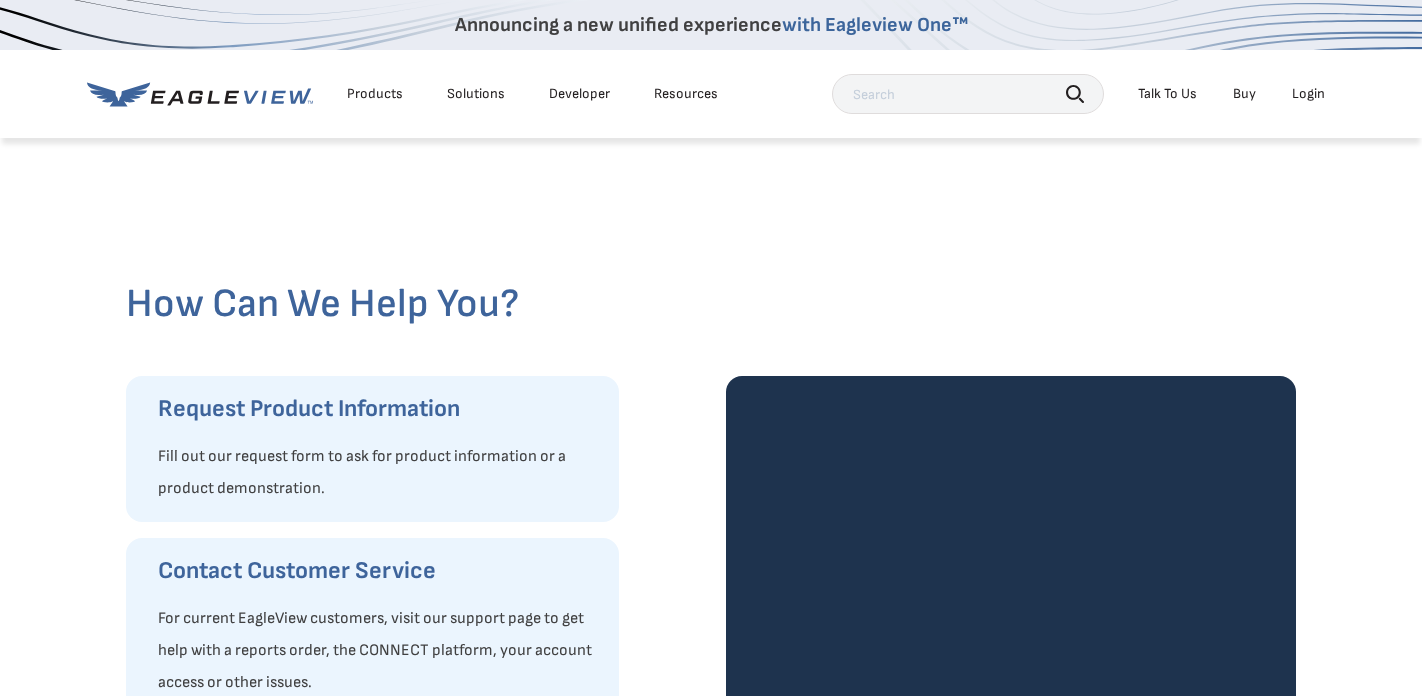 scroll, scrollTop: 0, scrollLeft: 0, axis: both 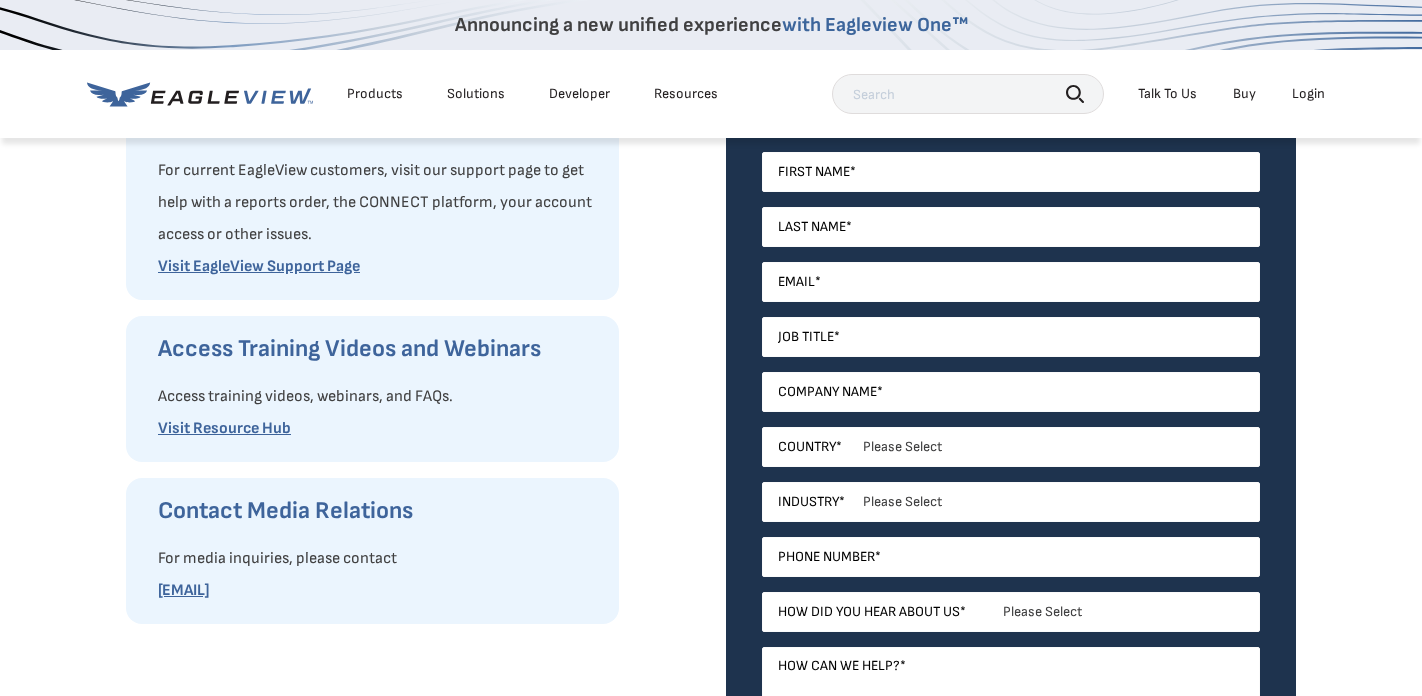 click on "First Name" at bounding box center (814, 172) 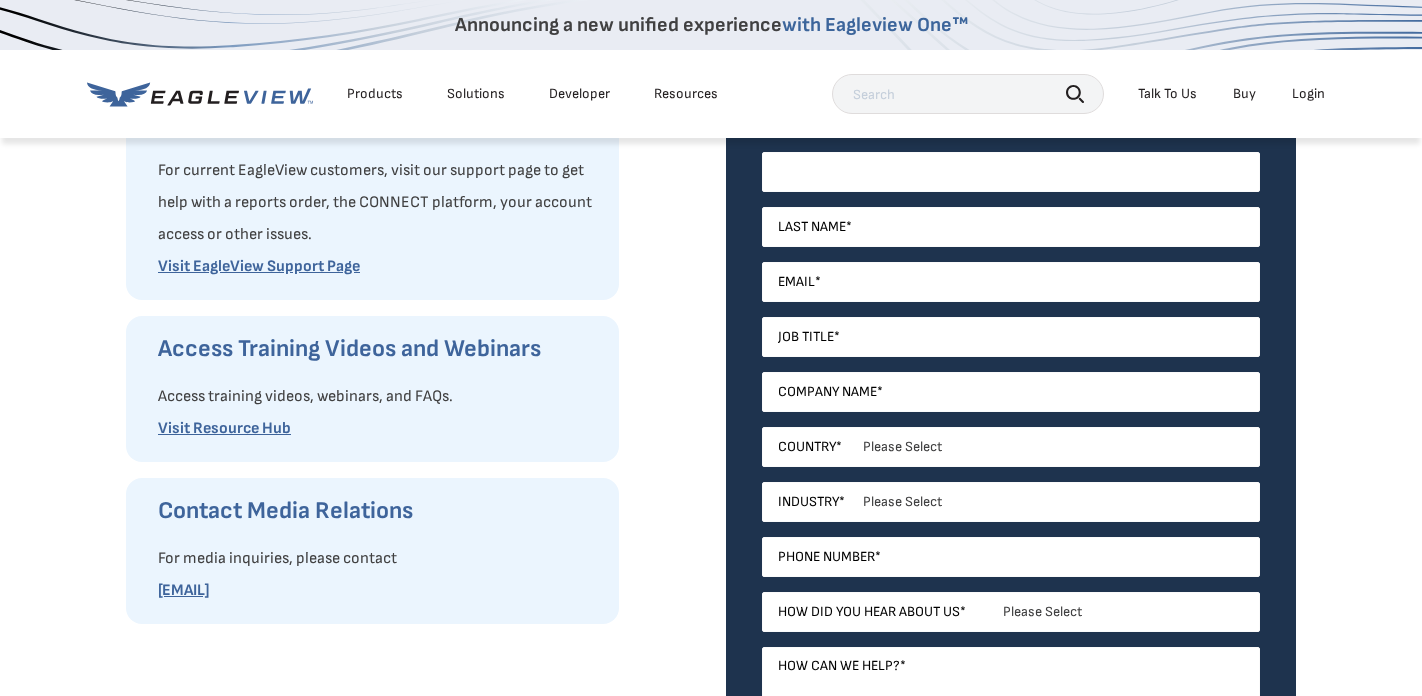 click on "First Name *" at bounding box center [1011, 172] 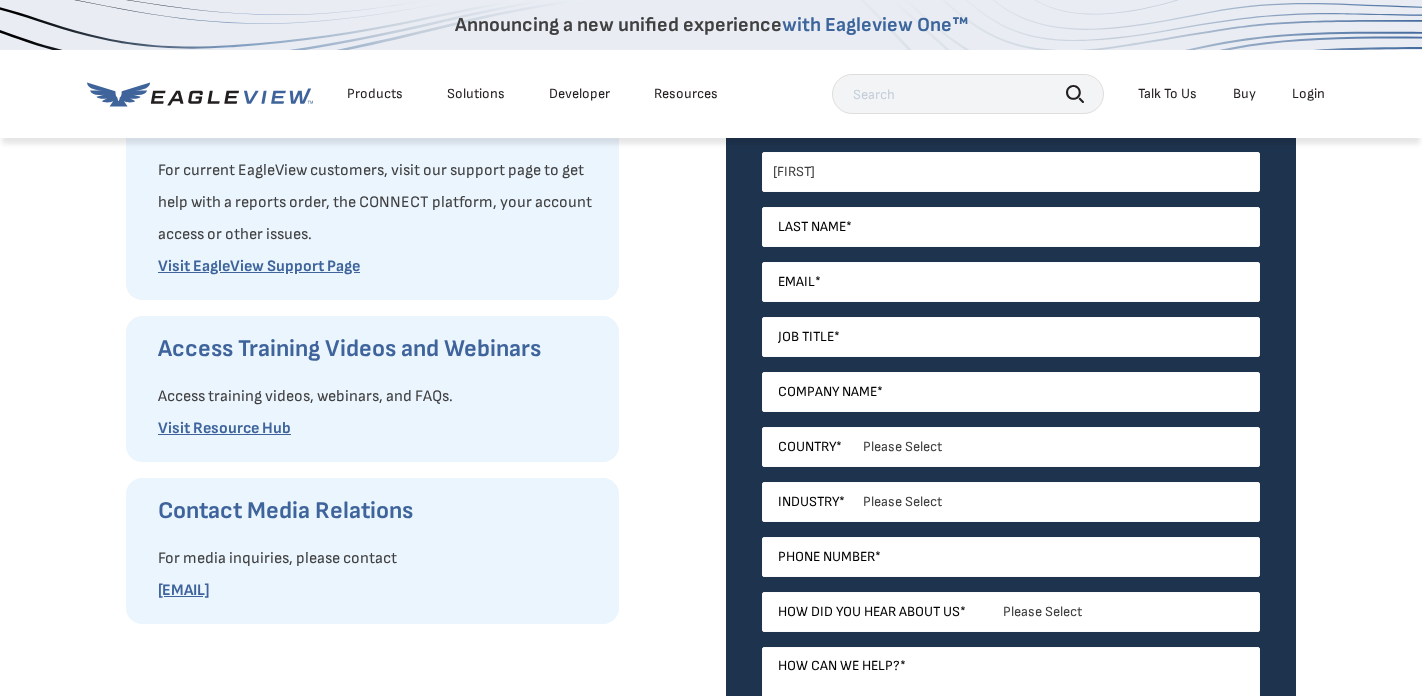 type on "[FIRST]" 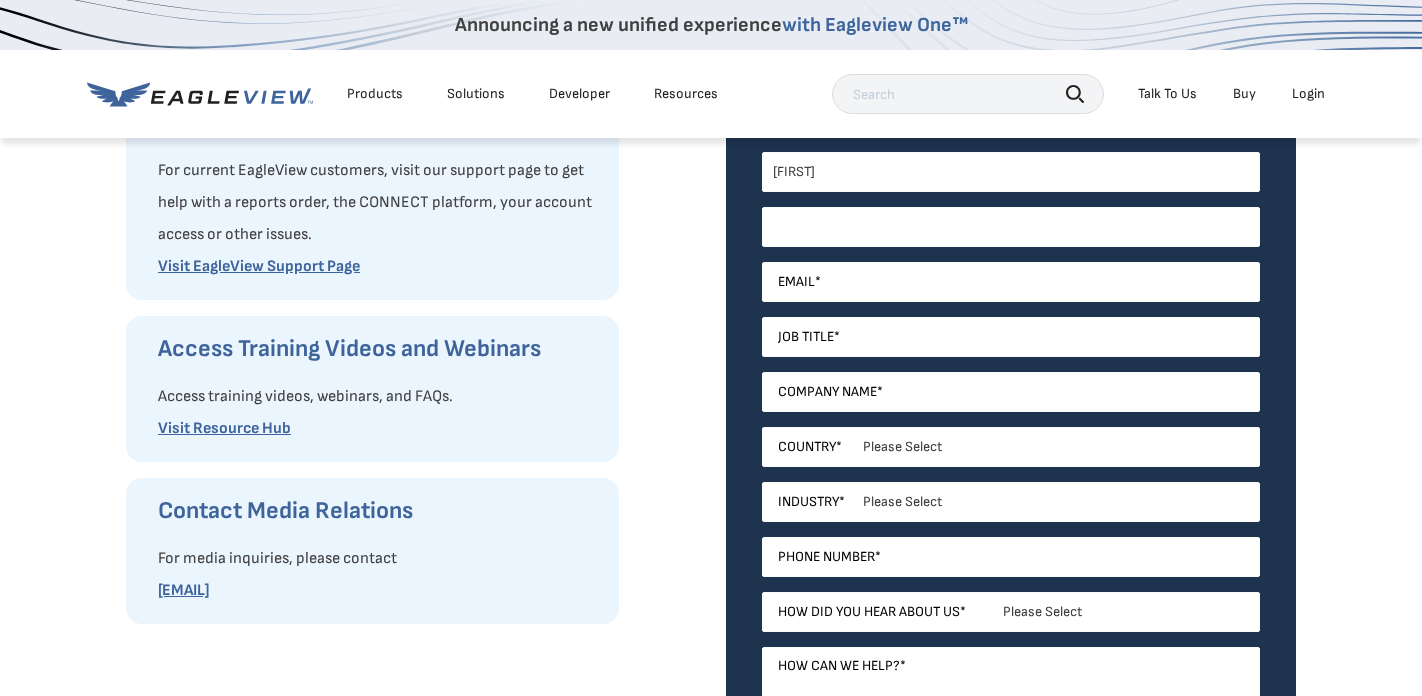 click on "Last Name *" at bounding box center (1011, 227) 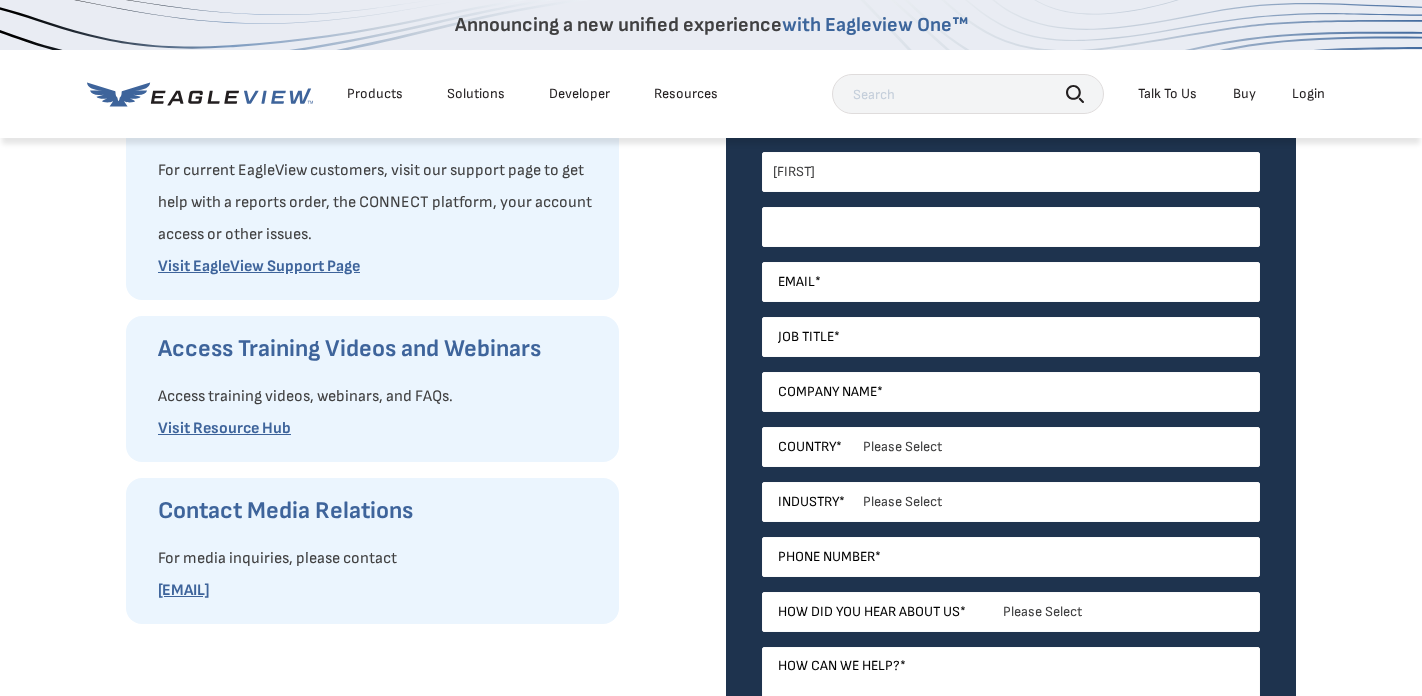 type on "[LAST]" 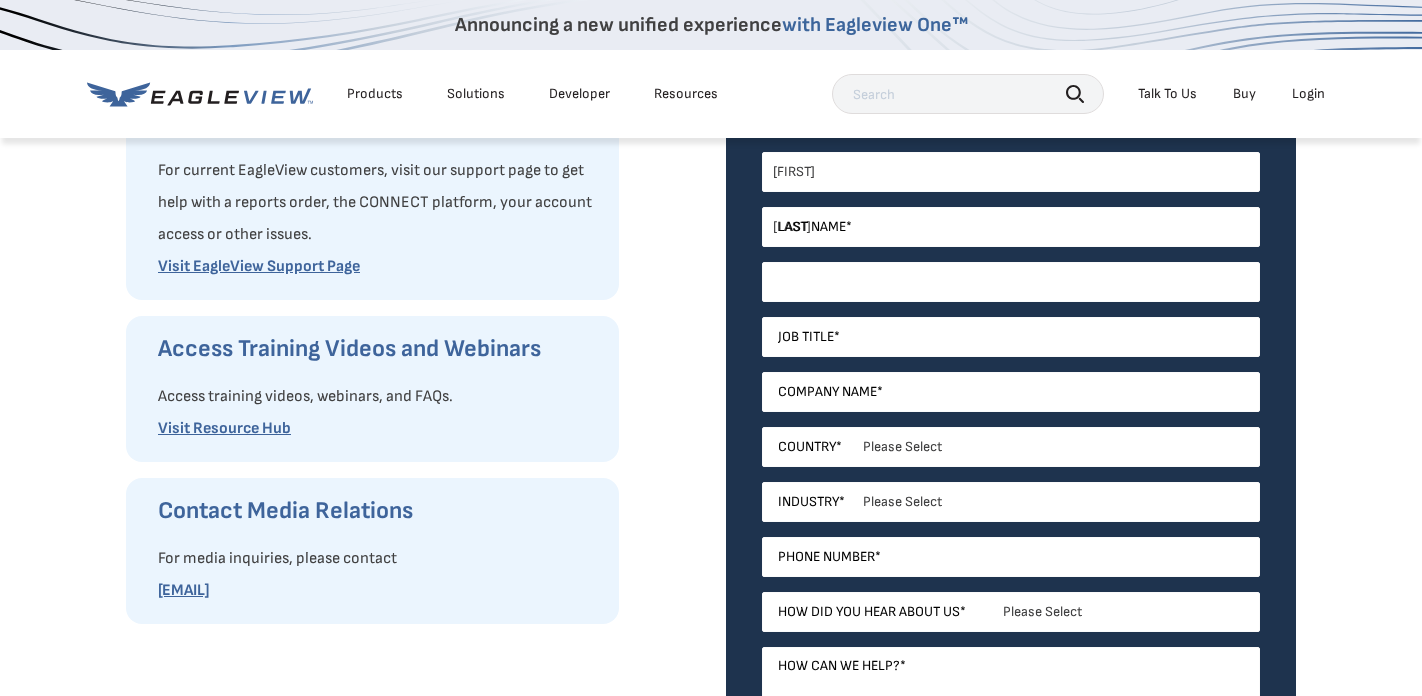type on "[EMAIL]" 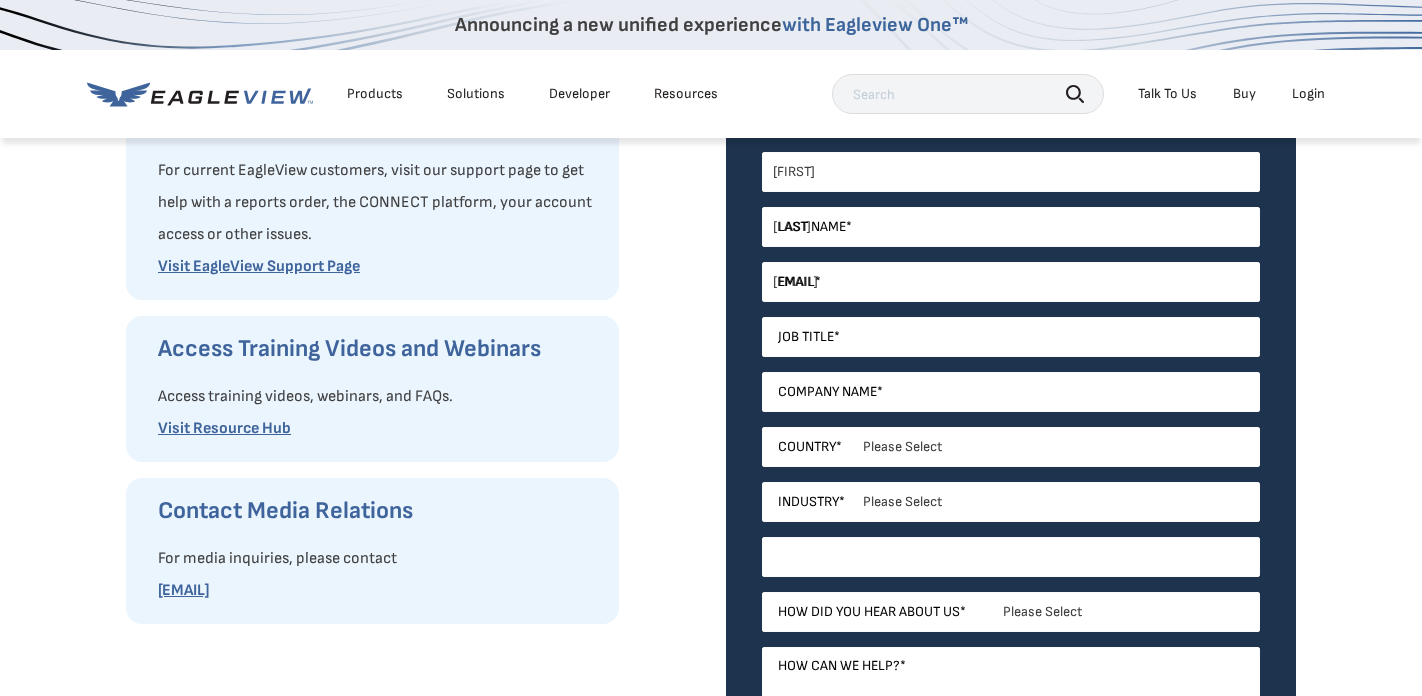 type on "[PHONE]" 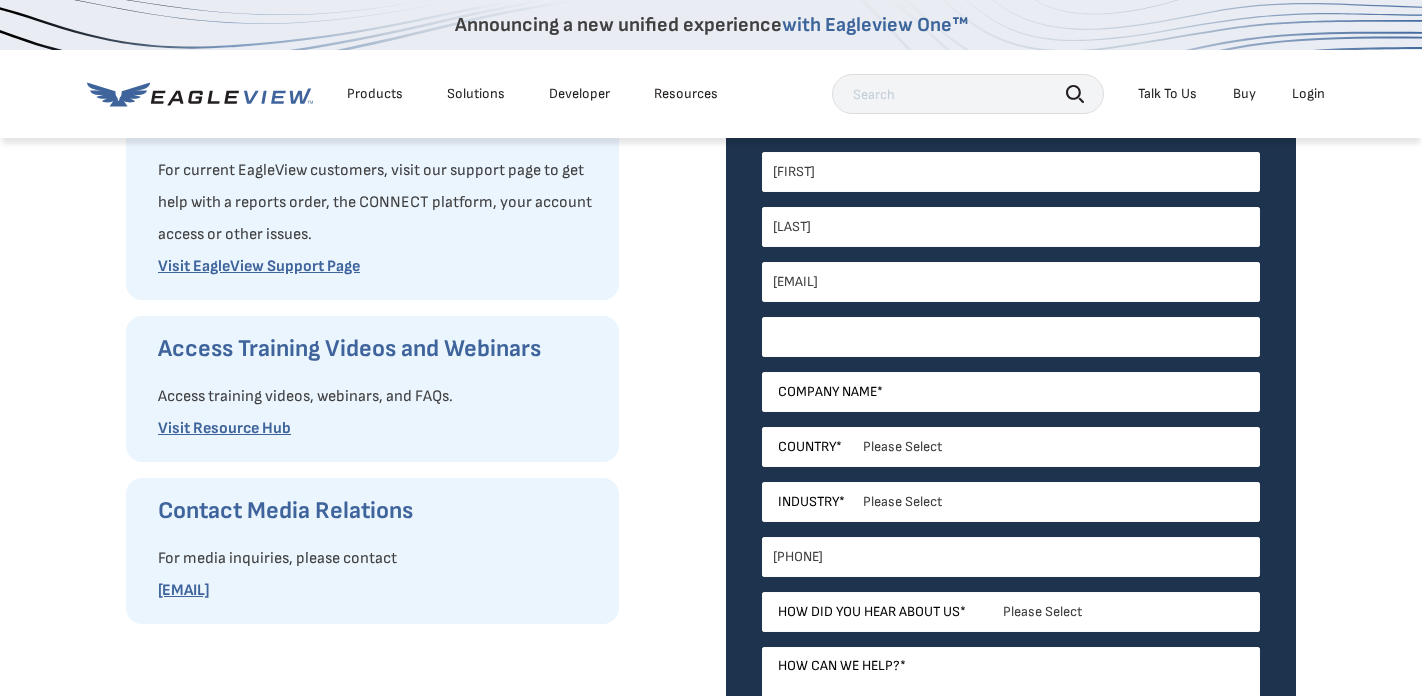 click on "Job Title *" at bounding box center (1011, 337) 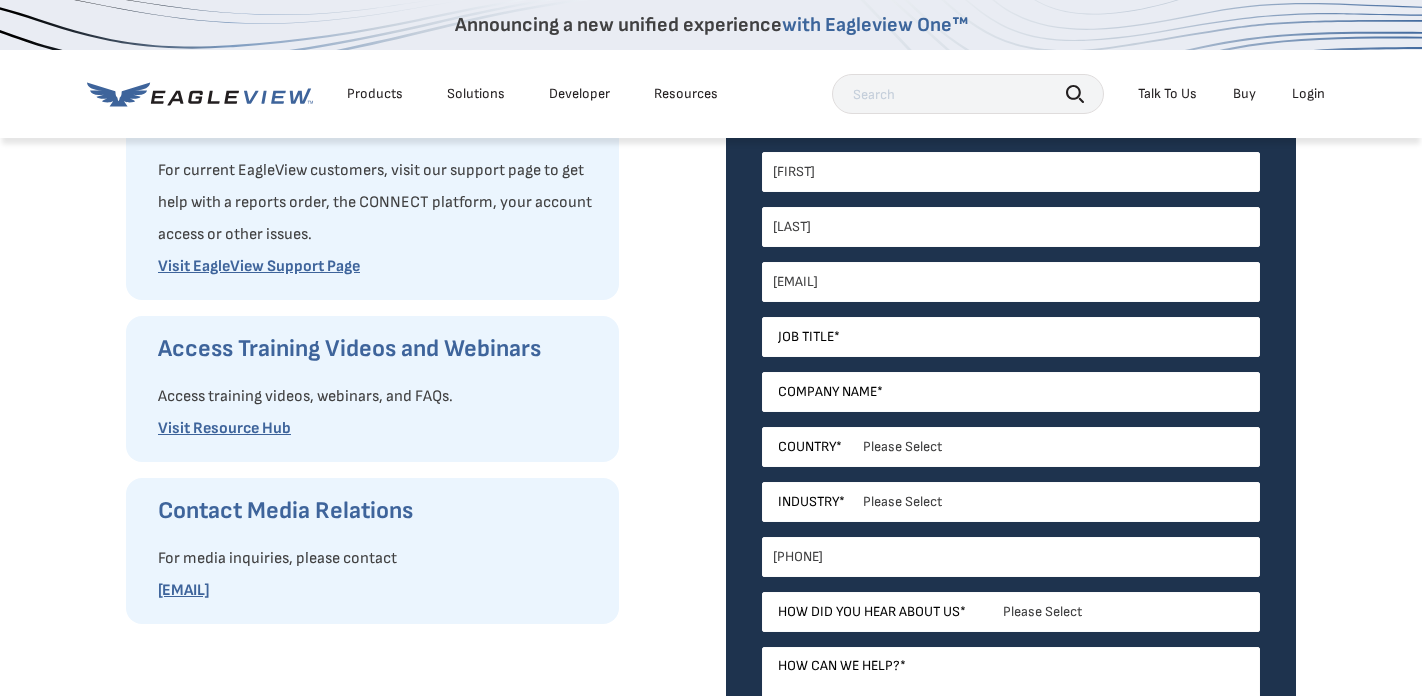 click on "Company Name" at bounding box center [827, 392] 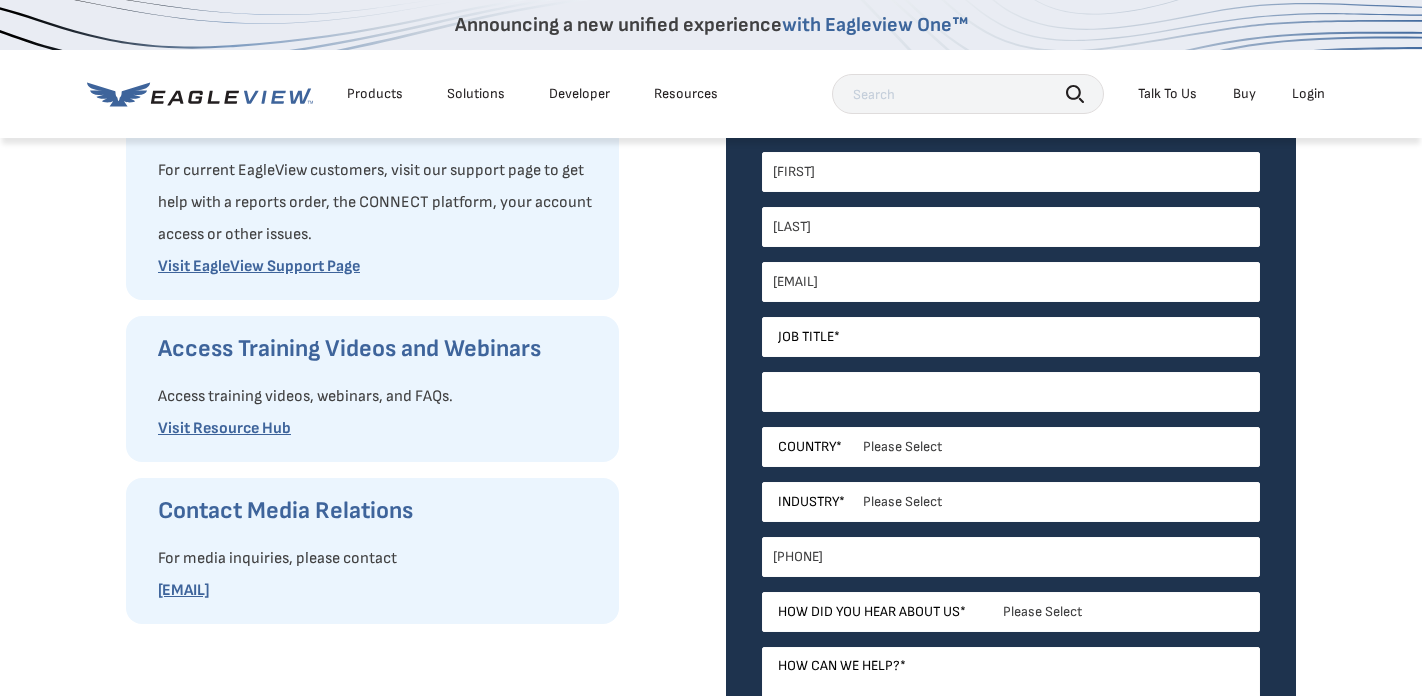 click on "Company Name *" at bounding box center [1011, 392] 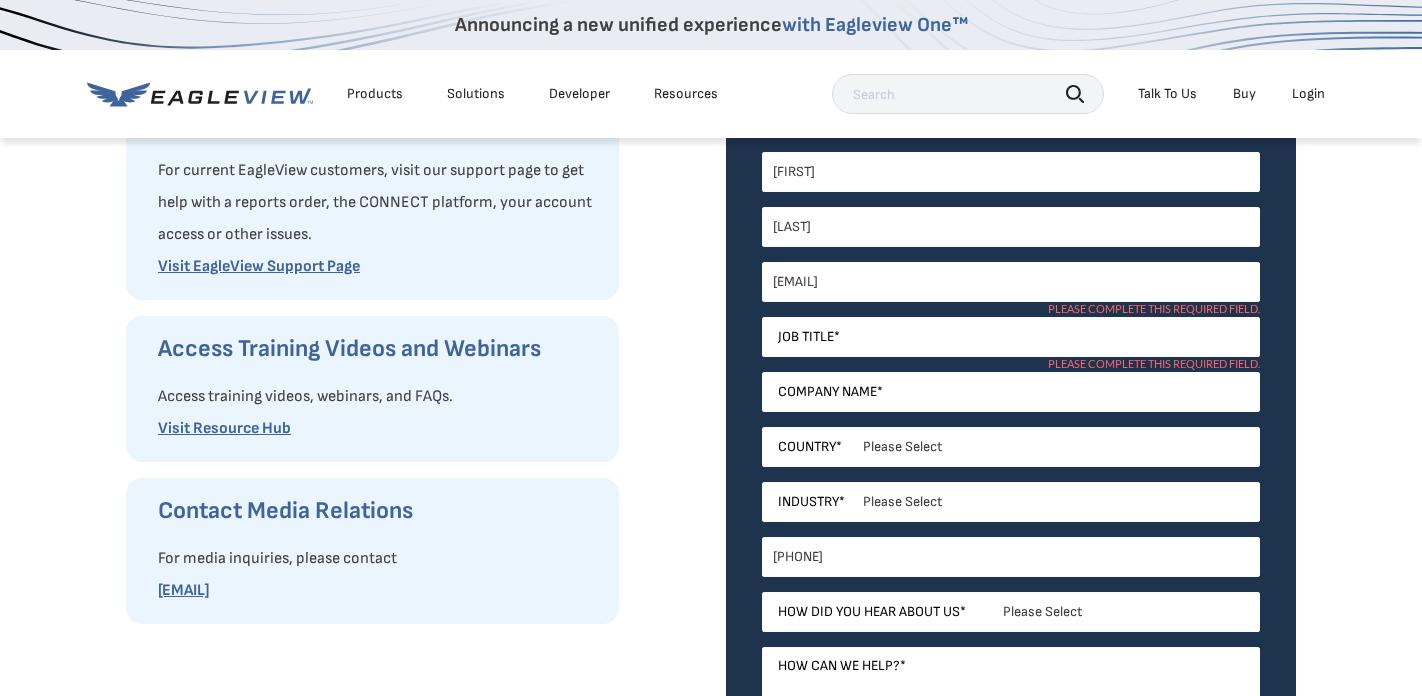 click on "*" at bounding box center [837, 337] 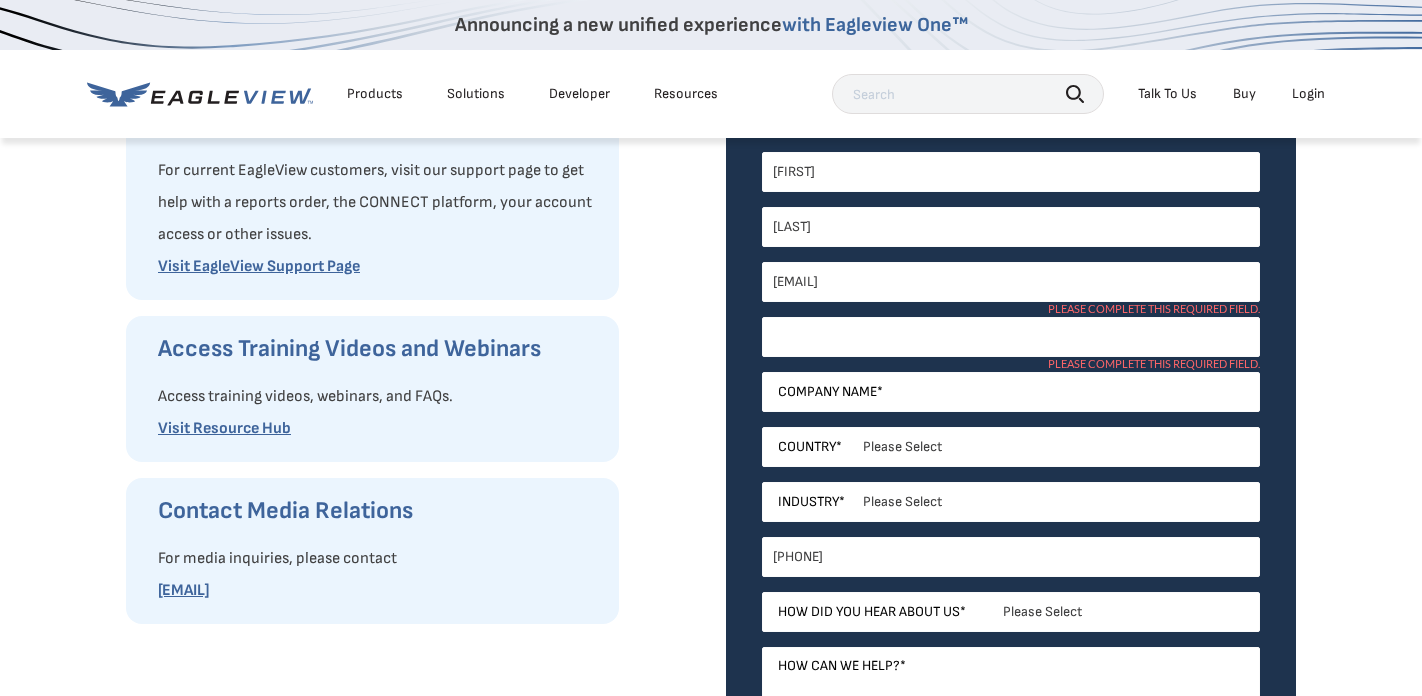 click on "Job Title *" at bounding box center (1011, 337) 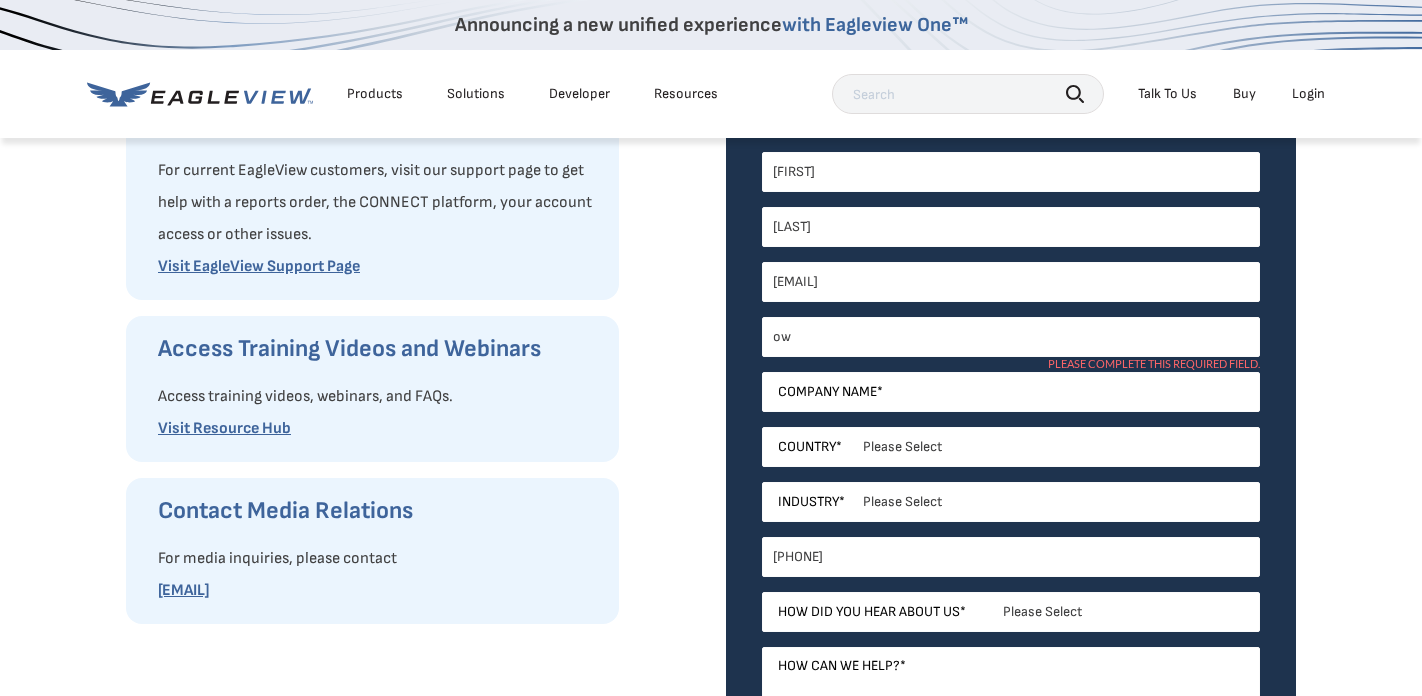 type on "o" 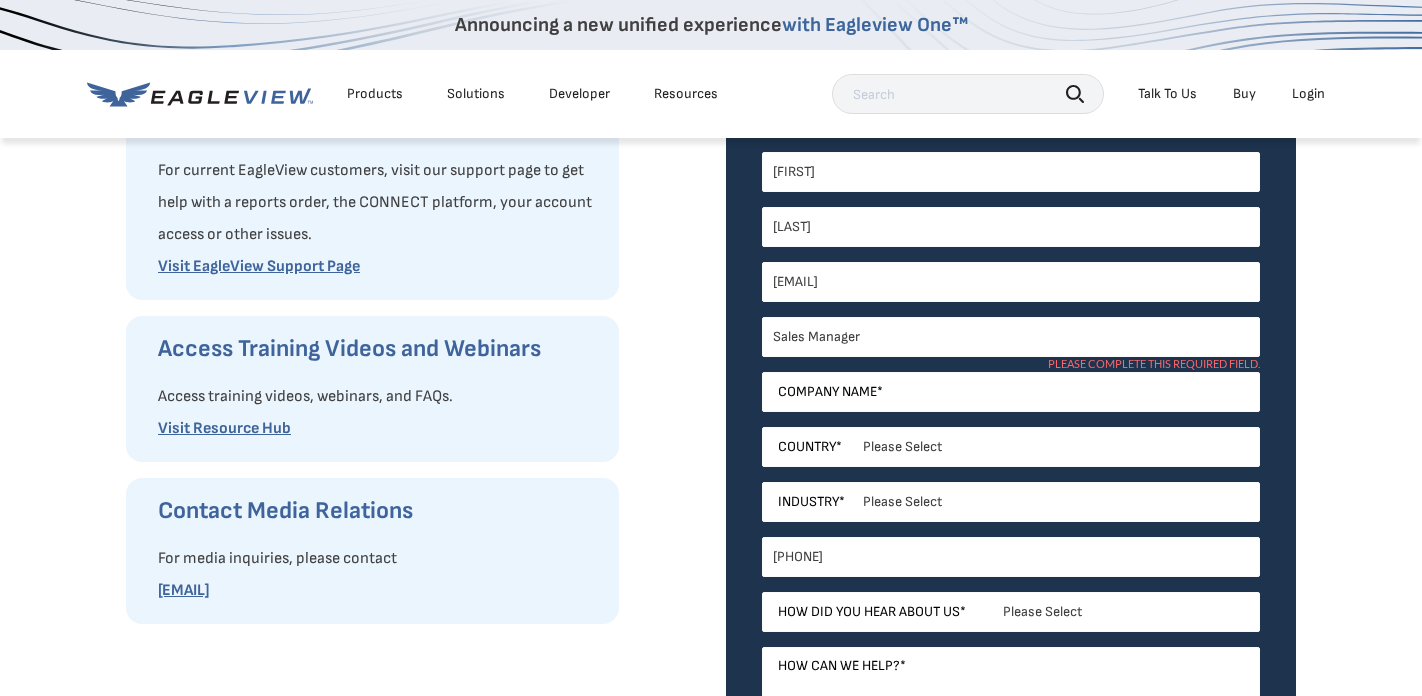 type on "Sales Manager" 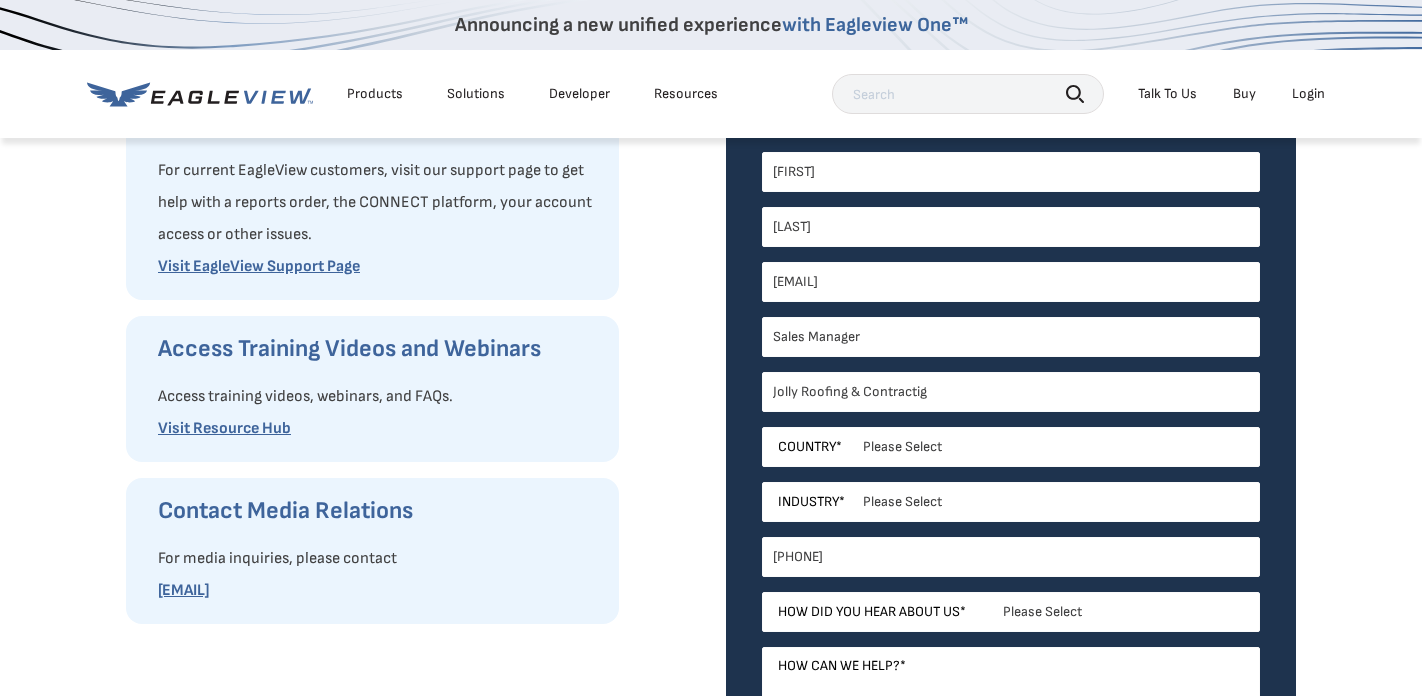 type on "Jolly Roofing & Contractig" 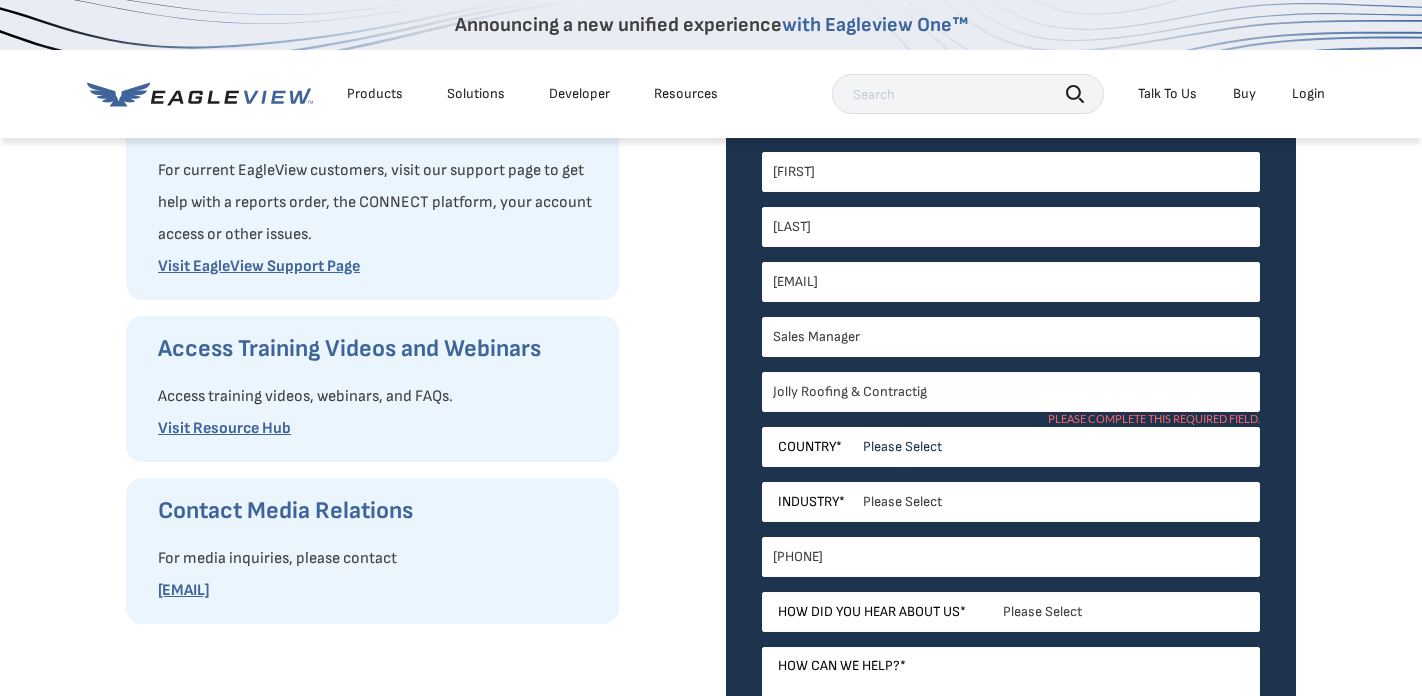 click on "Please Select United States Canada Australia India United Kingdom Other Aruba Czechia Guam" at bounding box center (1011, 447) 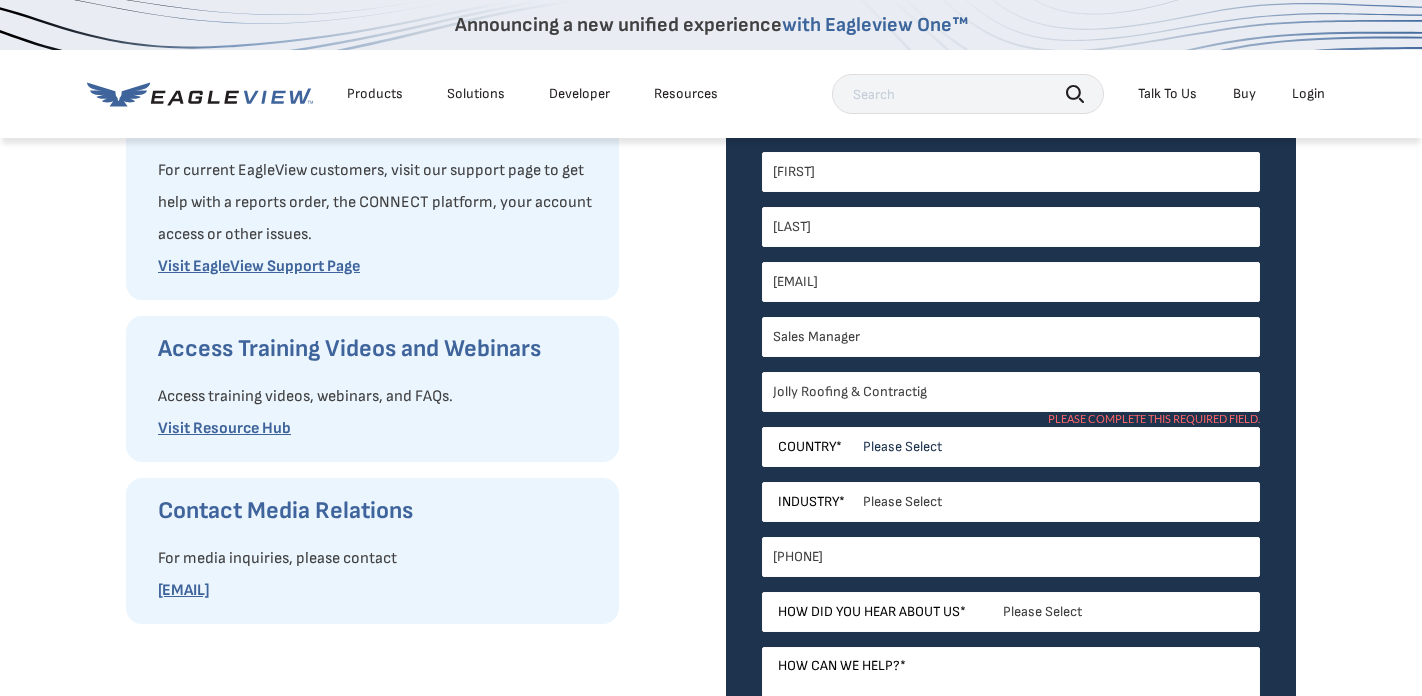 select on "United States" 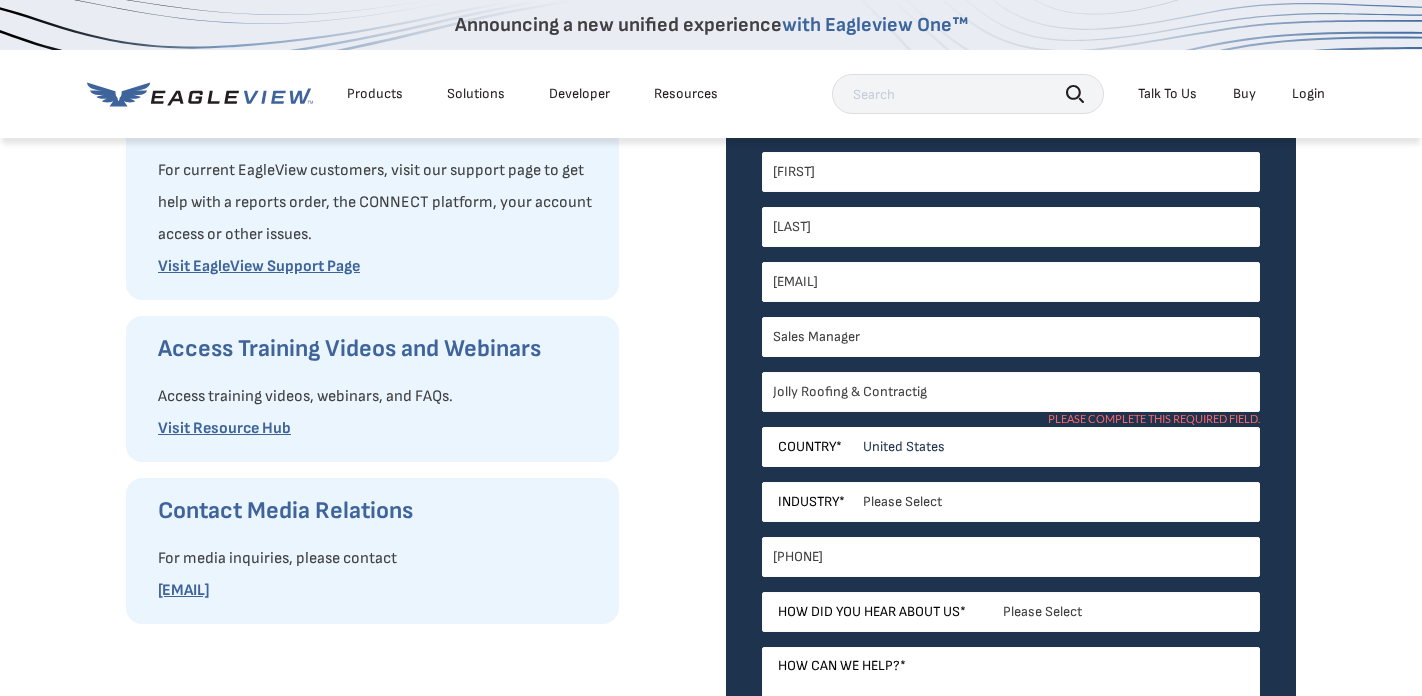 click on "Please Select United States Canada Australia India United Kingdom Other Aruba Czechia Guam" at bounding box center (1011, 447) 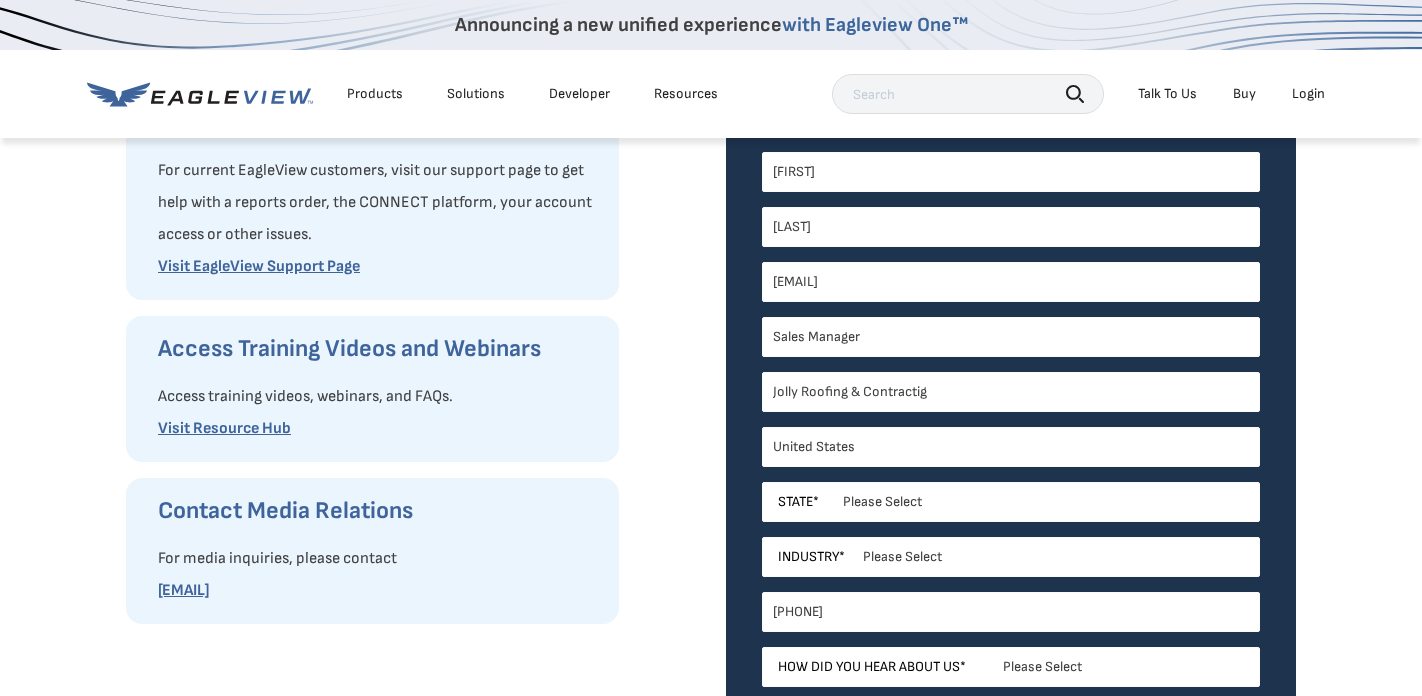 click on "Please Select Alabama Alaska Alberta Arizona Arkansas British Columbia California Colorado Connecticut Delaware District of Columbia Florida Georgia Guam Hawaii or American Samoa Idaho Illinois Indiana Iowa Kansas Kentucky Louisiana Maine Manitoba Maryland Massachusetts Michigan Minnesota Mississippi Missouri Montana Nebraska Nevada New Brunswick New Hampshire New Jersey New Mexico New York Newfoundland and Labrador North Carolina North Dakota Northern Mariana Islands Nova Scotia Nunavut Ohio Oklahoma Ontario Oregon Palau Pennsylvania Prince Edward Island Puerto Rico Quebec Rhode Island Saskatchewan South Carolina South Dakota Tennessee Texas Utah Vermont Virgin Islands Virginia Washington West Virginia Wisconsin Wyoming Yukon" at bounding box center (1011, 502) 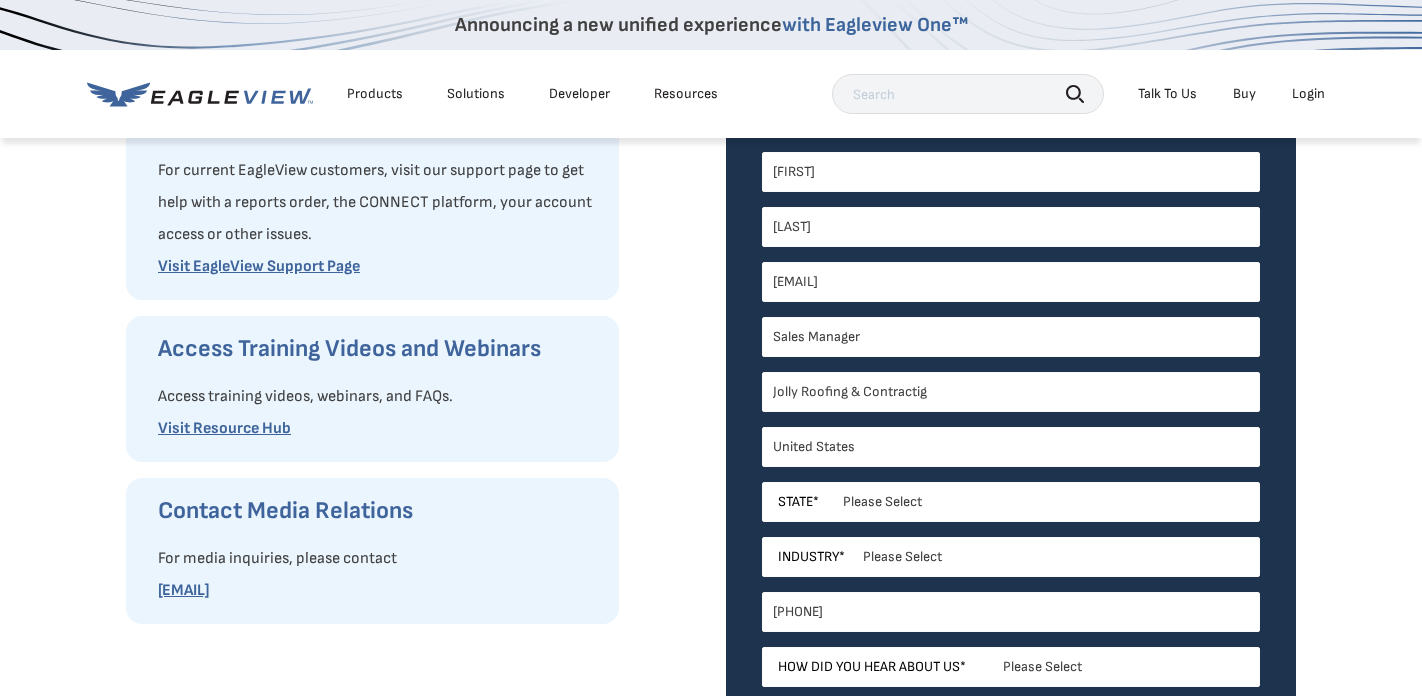 select on "Tennessee" 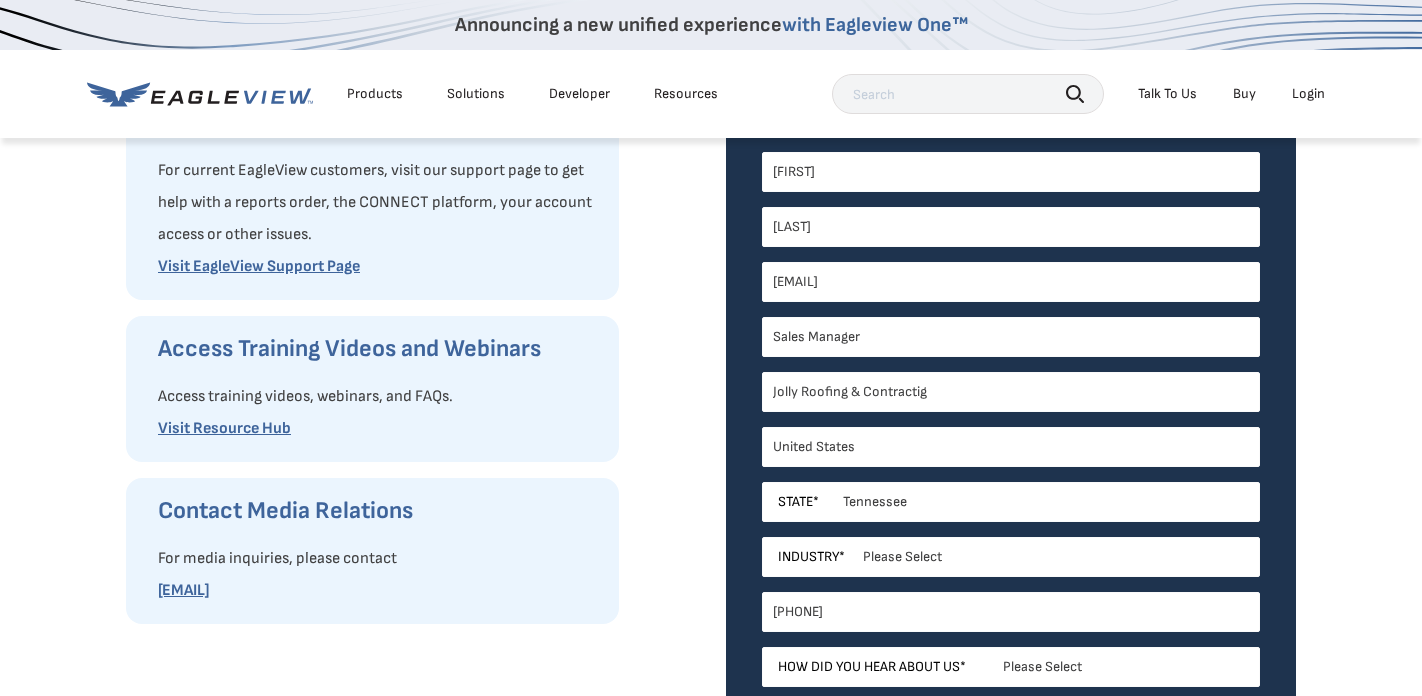 click on "Please Select Alabama Alaska Alberta Arizona Arkansas British Columbia California Colorado Connecticut Delaware District of Columbia Florida Georgia Guam Hawaii or American Samoa Idaho Illinois Indiana Iowa Kansas Kentucky Louisiana Maine Manitoba Maryland Massachusetts Michigan Minnesota Mississippi Missouri Montana Nebraska Nevada New Brunswick New Hampshire New Jersey New Mexico New York Newfoundland and Labrador North Carolina North Dakota Northern Mariana Islands Nova Scotia Nunavut Ohio Oklahoma Ontario Oregon Palau Pennsylvania Prince Edward Island Puerto Rico Quebec Rhode Island Saskatchewan South Carolina South Dakota Tennessee Texas Utah Vermont Virgin Islands Virginia Washington West Virginia Wisconsin Wyoming Yukon" at bounding box center (1011, 502) 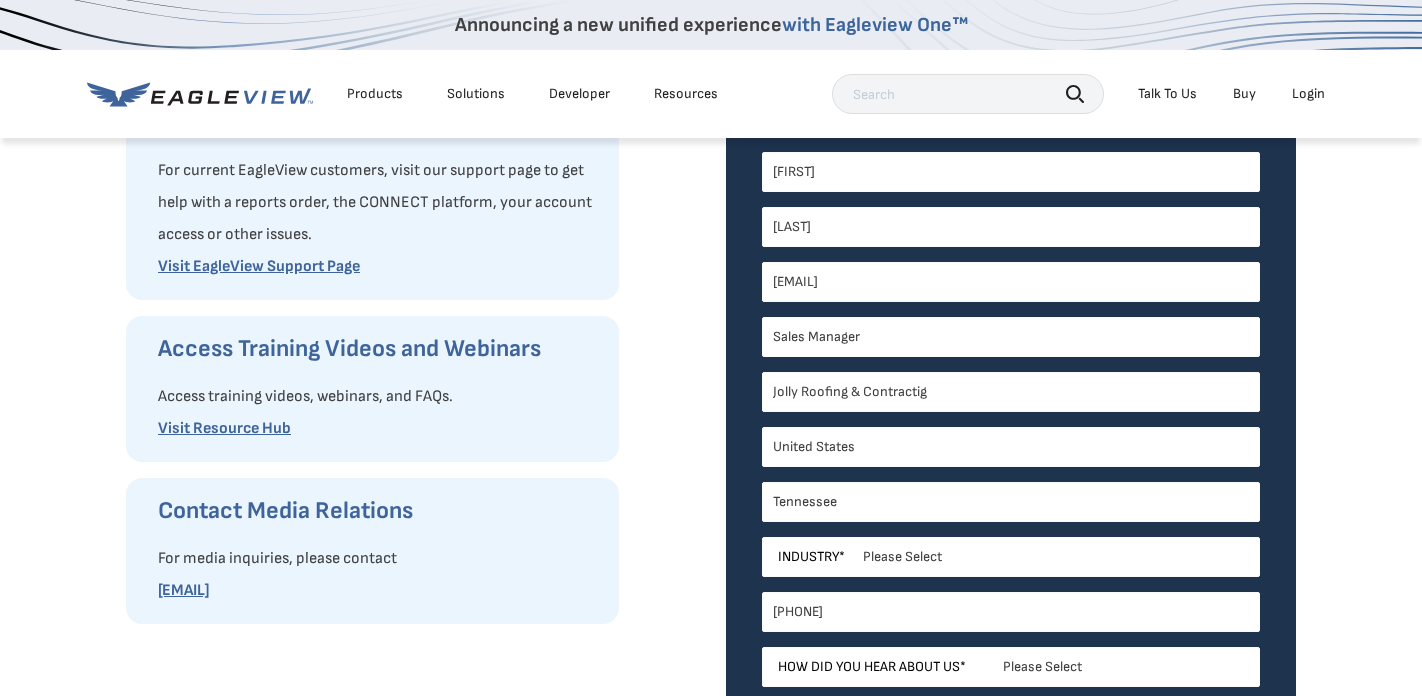 click on "Please Select Architects & Engineering Construction Electric/Gas Utilities Government Insurance Other Property Maintenance Real Estate Solar Telecommunications Software and Technology" at bounding box center [1011, 557] 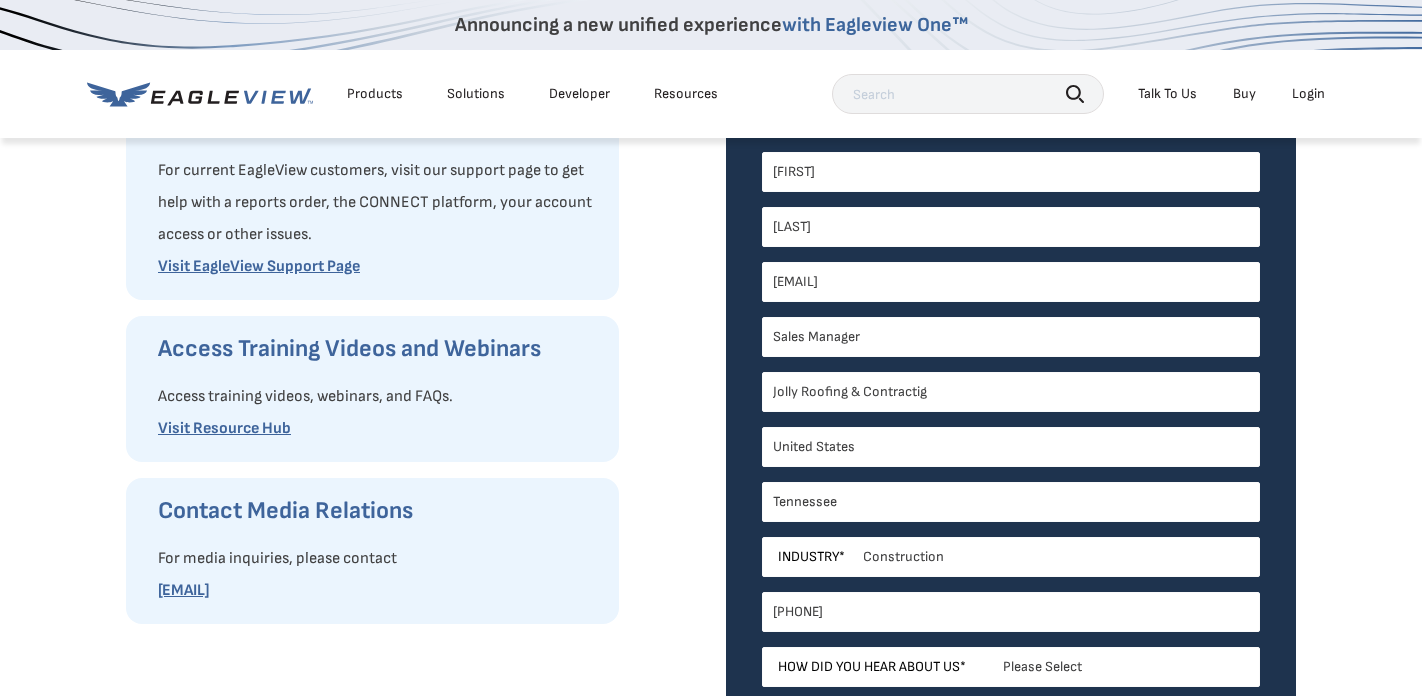 click on "Please Select Architects & Engineering Construction Electric/Gas Utilities Government Insurance Other Property Maintenance Real Estate Solar Telecommunications Software and Technology" at bounding box center [1011, 557] 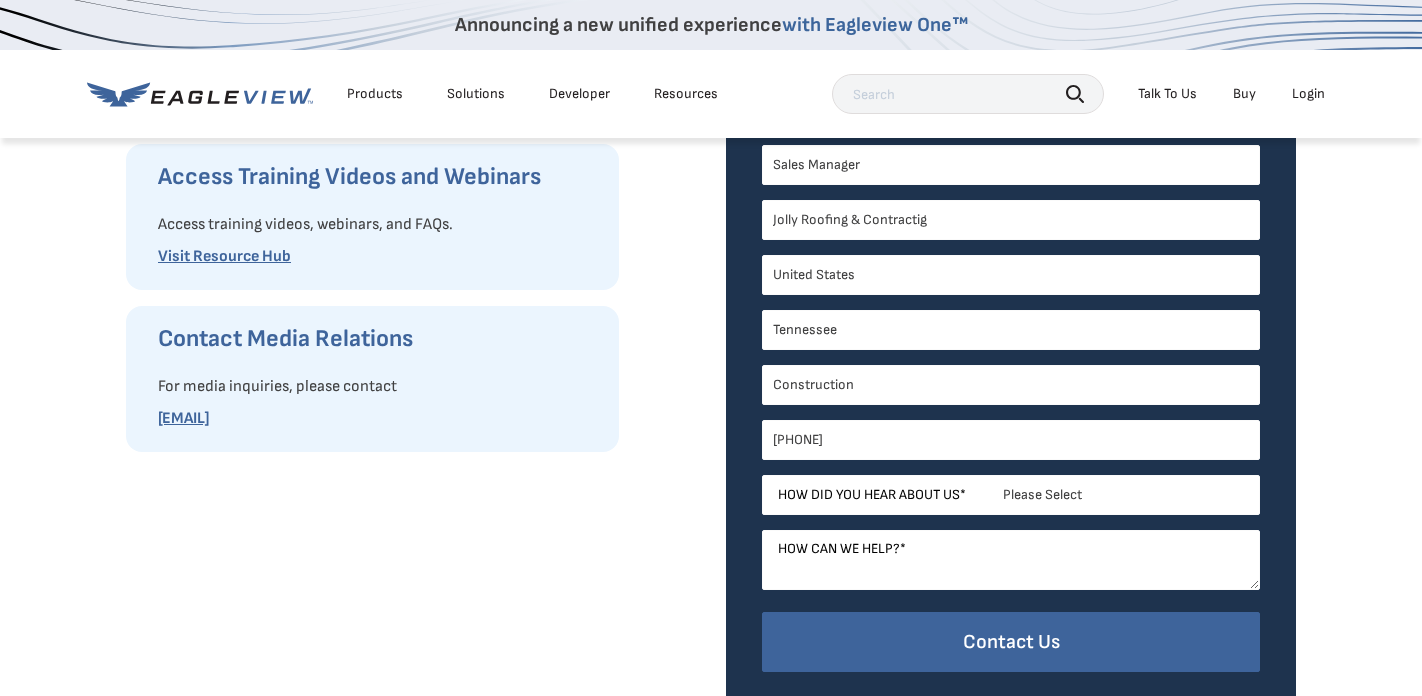 scroll, scrollTop: 646, scrollLeft: 0, axis: vertical 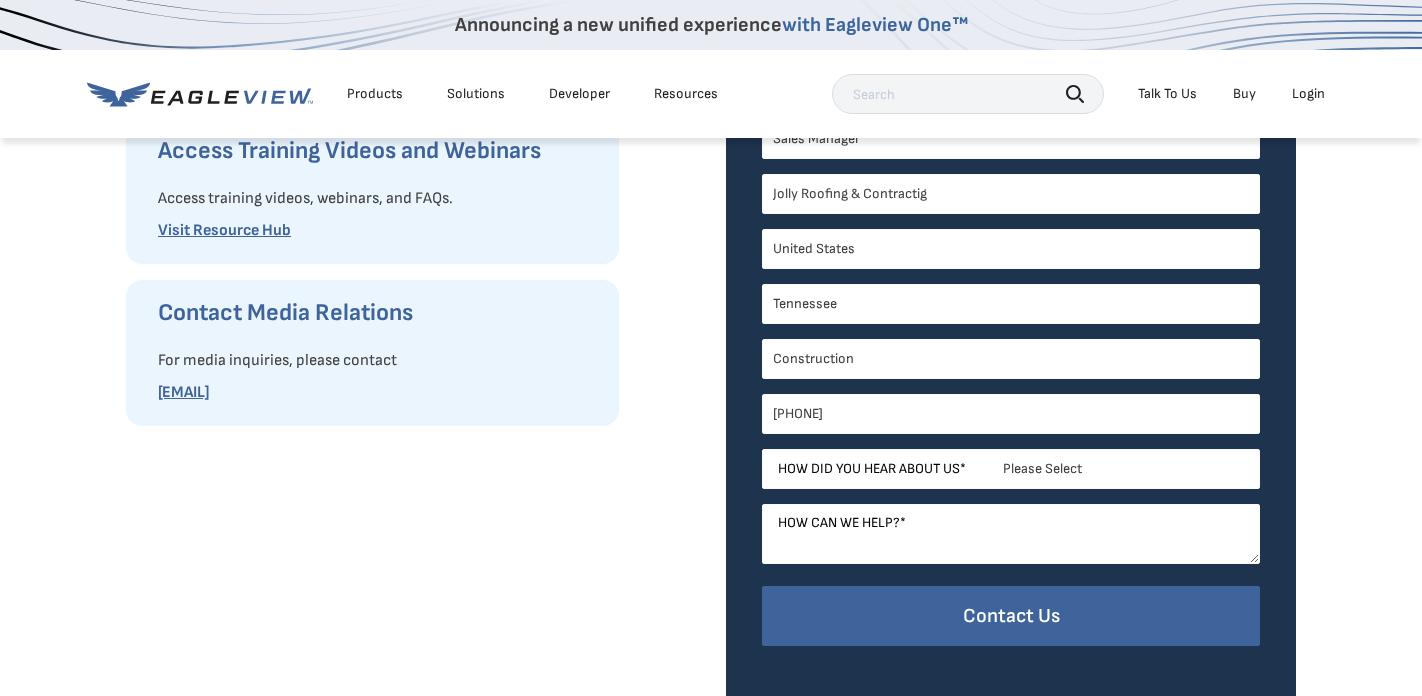 click on "Please Select Search Engine Social Media Word of Mouth Podcast Online Advertisement Event or Webinar Other" at bounding box center (1011, 469) 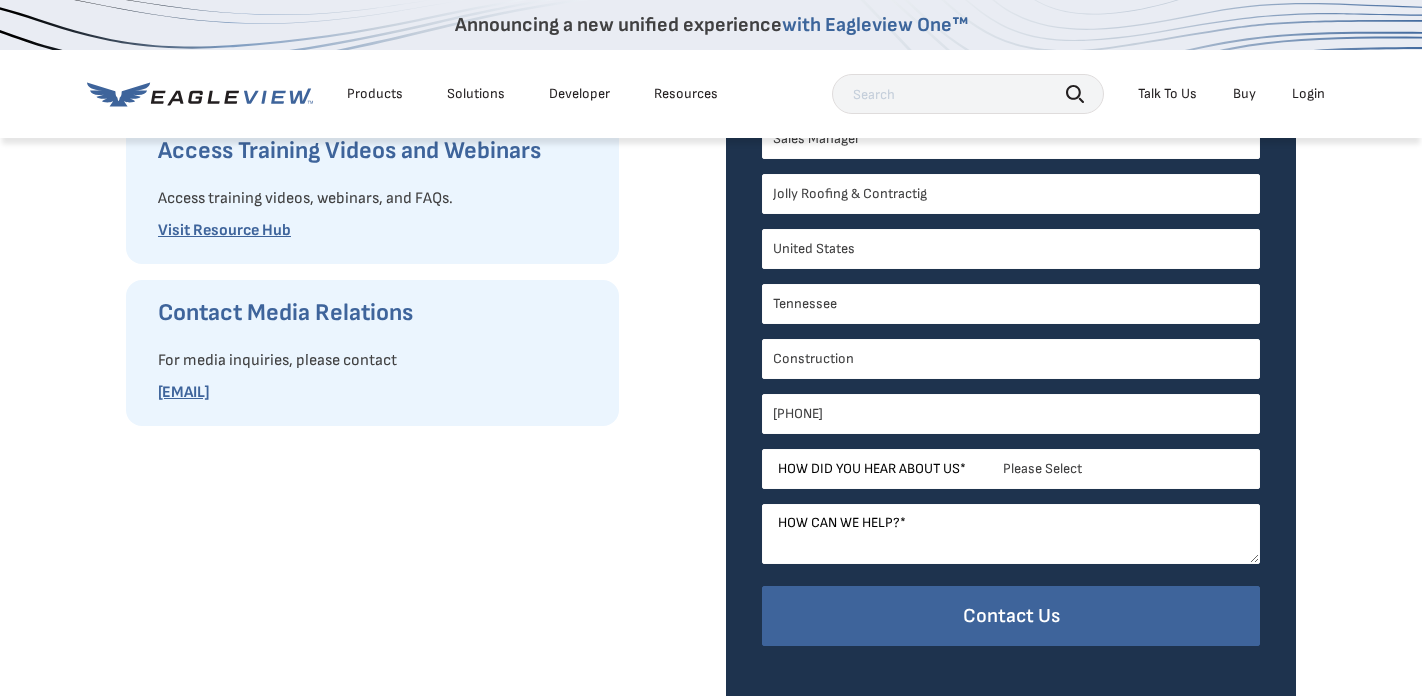 select on "Other" 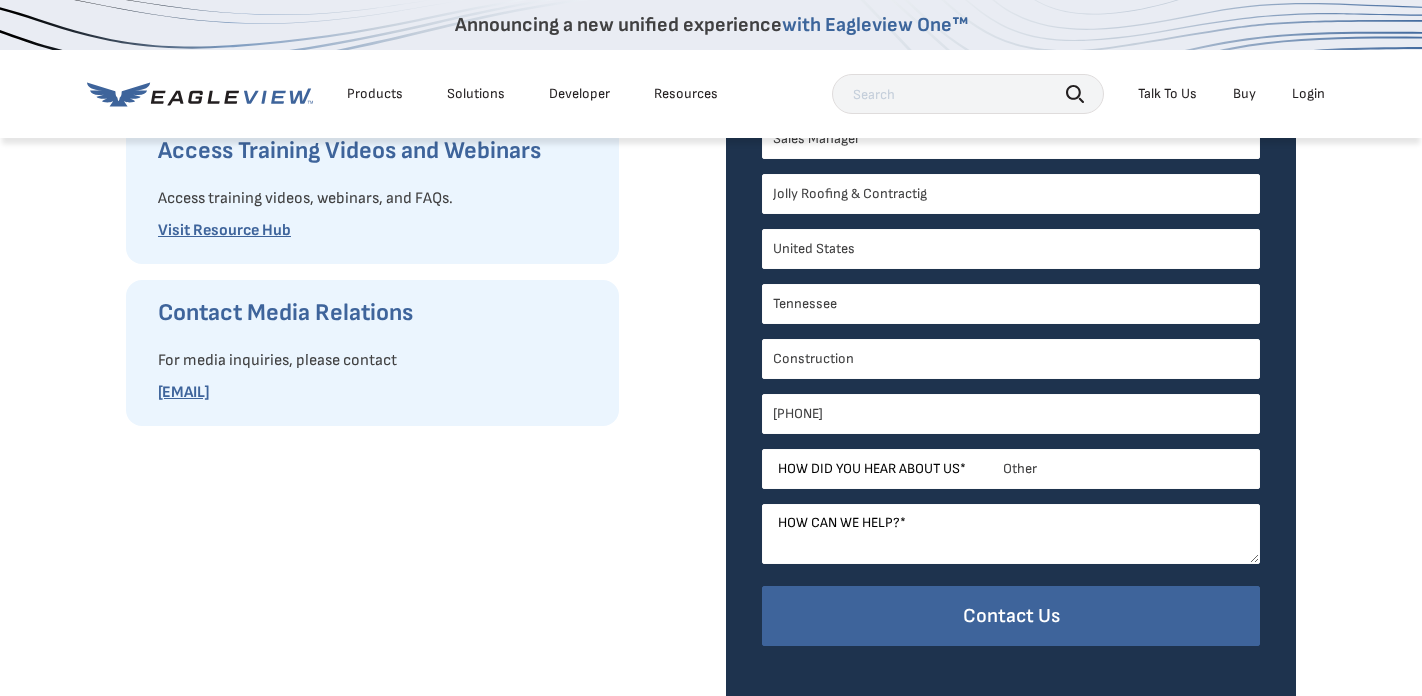 click on "Please Select Search Engine Social Media Word of Mouth Podcast Online Advertisement Event or Webinar Other" at bounding box center (1011, 469) 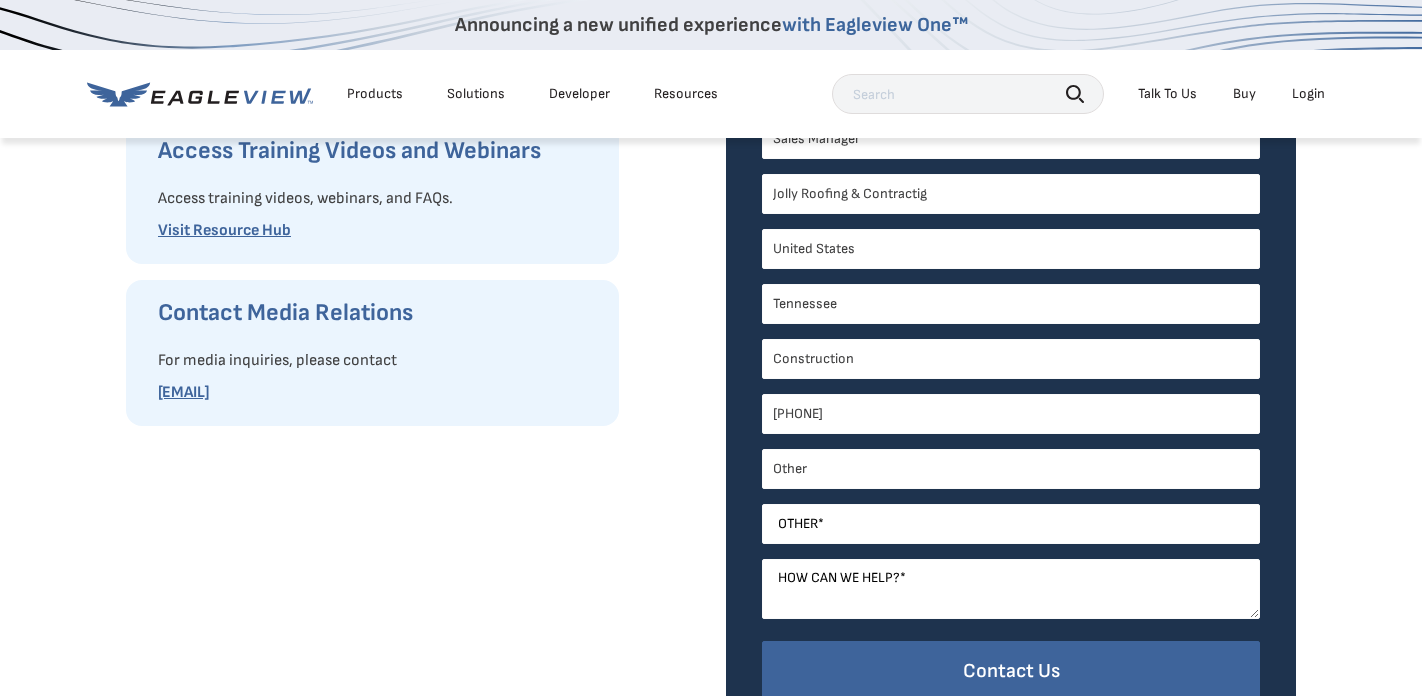 click on "Other" at bounding box center [798, 524] 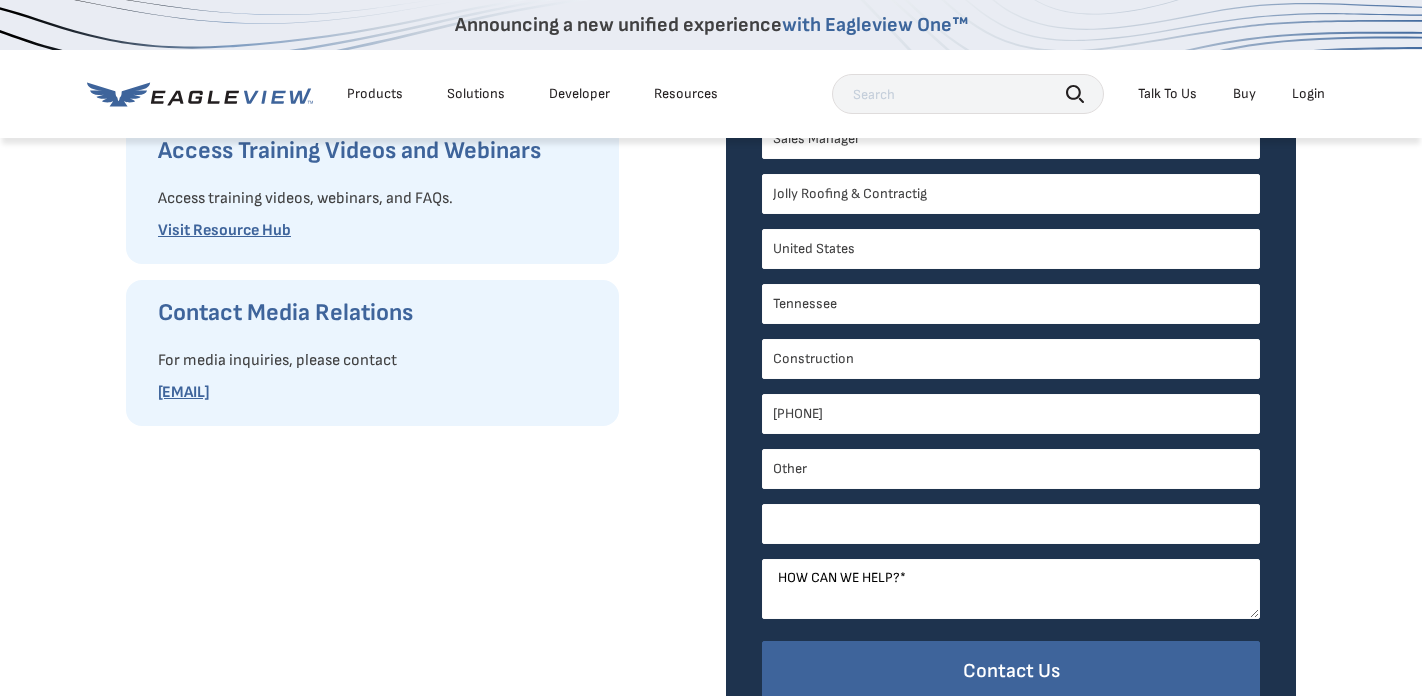click on "Other *" at bounding box center (1011, 524) 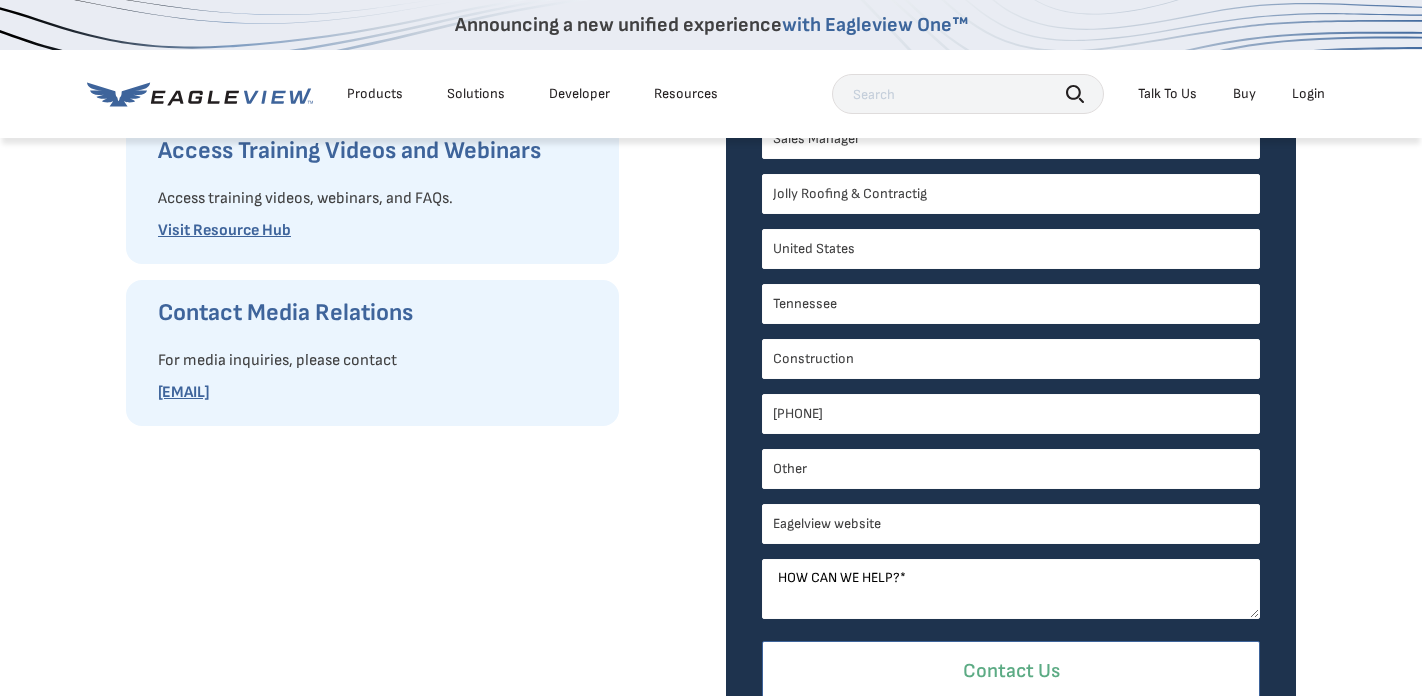 type on "Eagelview website" 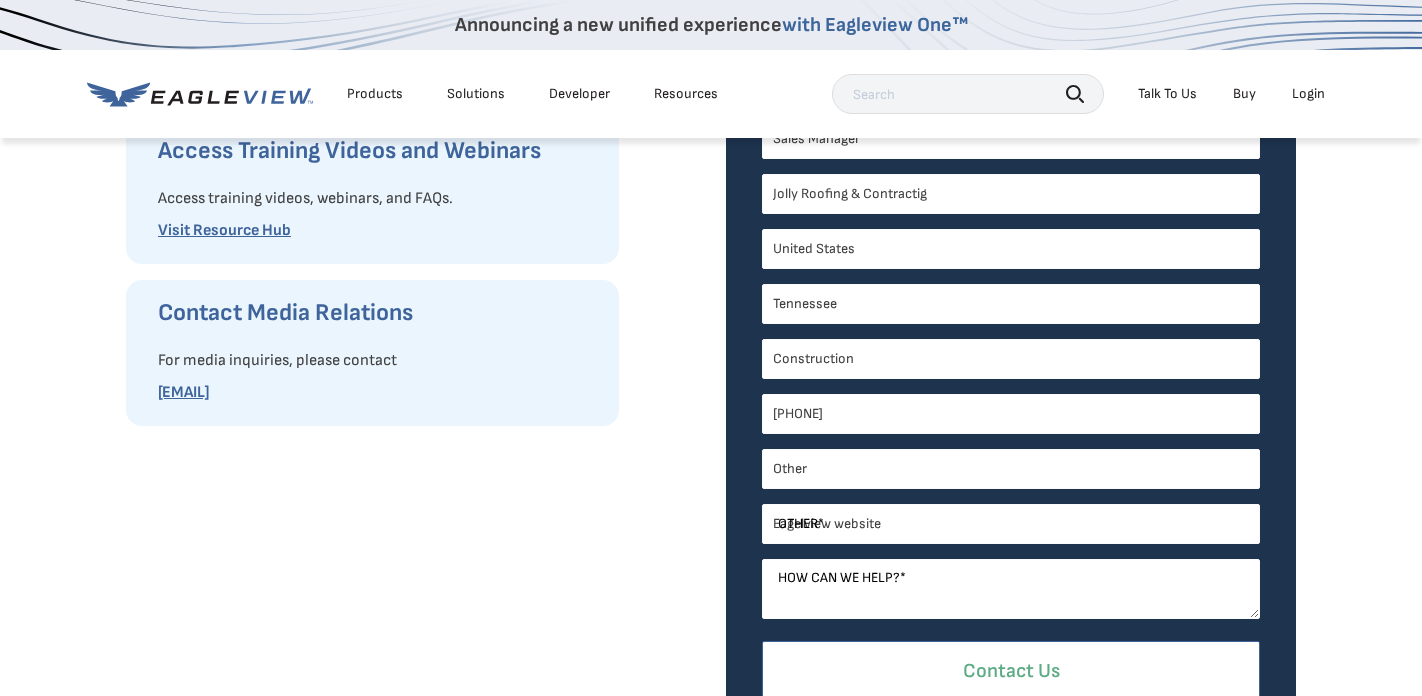 click on "Contact Us" at bounding box center (1011, 671) 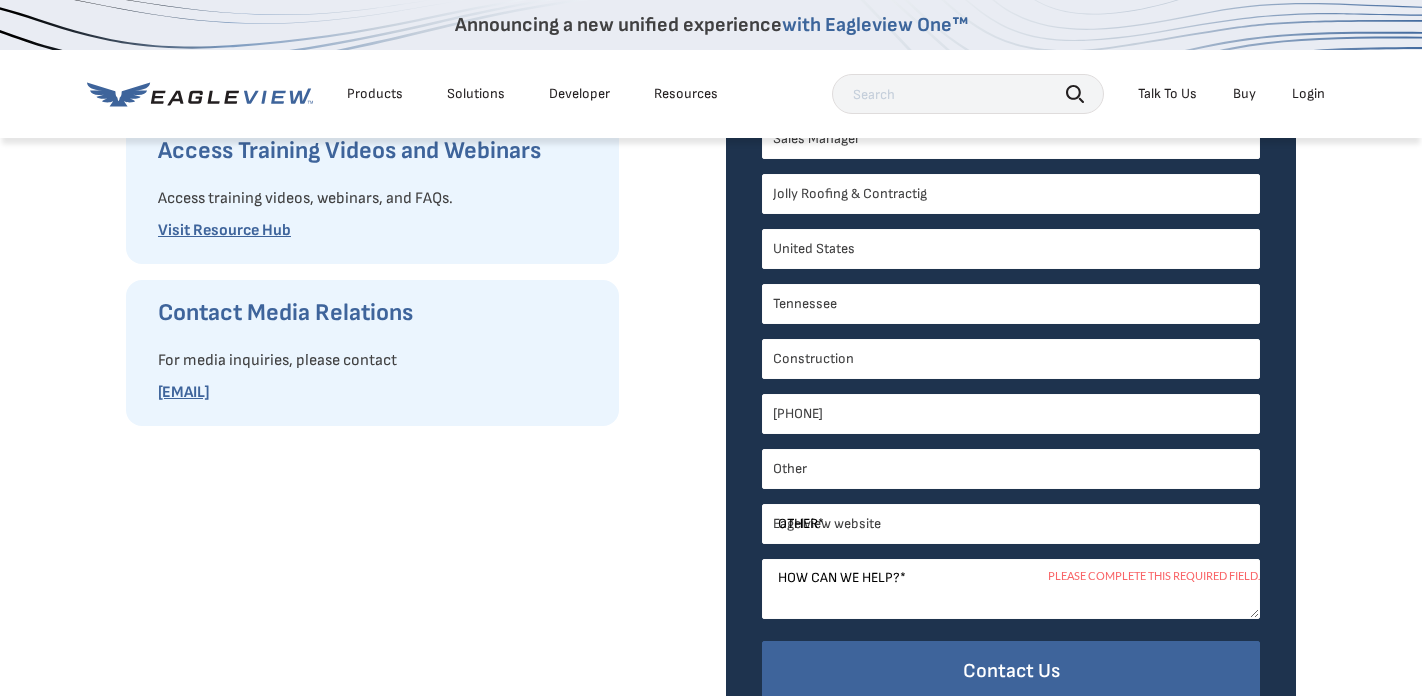 click on "How can we help?" at bounding box center [839, 578] 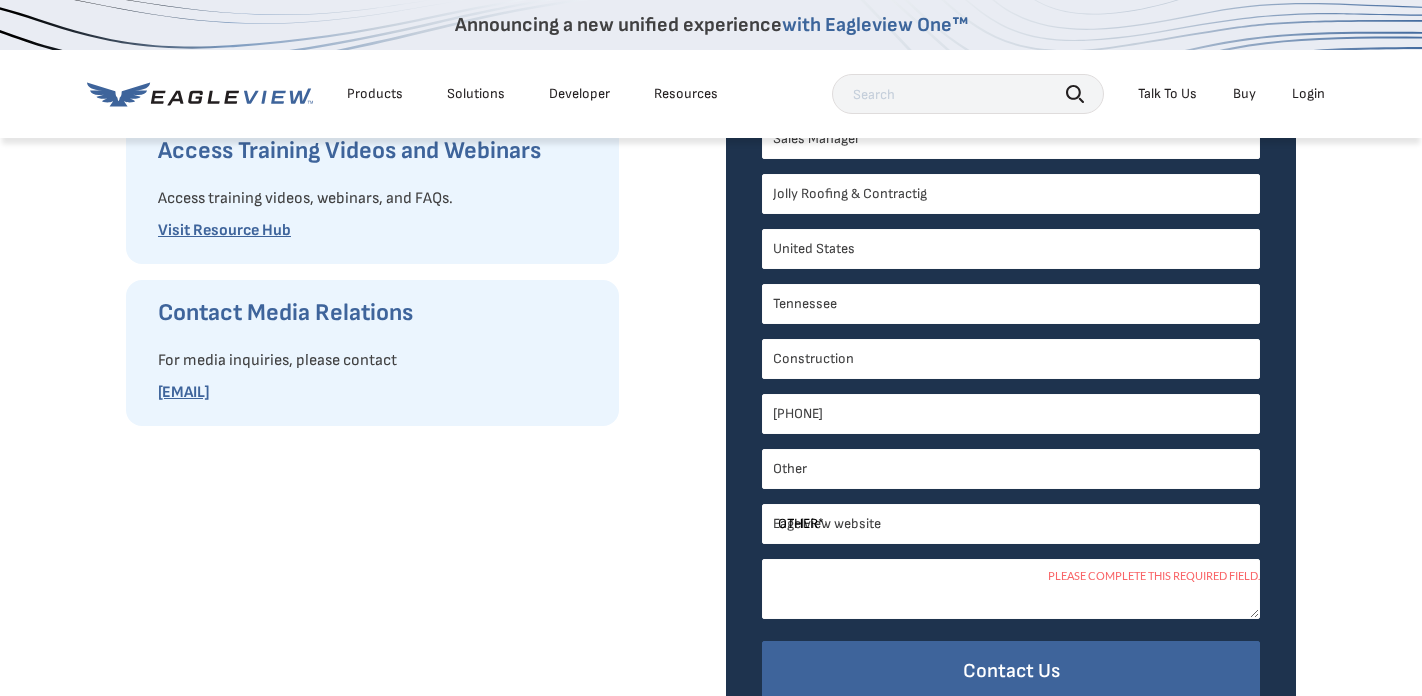click on "How can we help? *" at bounding box center (1011, 589) 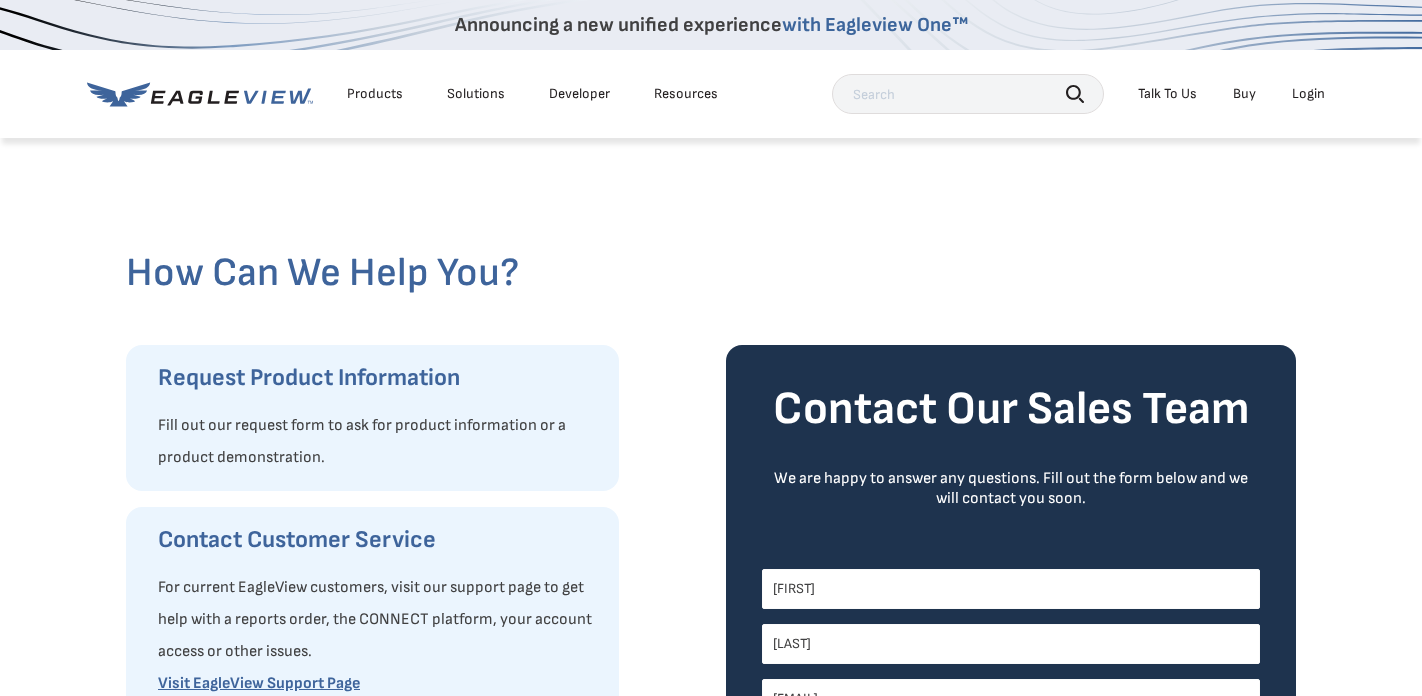 scroll, scrollTop: 0, scrollLeft: 0, axis: both 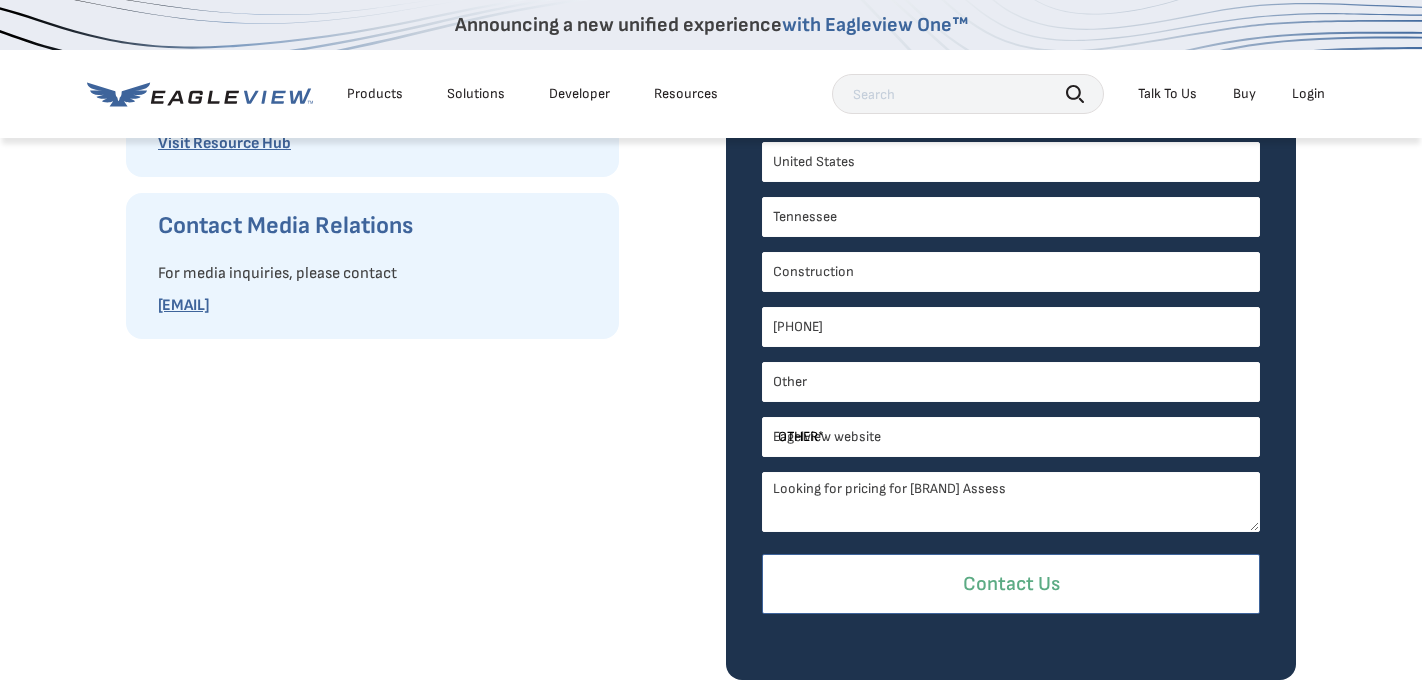 type on "Looking for pricing for [BRAND] Assess" 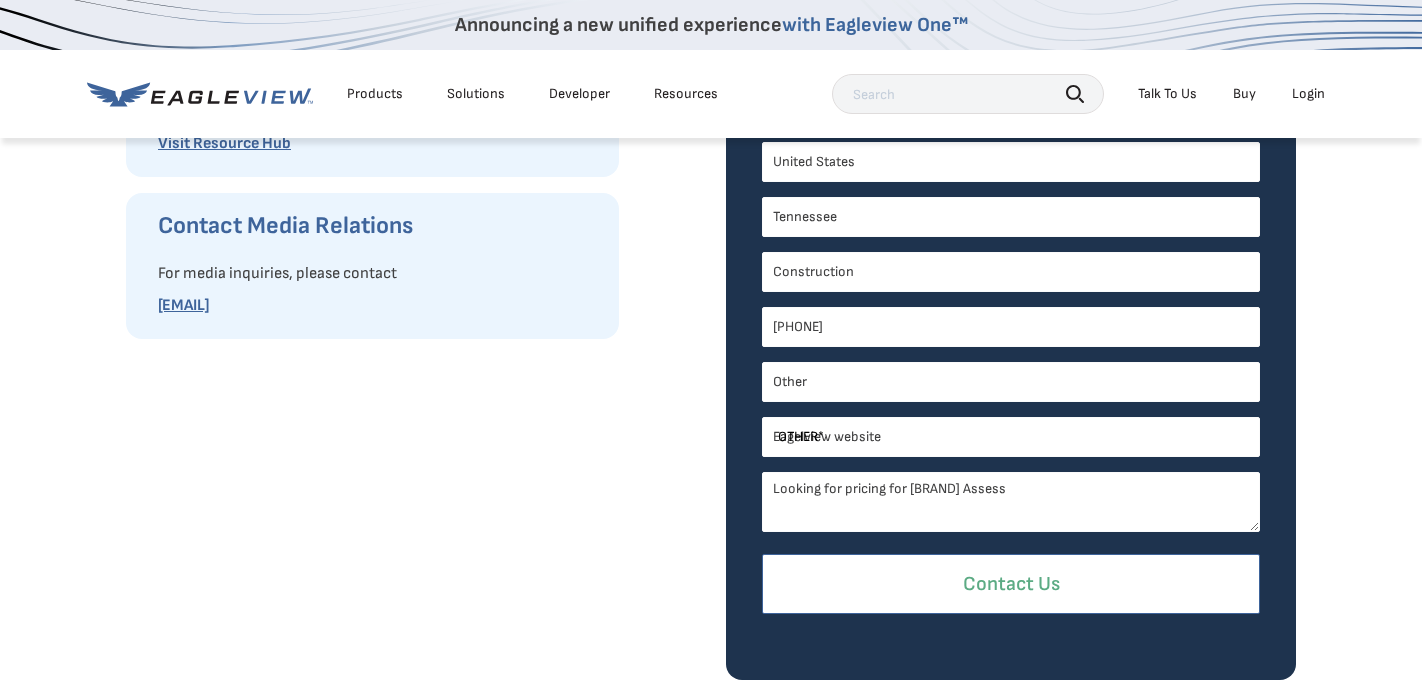click on "Contact Us" at bounding box center (1011, 584) 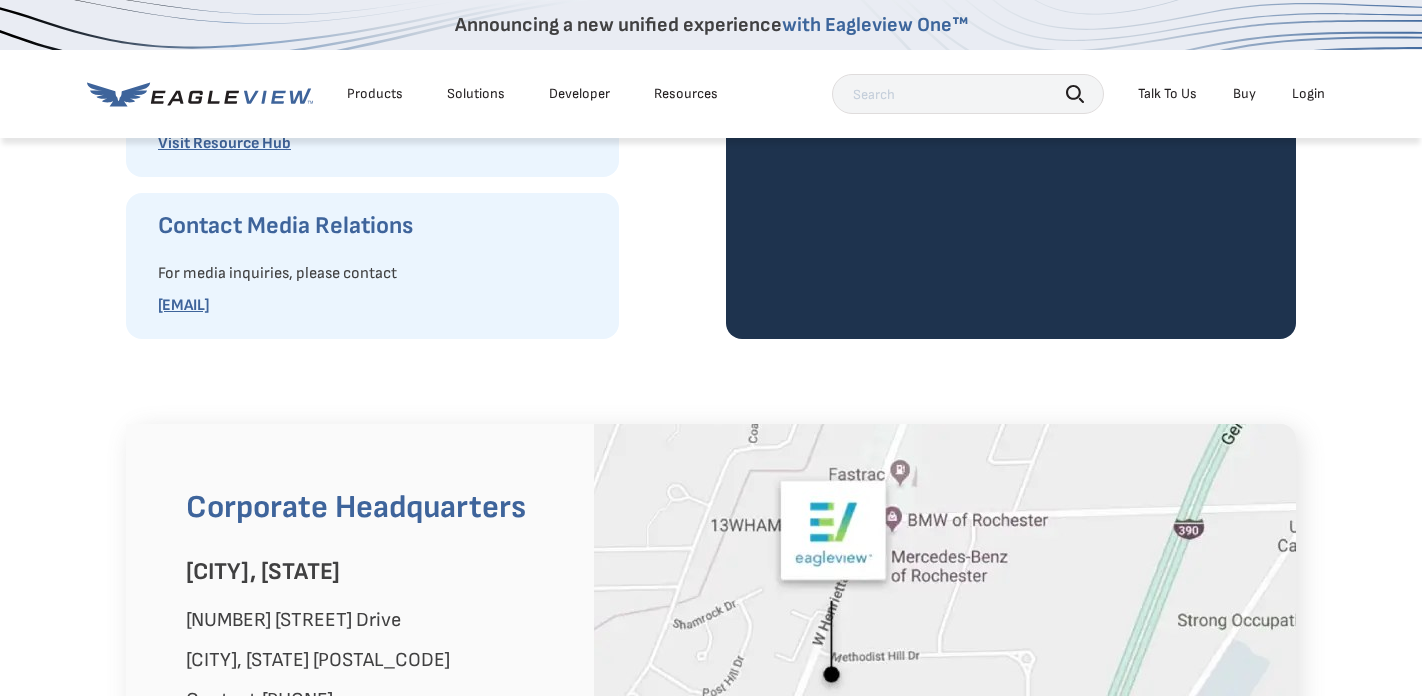 click on "[EMAIL]" at bounding box center (378, -18) 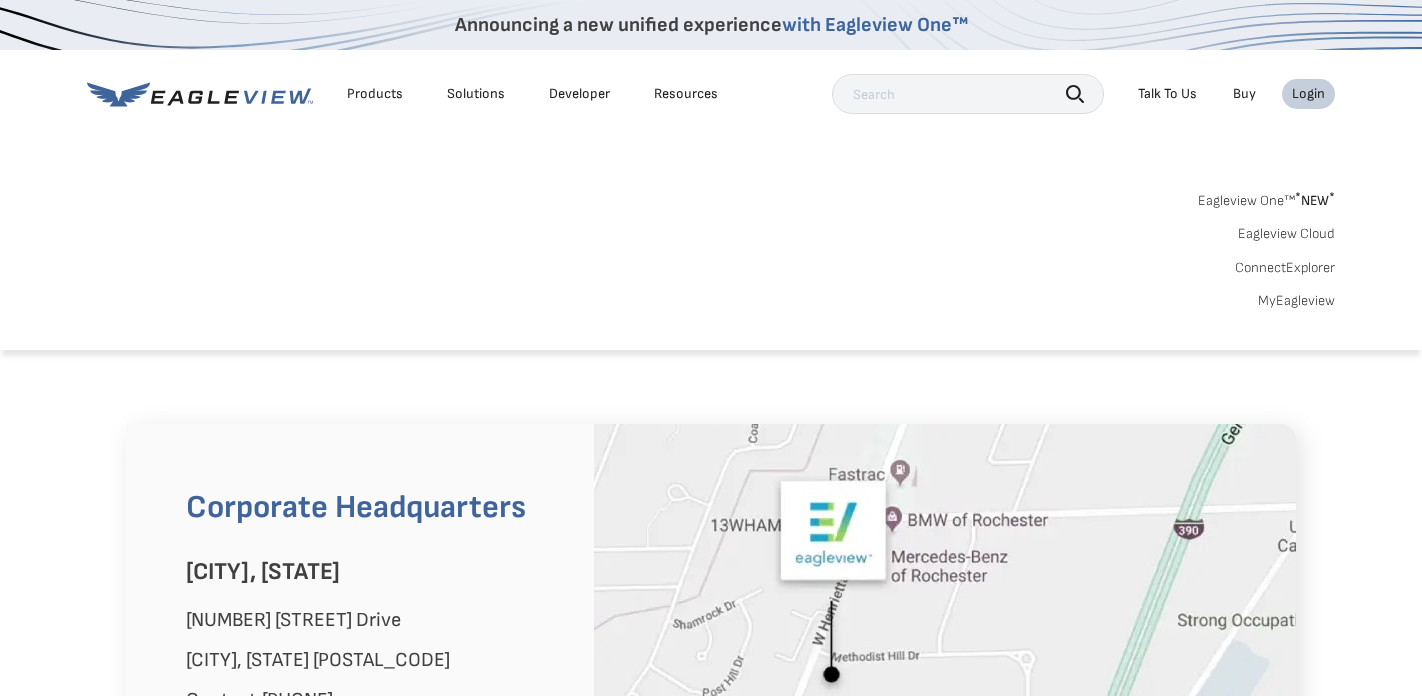 click on "MyEagleview" at bounding box center (1296, 301) 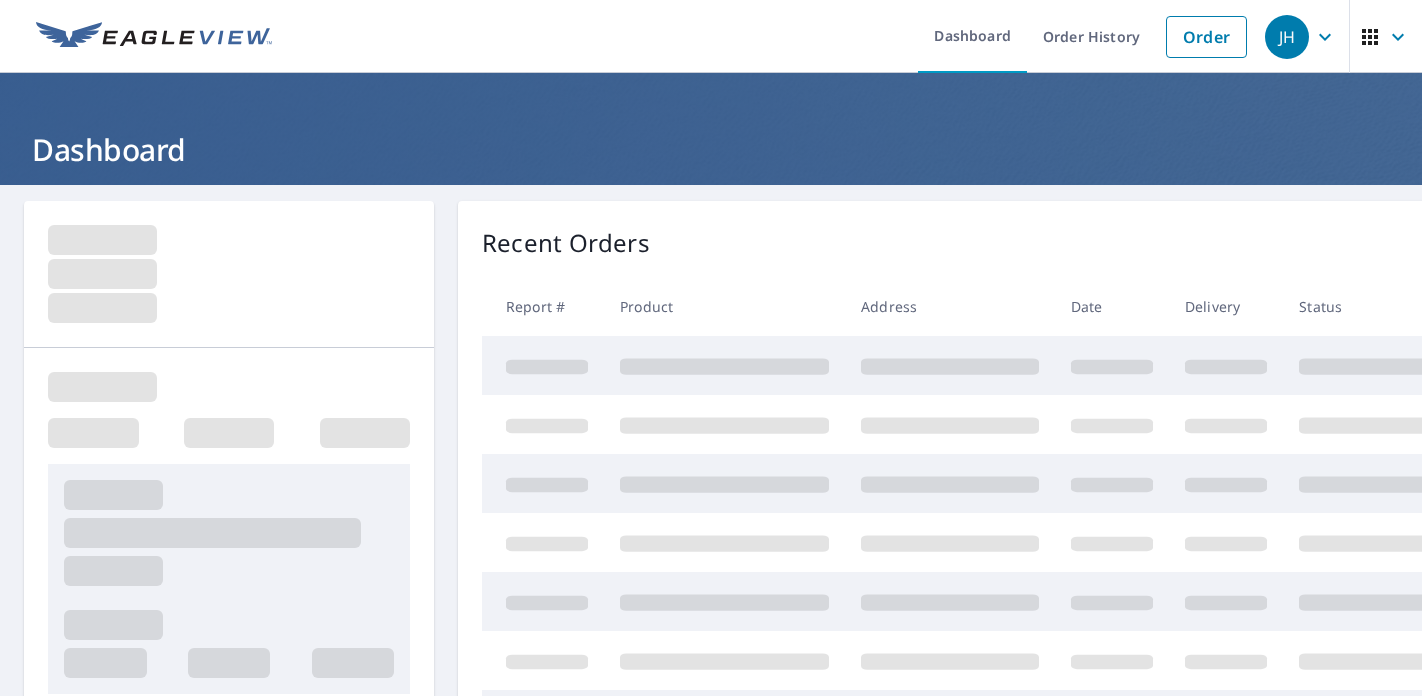 scroll, scrollTop: 0, scrollLeft: 0, axis: both 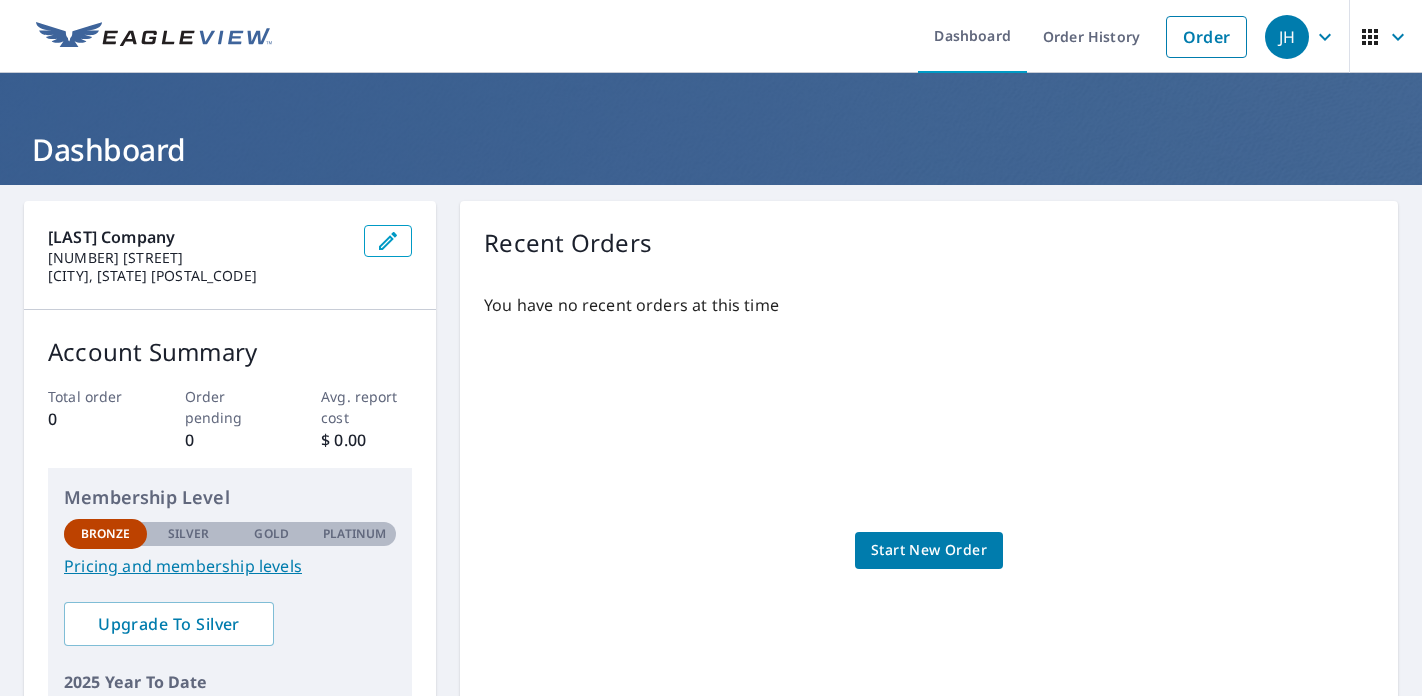 click 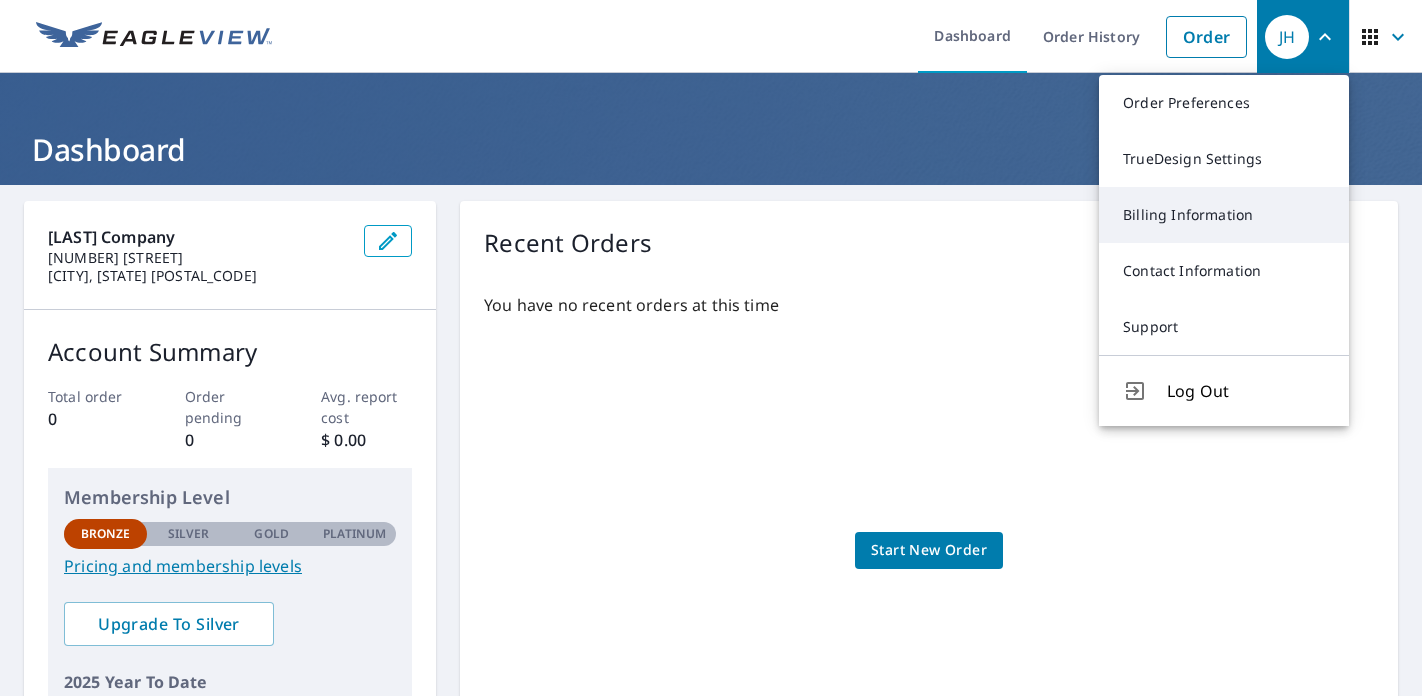 click on "Billing Information" at bounding box center [1224, 215] 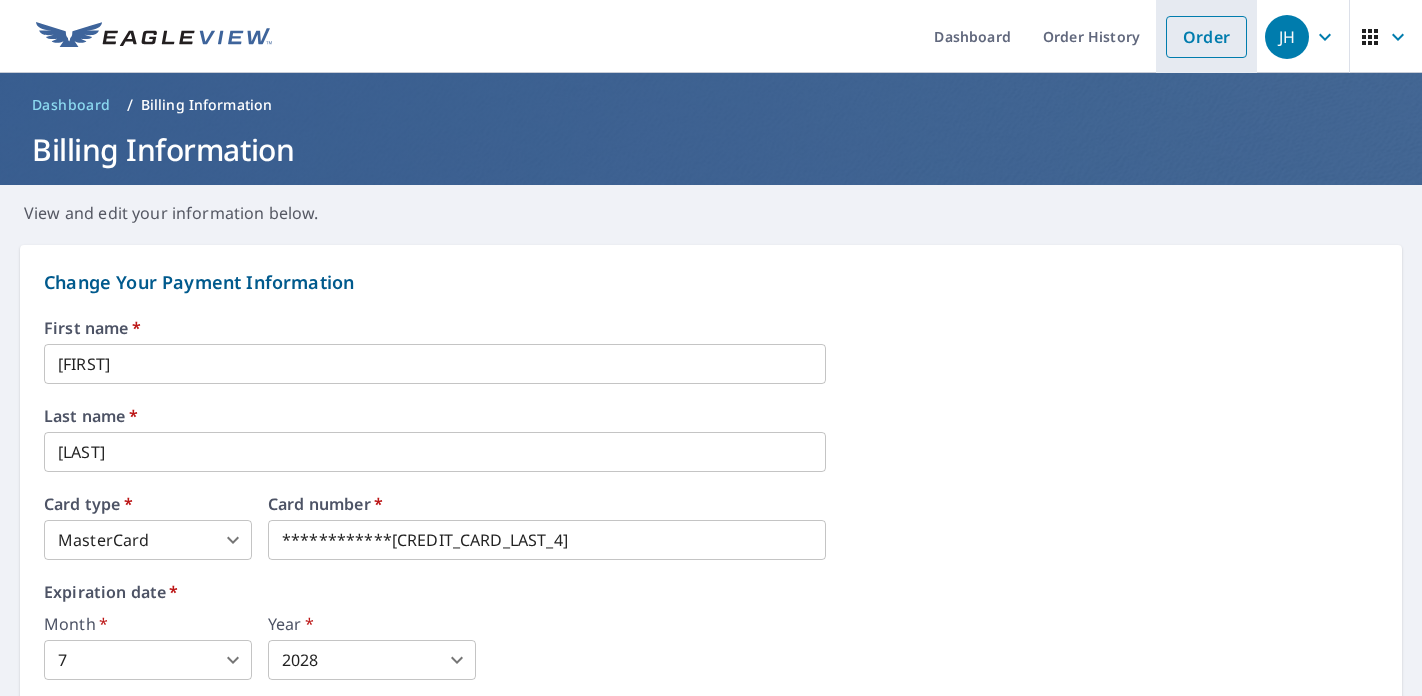 click on "Order" at bounding box center (1206, 37) 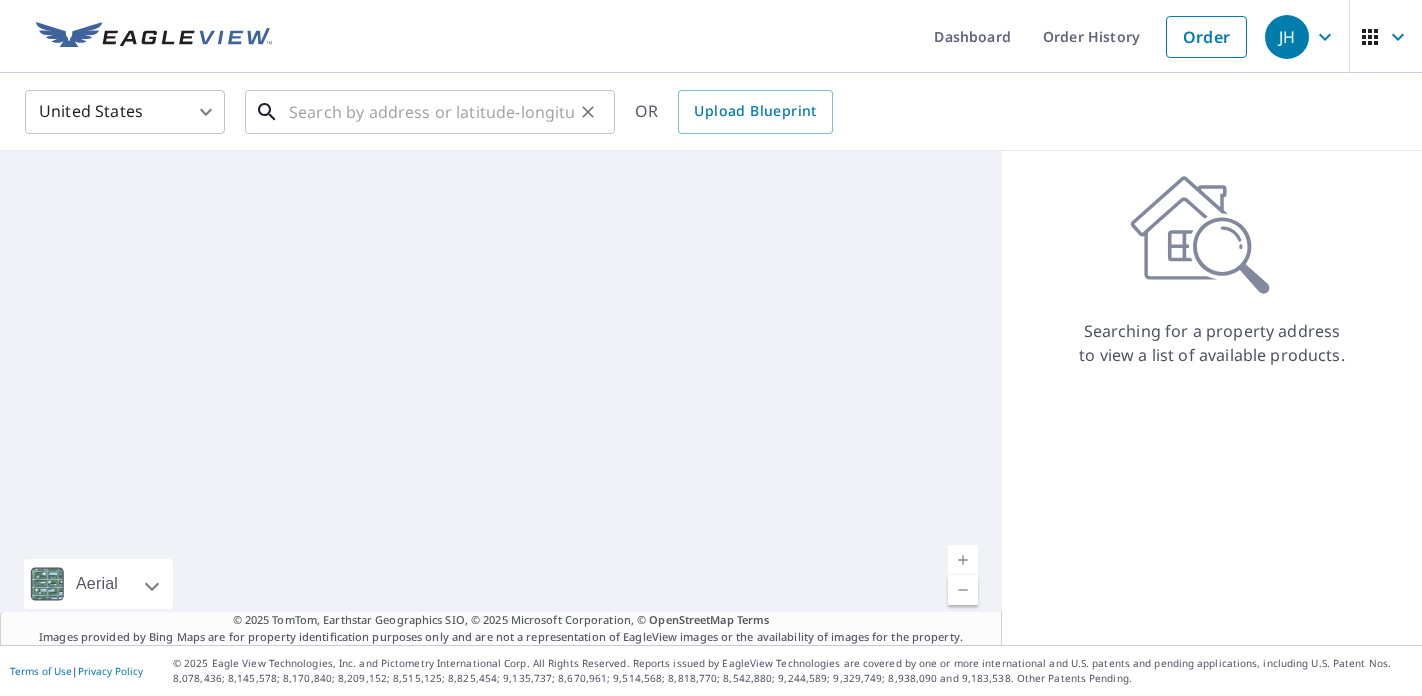 click on "​" at bounding box center (430, 112) 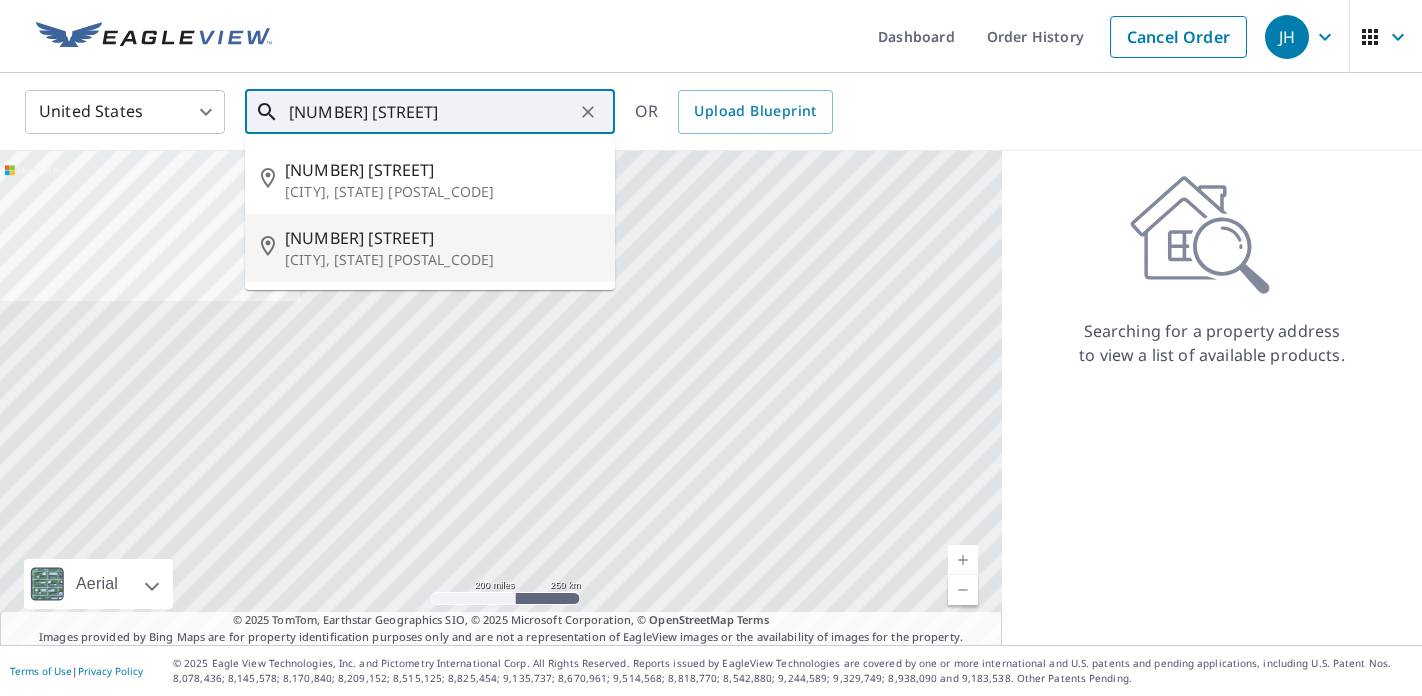 click on "[NUMBER] [STREET]" at bounding box center (442, 238) 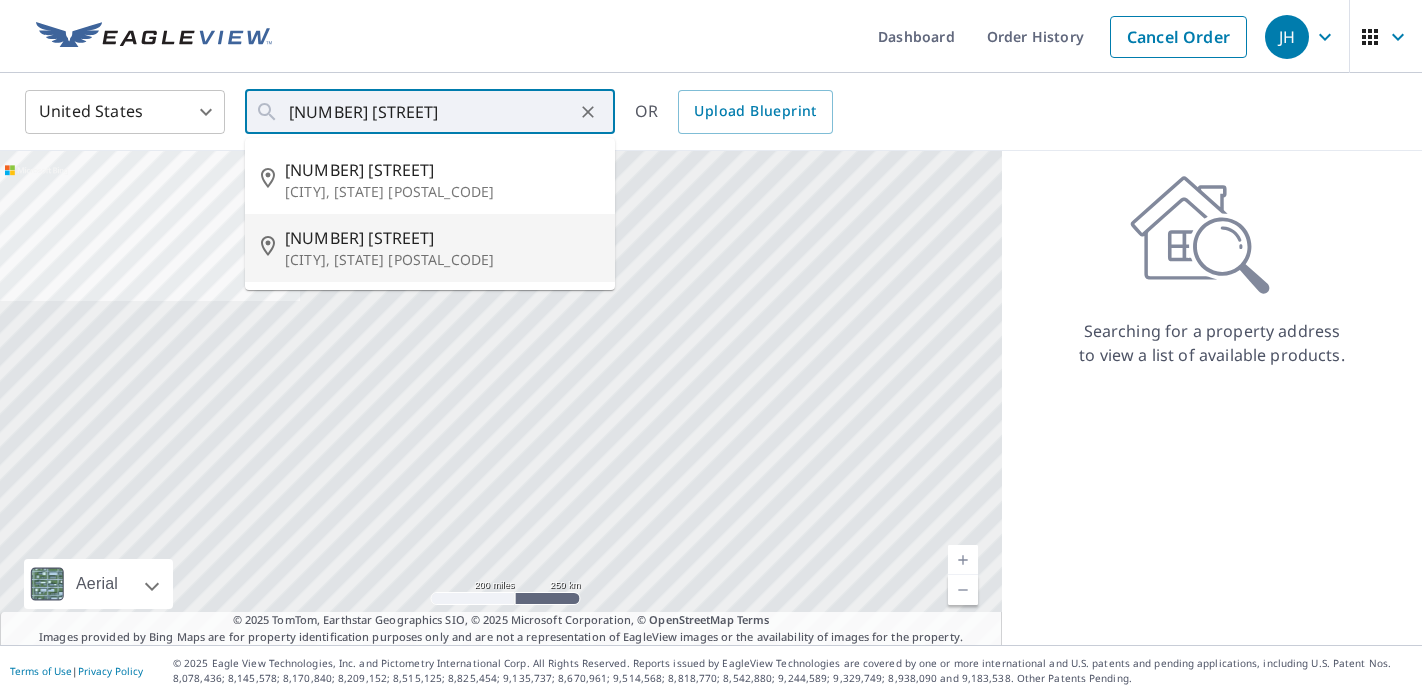 type on "[NUMBER] [STREET] [CITY], [STATE] [POSTAL_CODE]" 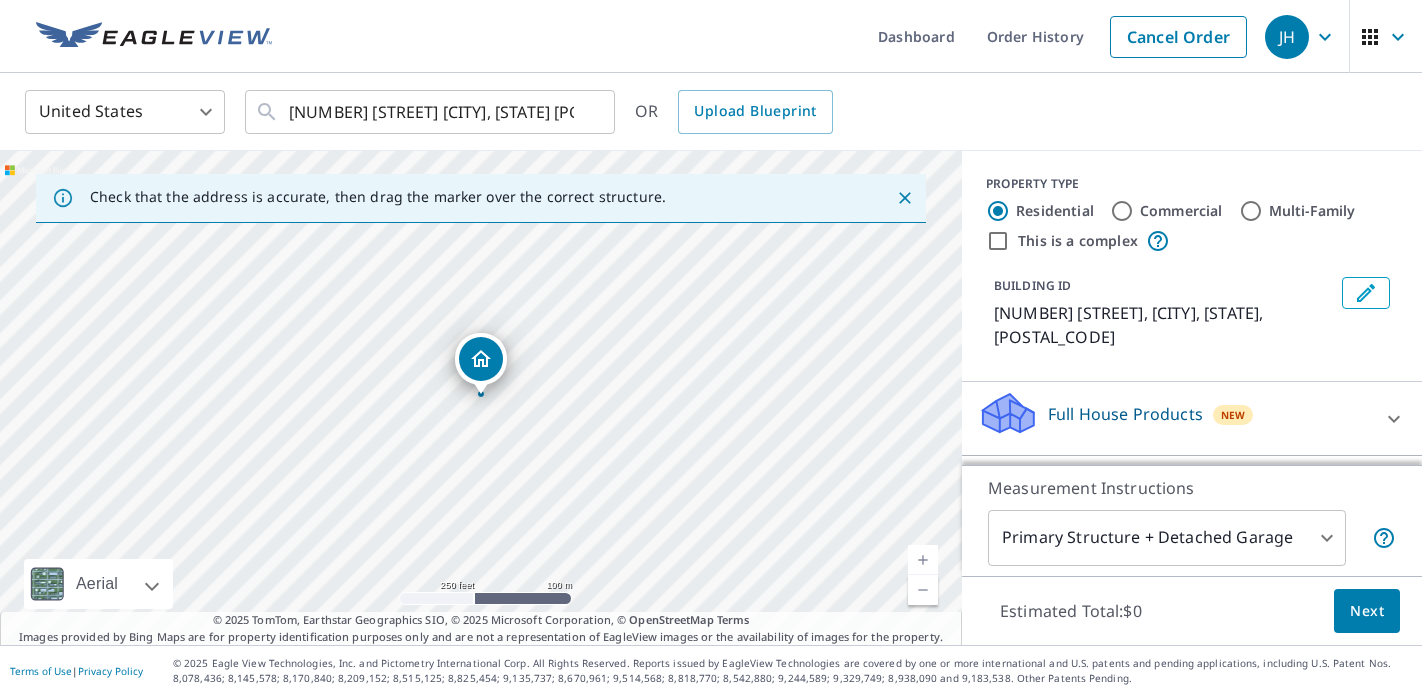 click on "Commercial" at bounding box center [1122, 211] 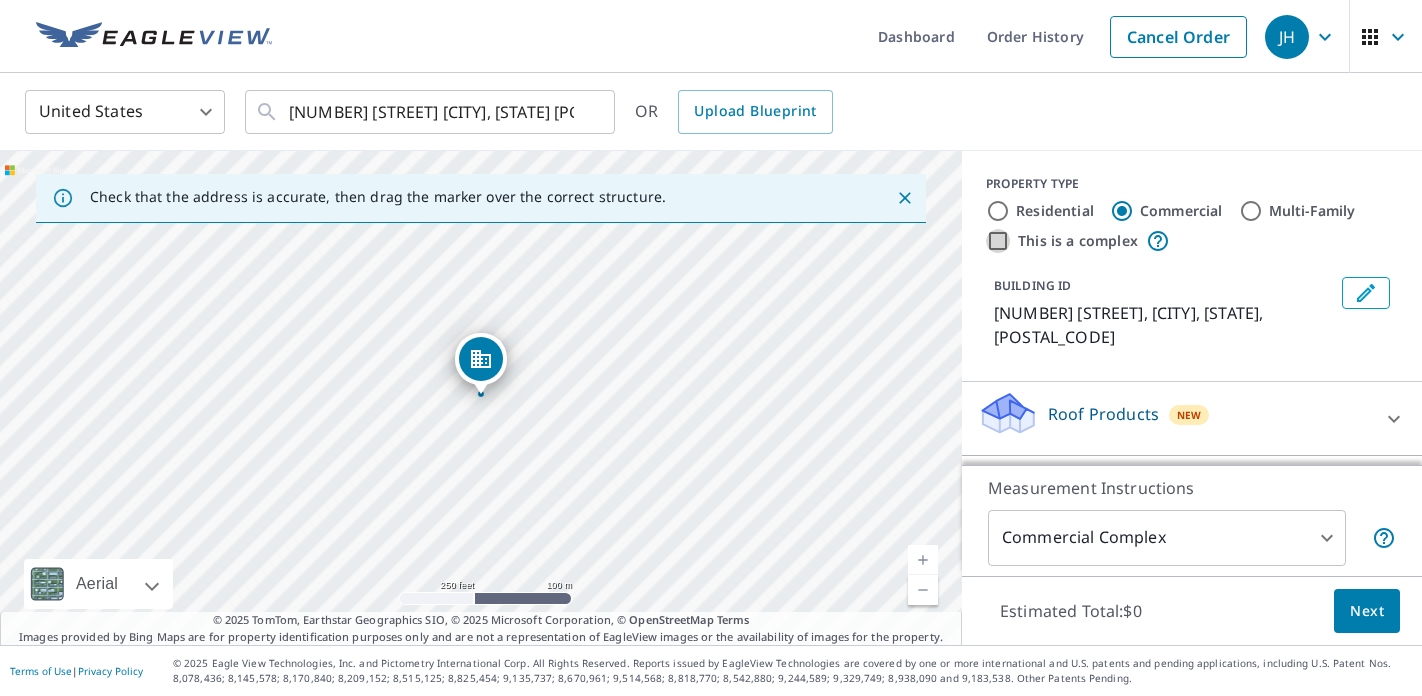 click on "This is a complex" at bounding box center [998, 241] 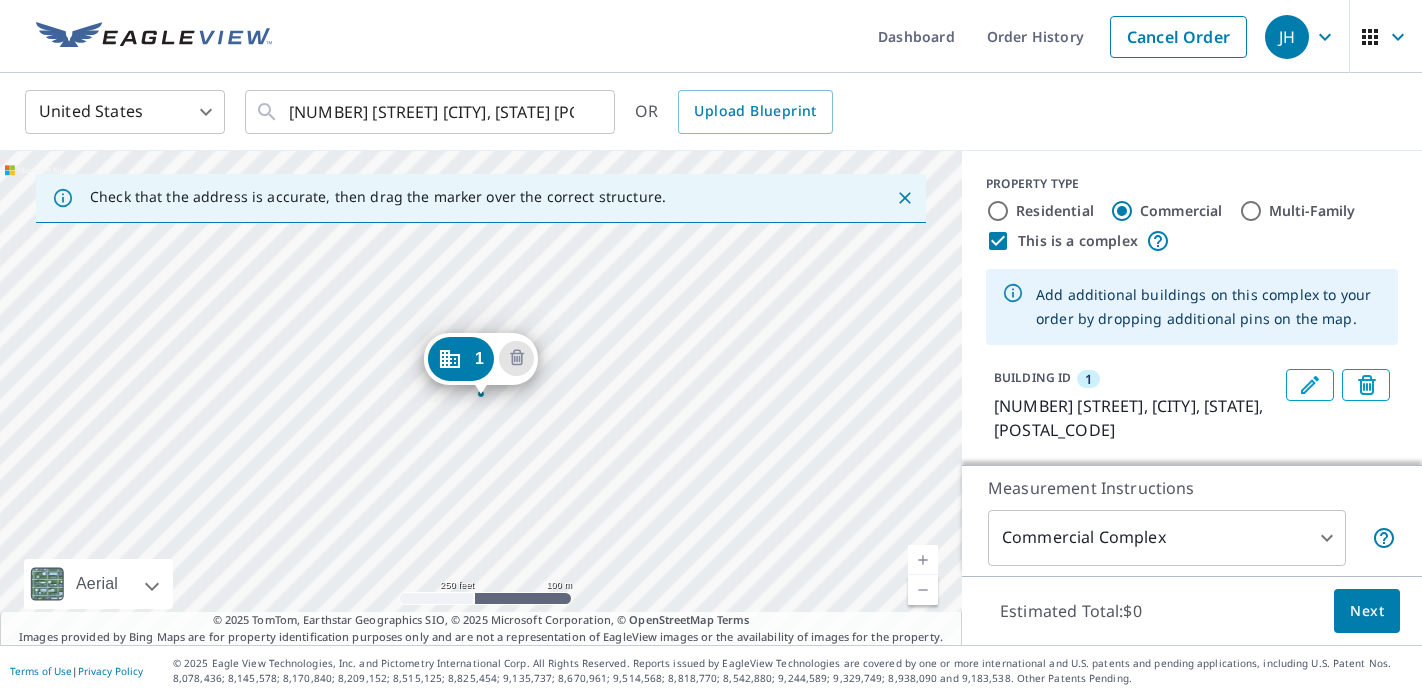 click on "[NUMBER] [NUMBER] [STREET] [CITY], [STATE] [POSTAL_CODE]" at bounding box center [481, 398] 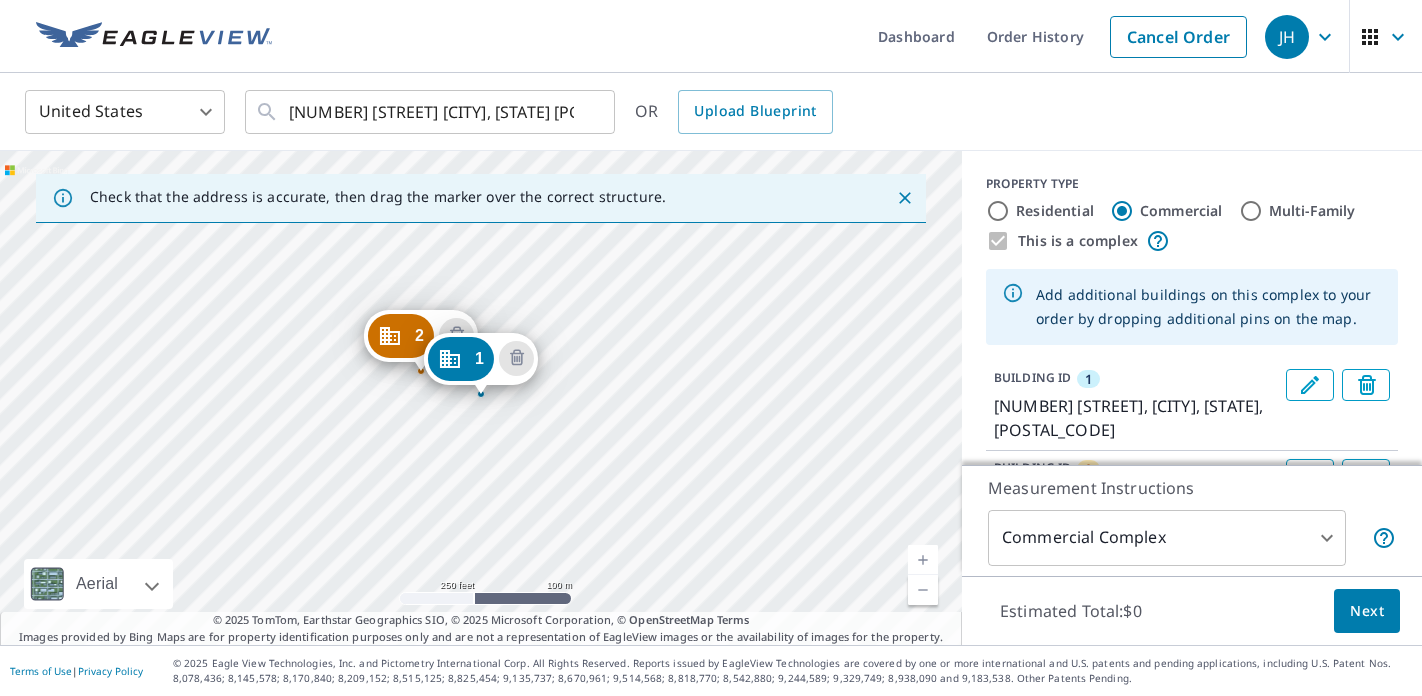 click on "[NUMBER] [NUMBER] [STREET] [CITY], [STATE] [POSTAL_CODE] [NUMBER] [NUMBER] [STREET] [CITY], [STATE] [POSTAL_CODE]" at bounding box center (481, 398) 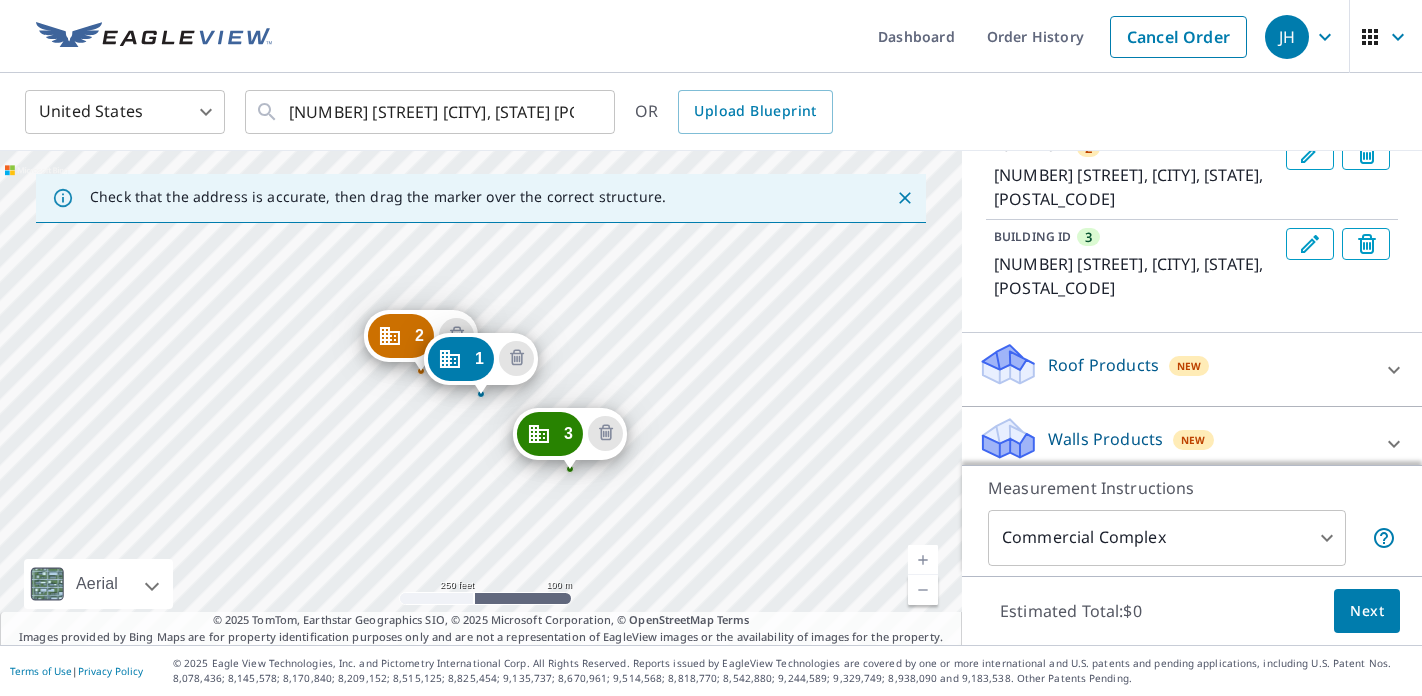 scroll, scrollTop: 339, scrollLeft: 0, axis: vertical 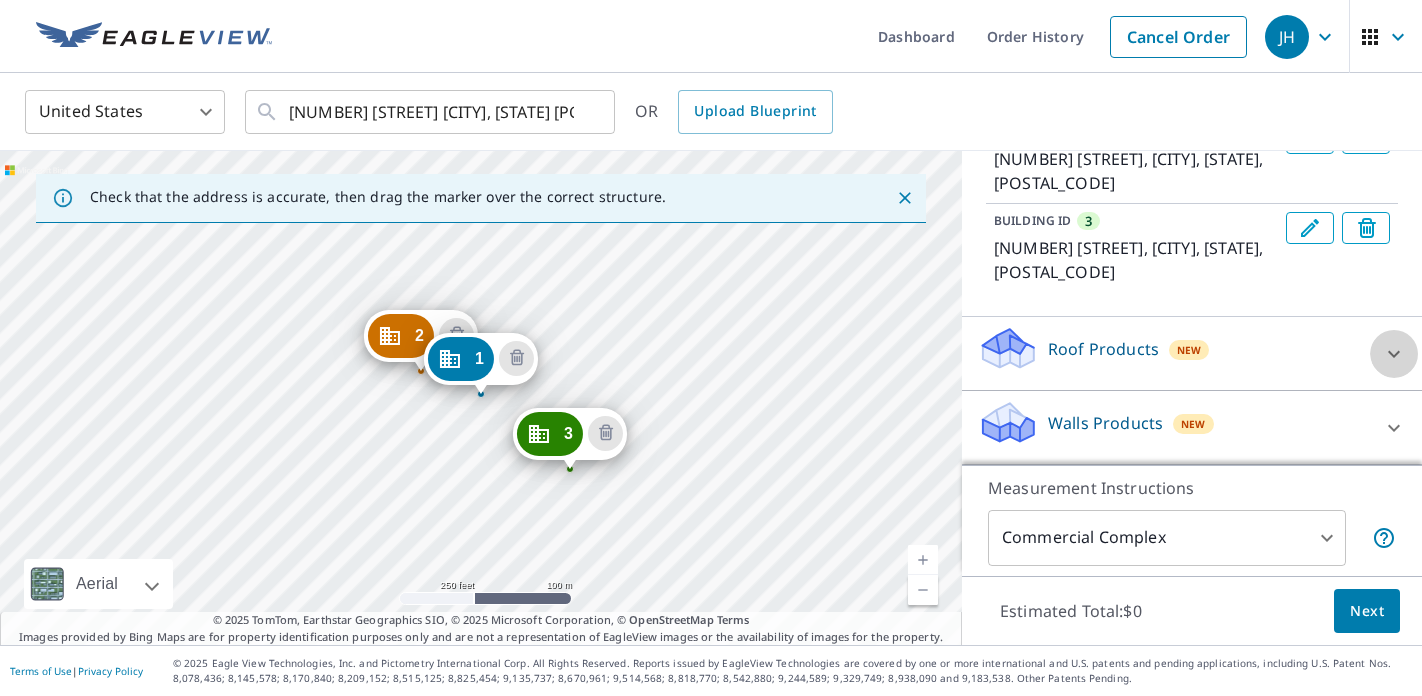 click 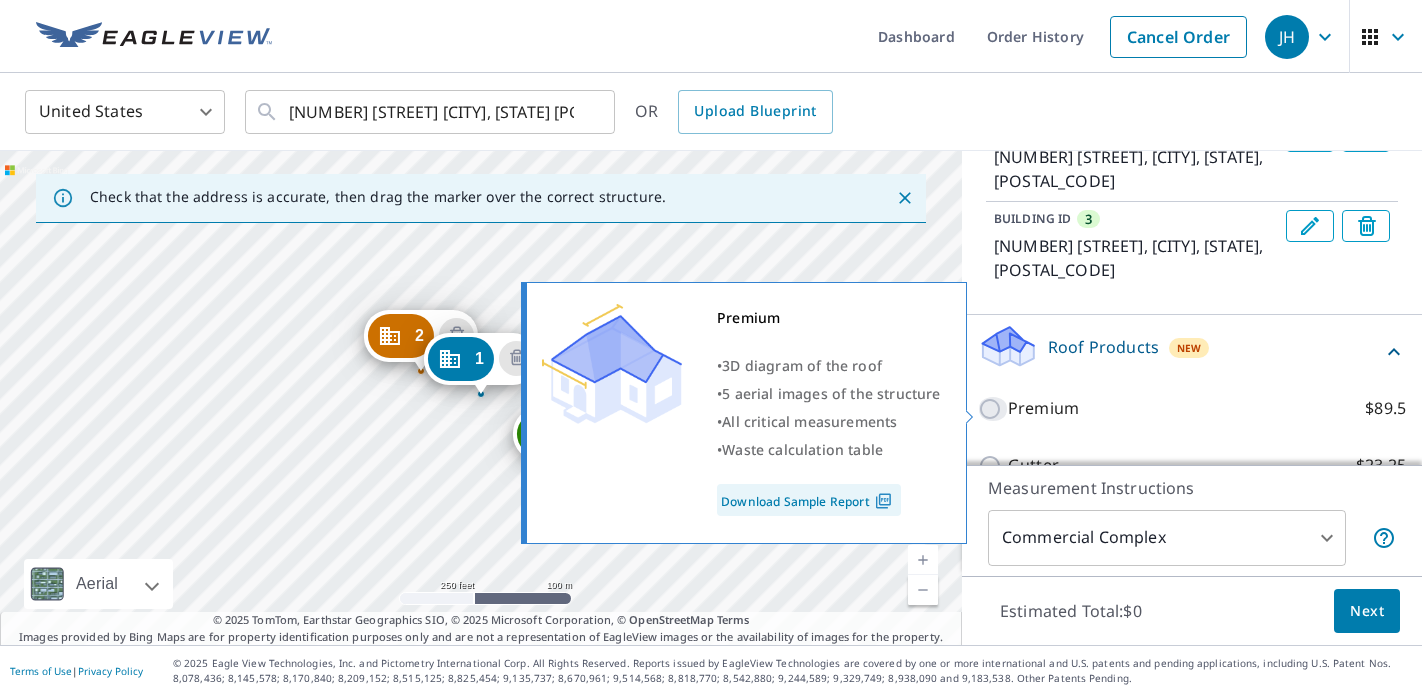 click on "Premium $89.5" at bounding box center (993, 409) 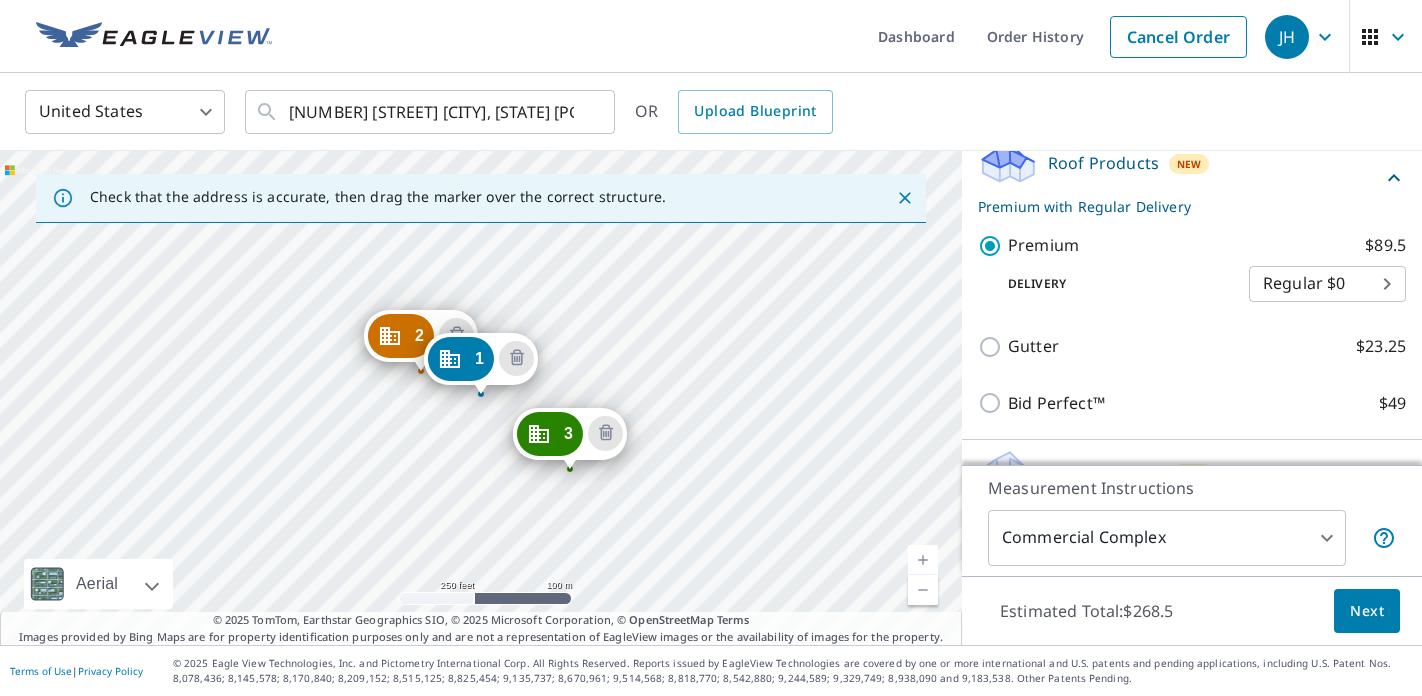 scroll, scrollTop: 576, scrollLeft: 0, axis: vertical 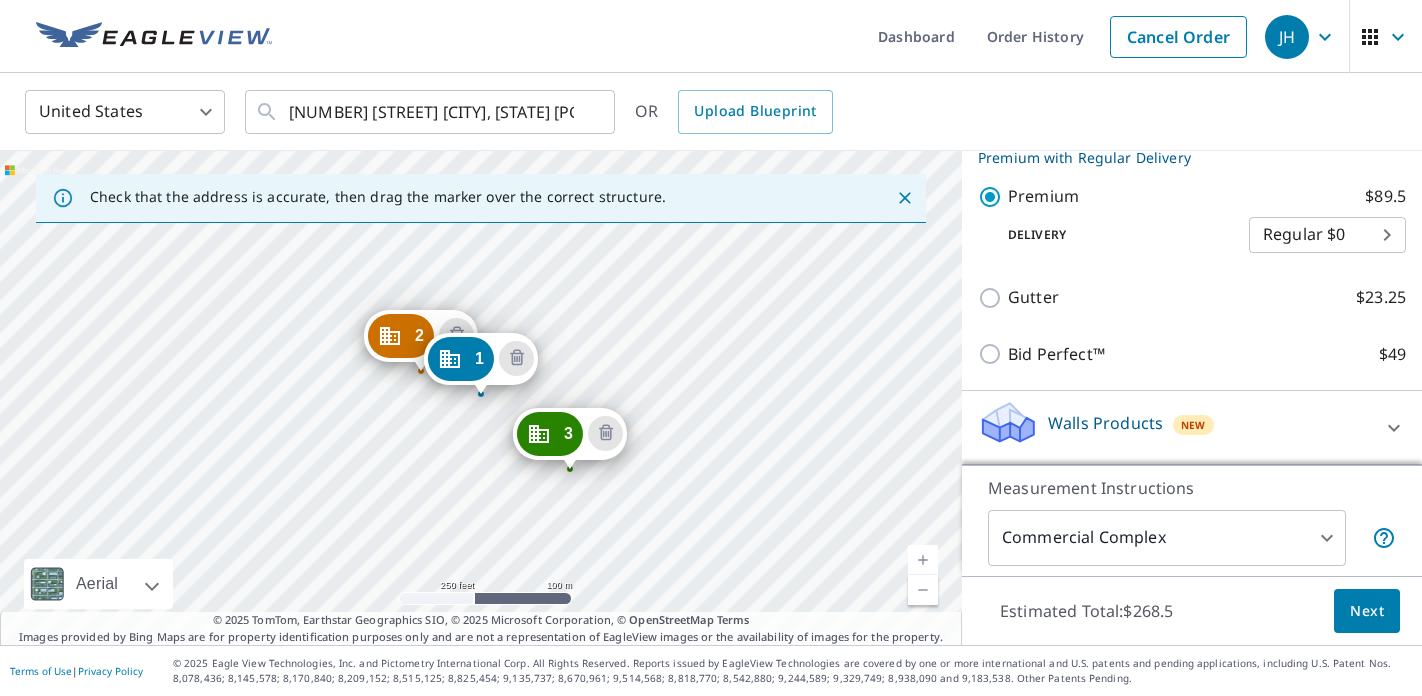 click on "Next" at bounding box center (1367, 611) 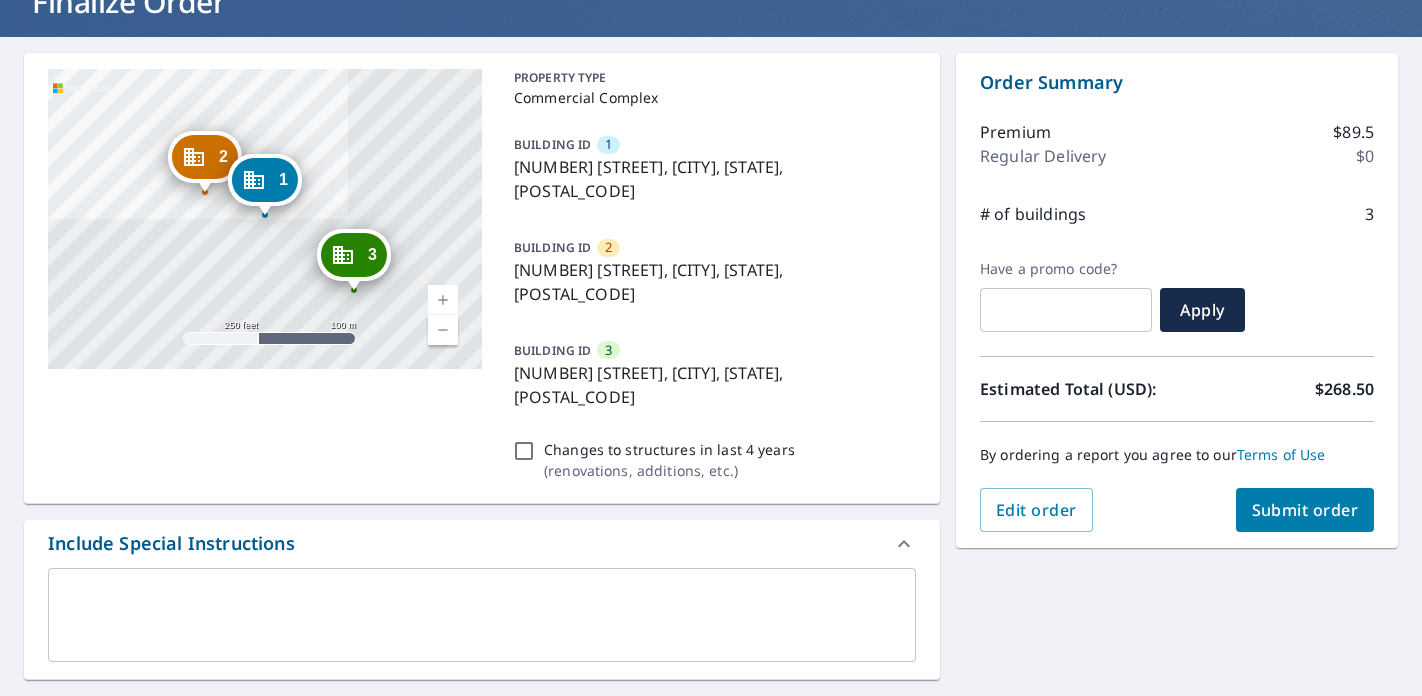 scroll, scrollTop: 153, scrollLeft: 0, axis: vertical 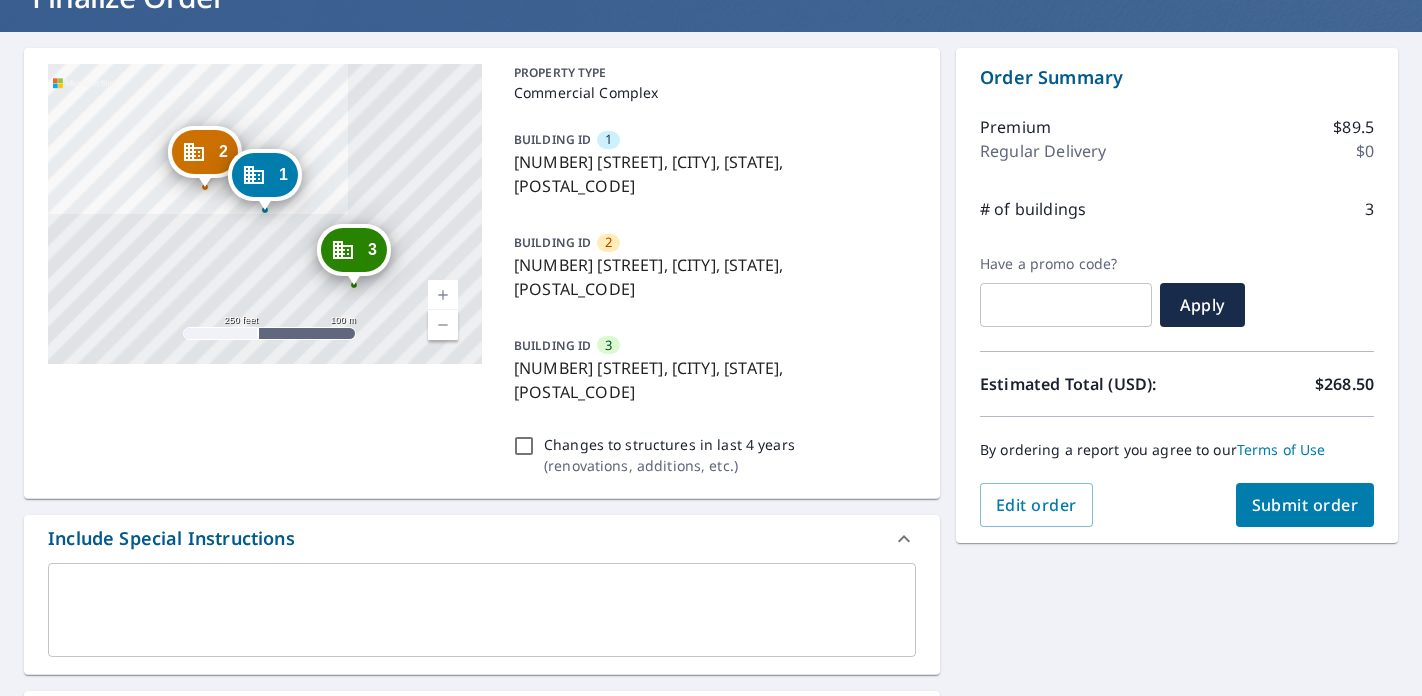 click on "Submit order" at bounding box center (1305, 505) 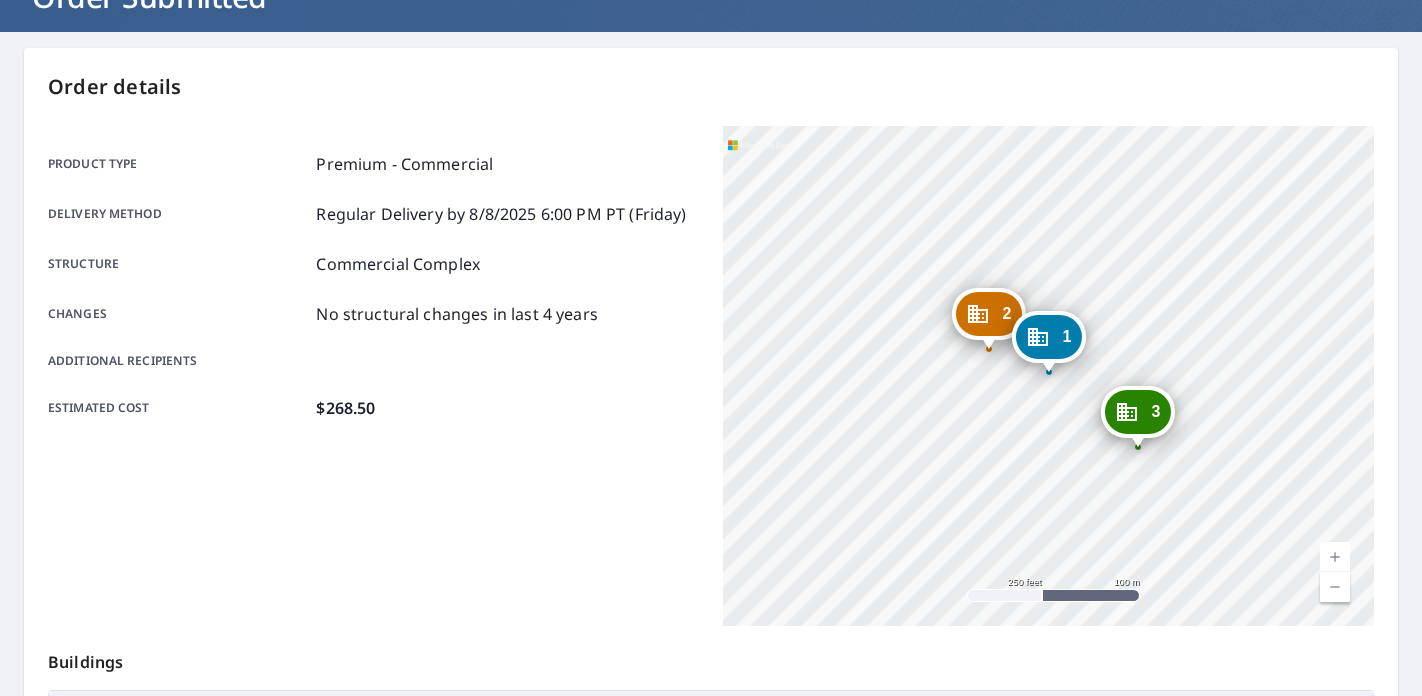 click on "Product type Premium - Commercial Delivery method Regular Delivery by 8/8/2025 6:00 PM PT (Friday) Structure Commercial Complex Changes No structural changes in last 4 years Additional recipients Estimated cost $268.50" at bounding box center [373, 376] 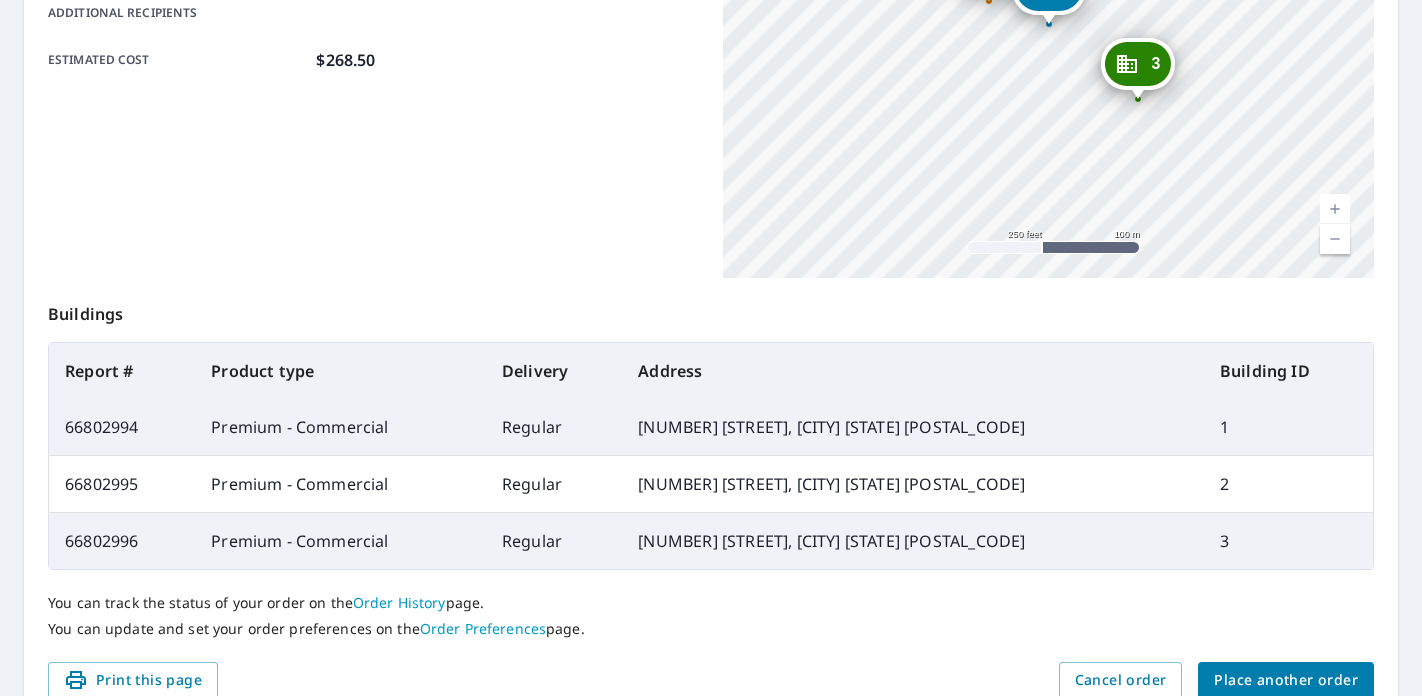 scroll, scrollTop: 0, scrollLeft: 0, axis: both 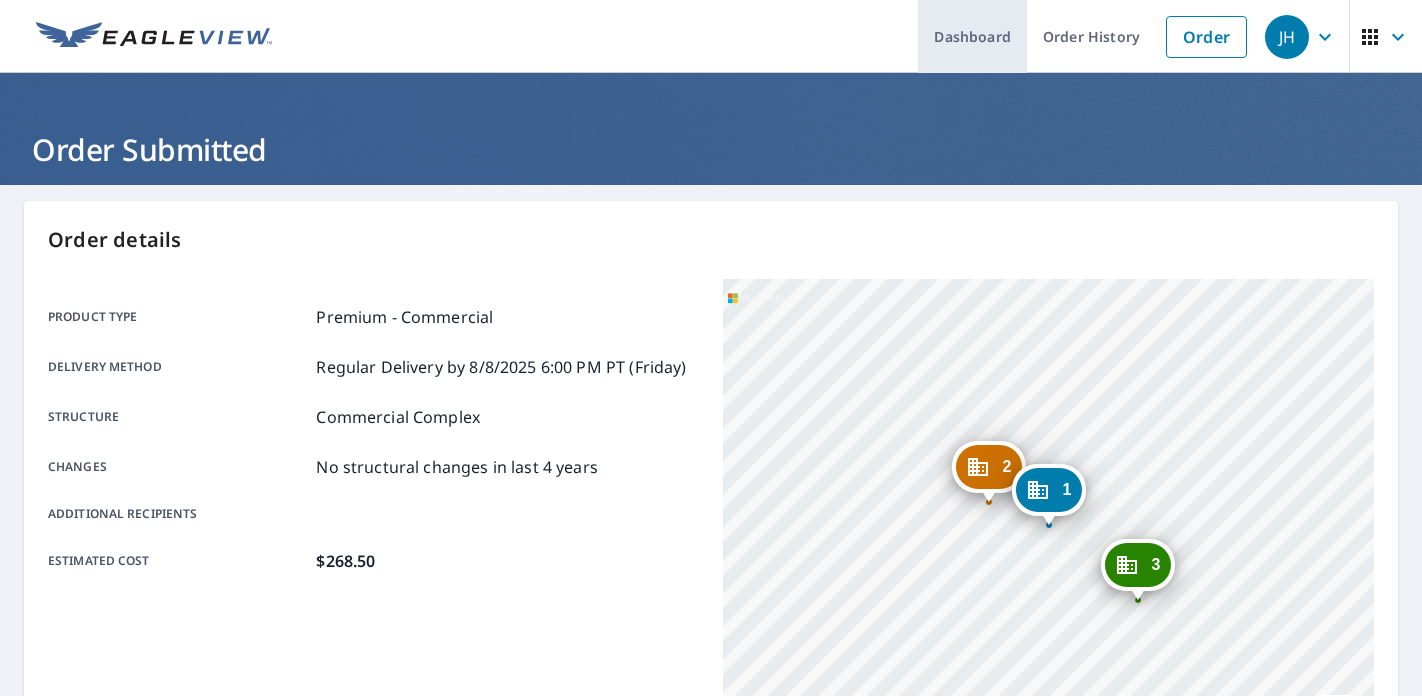 click on "Dashboard" at bounding box center (972, 36) 